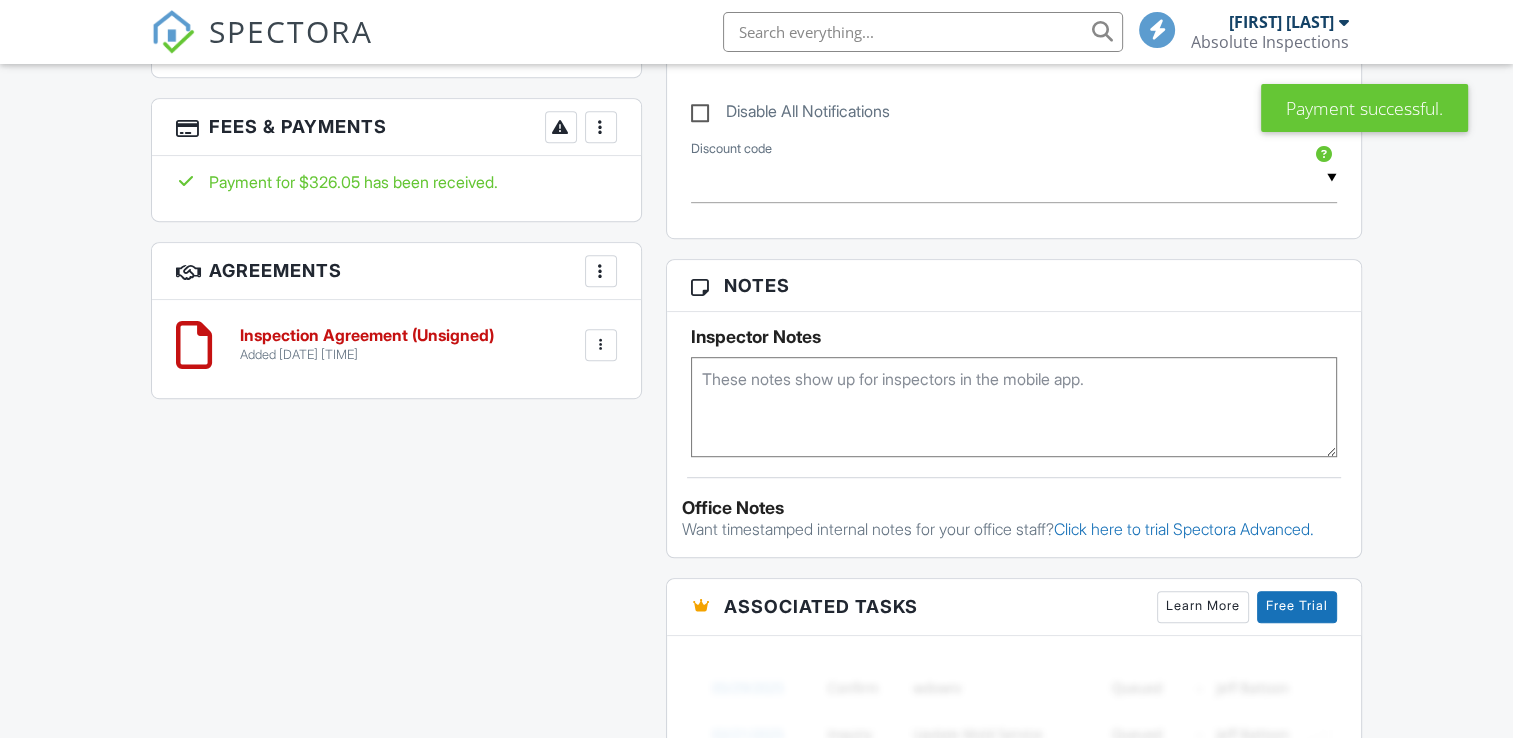 scroll, scrollTop: 1067, scrollLeft: 0, axis: vertical 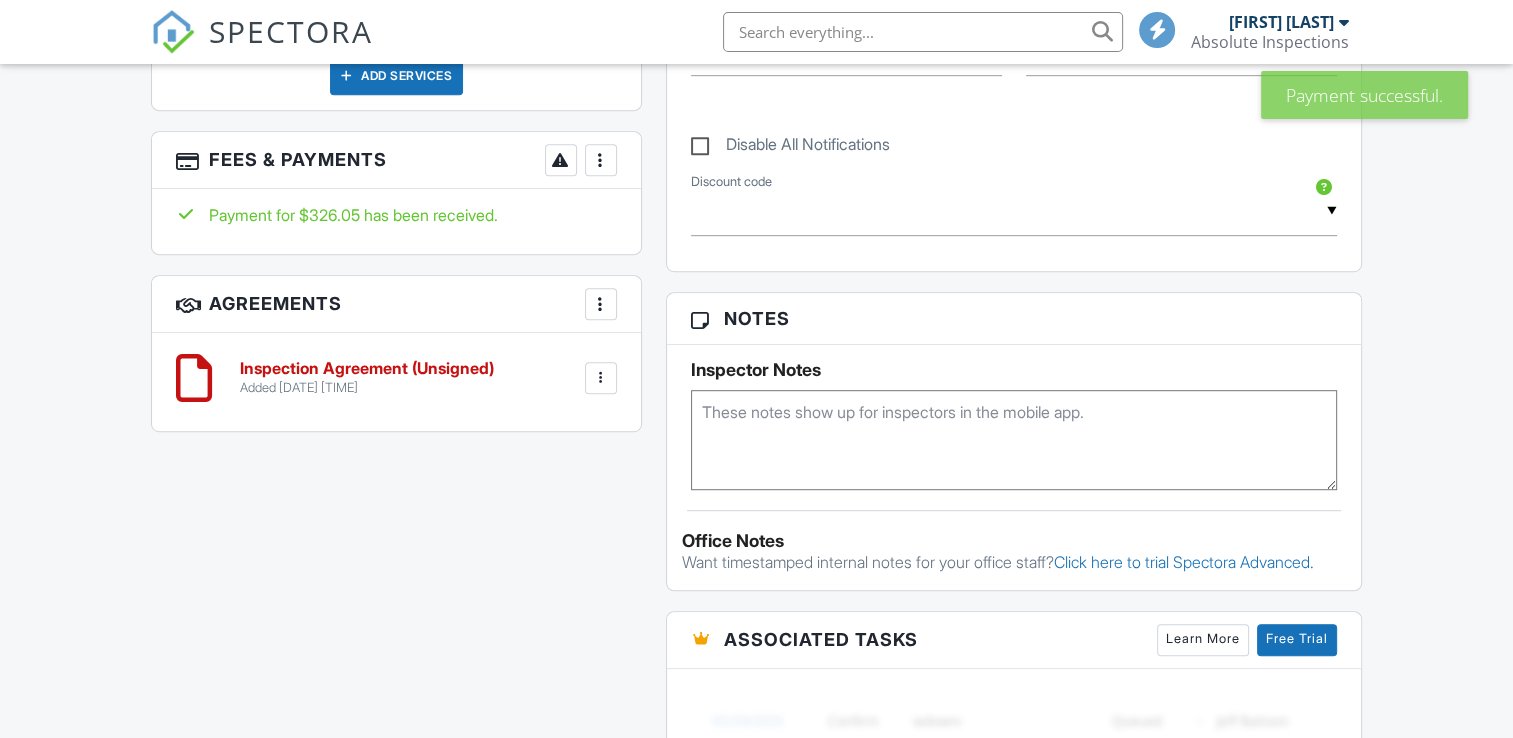 click at bounding box center (601, 378) 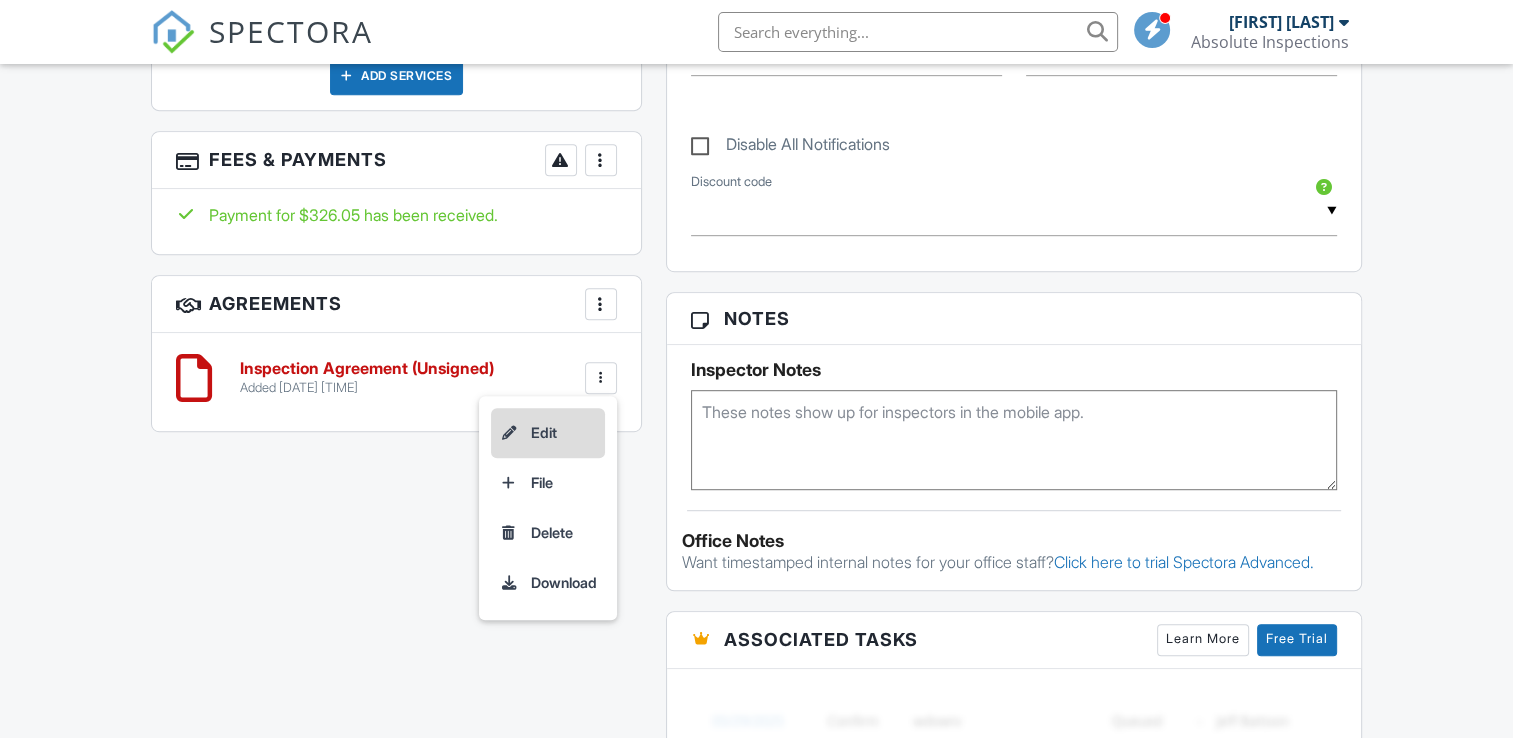 click on "Edit" at bounding box center (548, 433) 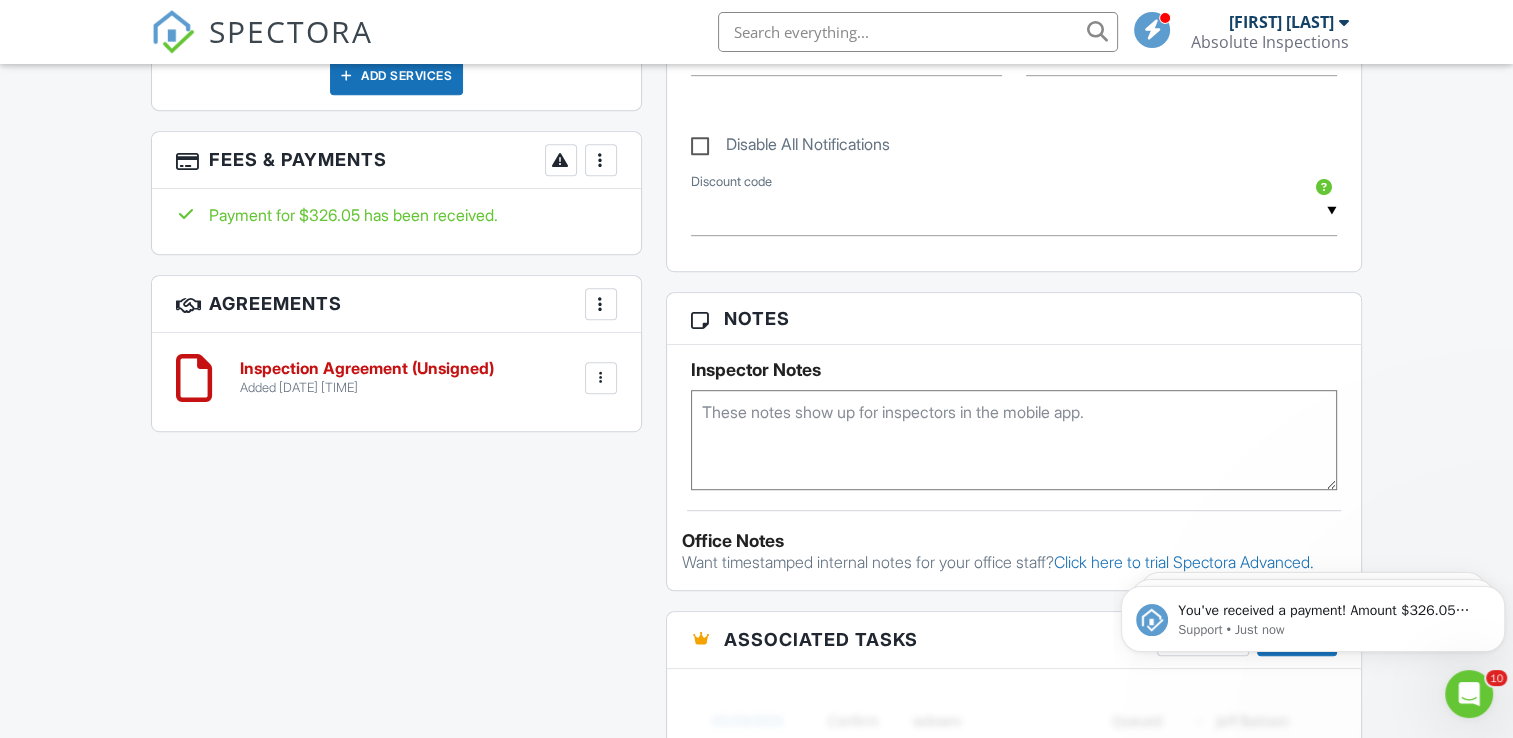 scroll, scrollTop: 0, scrollLeft: 0, axis: both 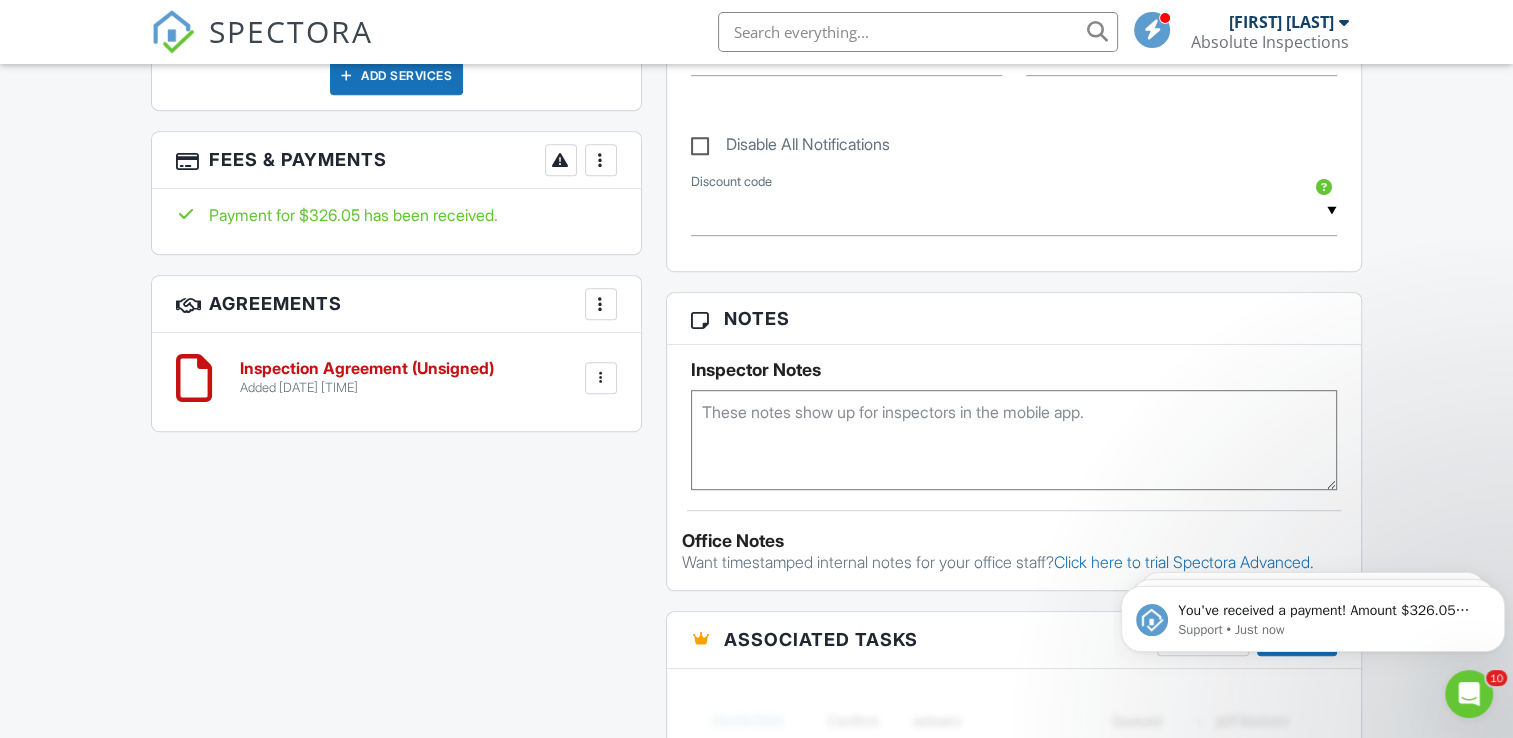 click at bounding box center [601, 304] 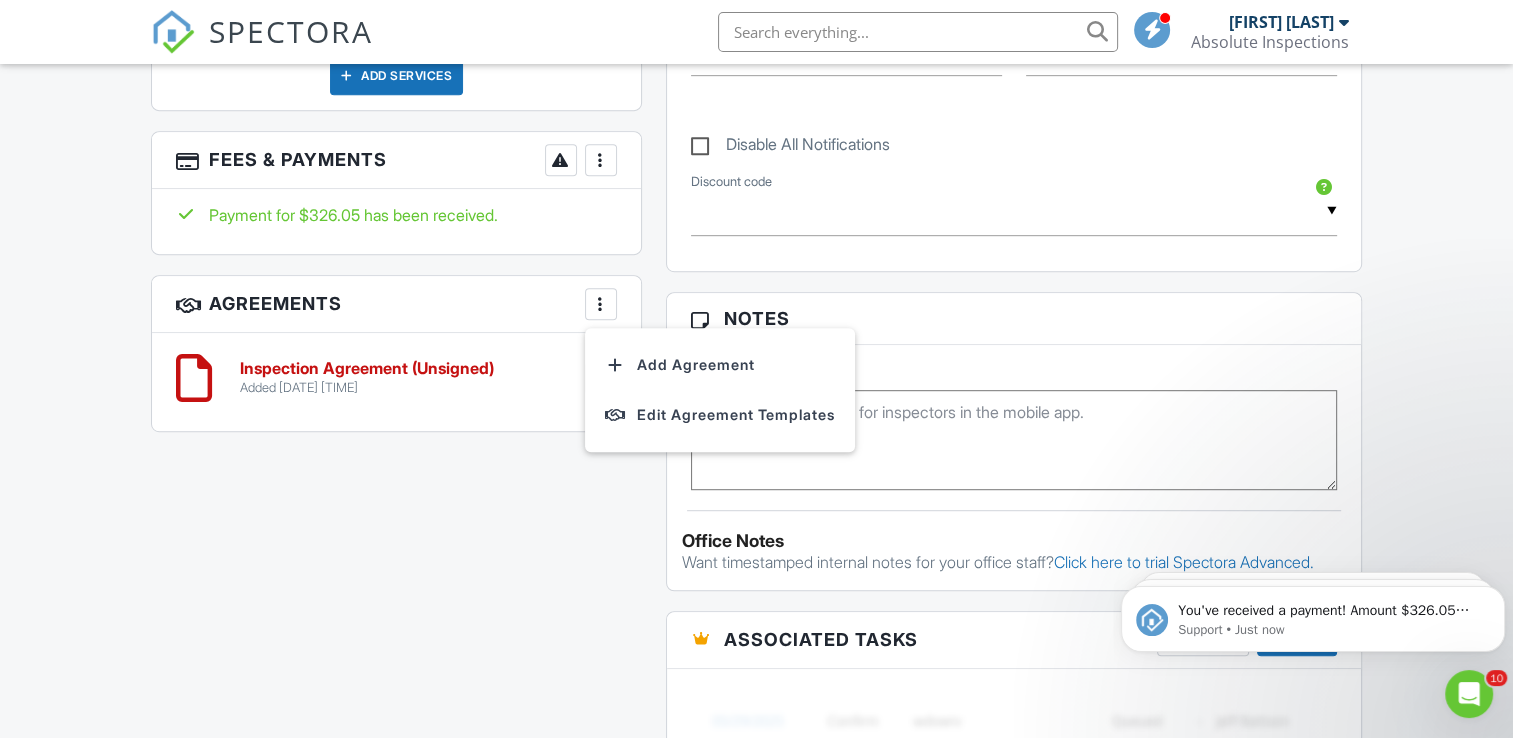 click on "Inspection Agreement
(Unsigned)
Added 07/29/2025 14:26PM
Edit
File
Delete
Download" at bounding box center (422, 377) 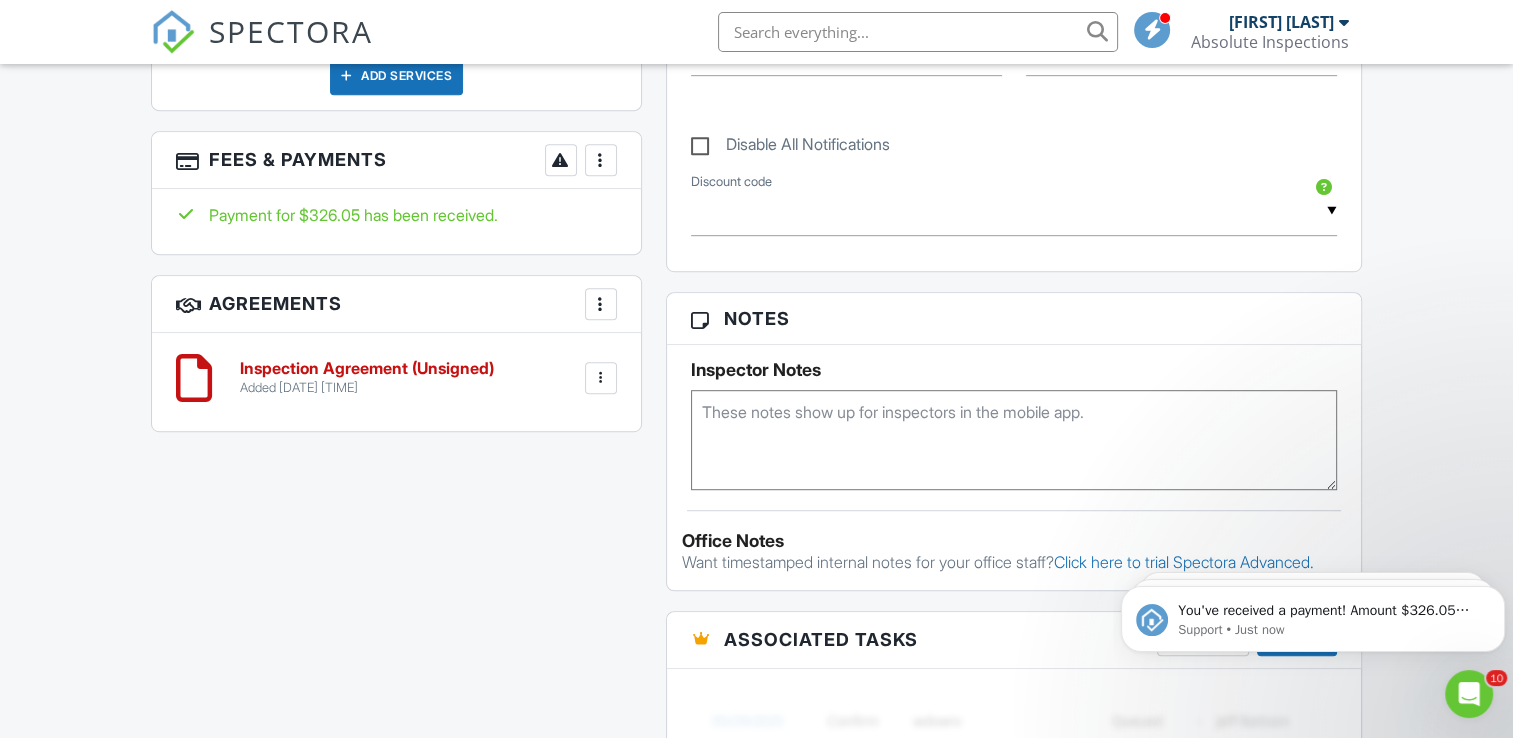 click at bounding box center [601, 378] 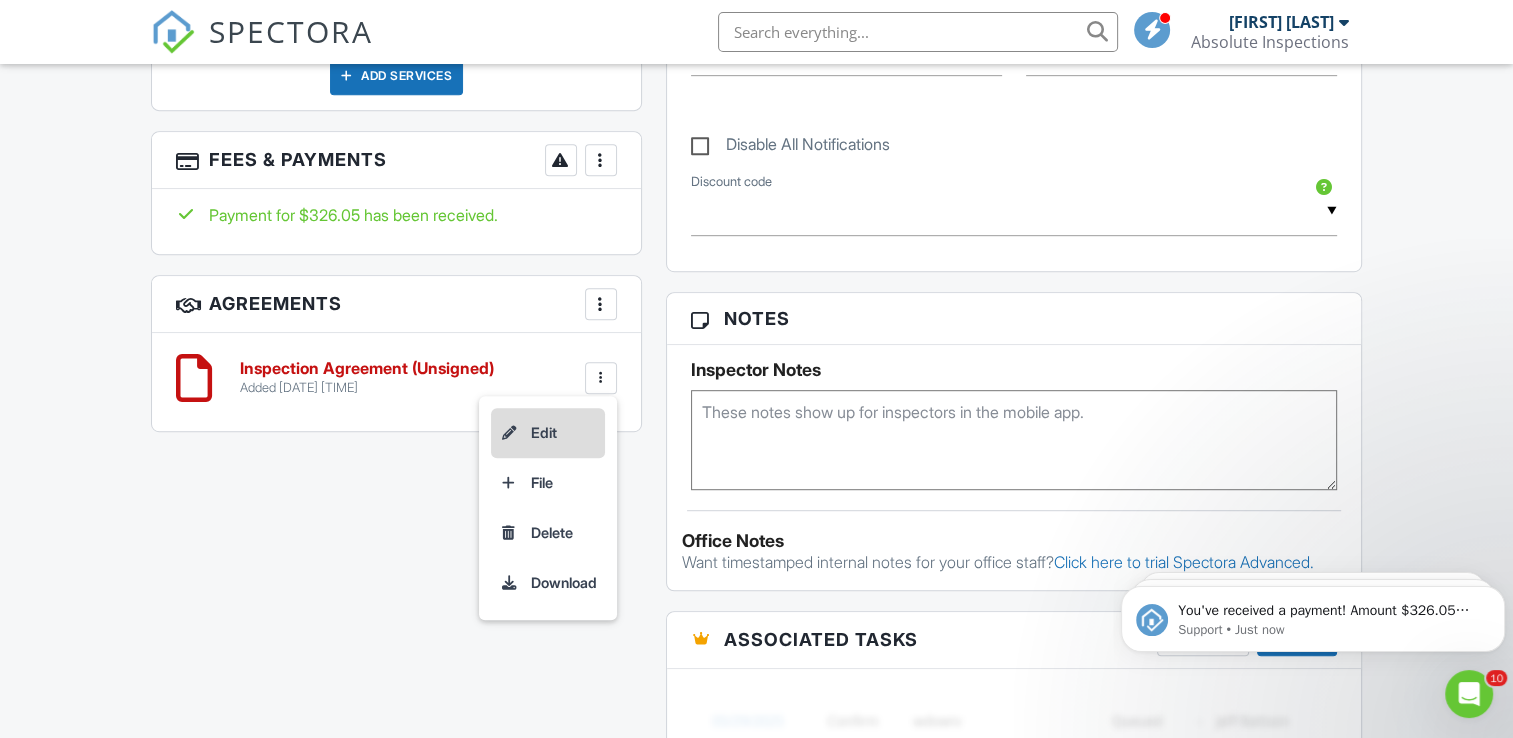 click on "Edit" at bounding box center [548, 433] 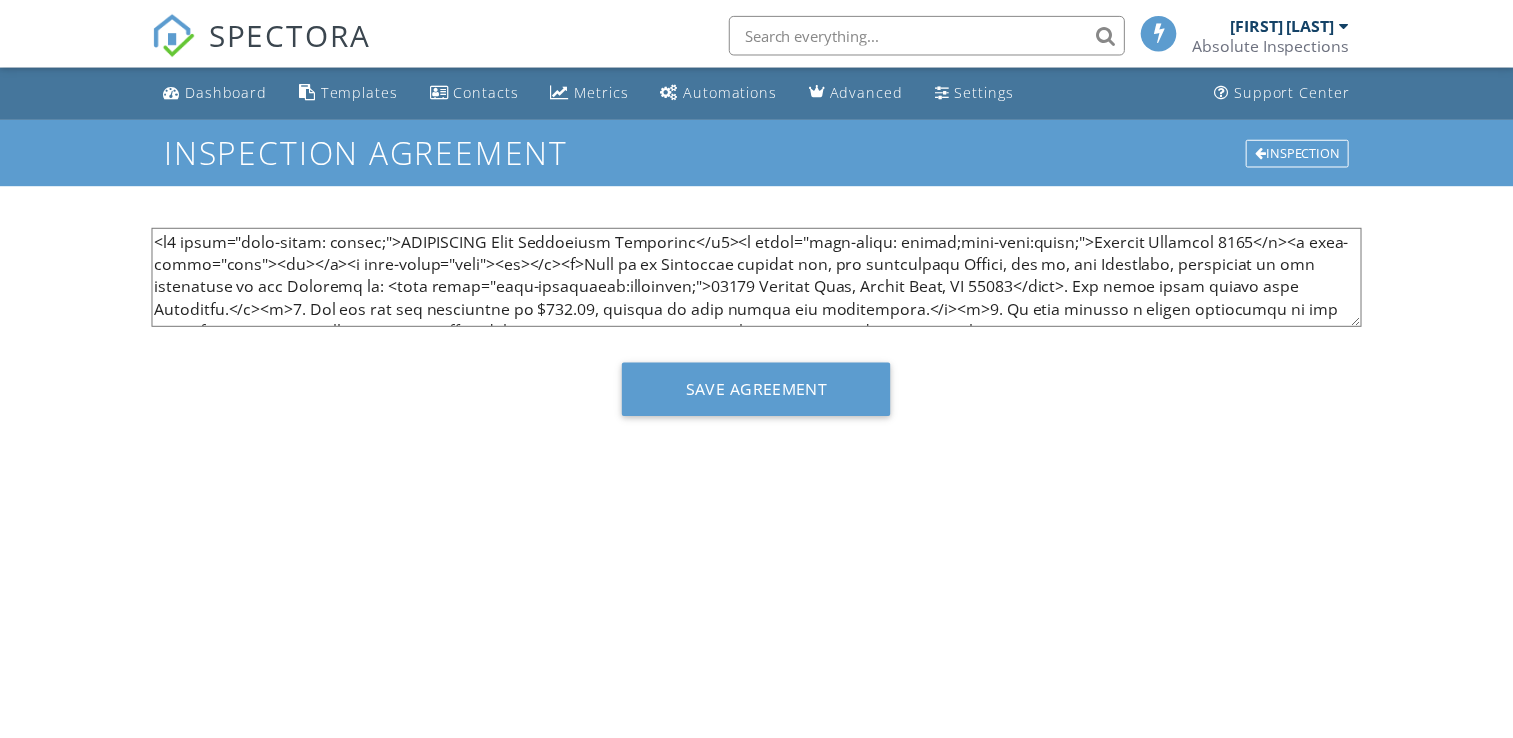 scroll, scrollTop: 0, scrollLeft: 0, axis: both 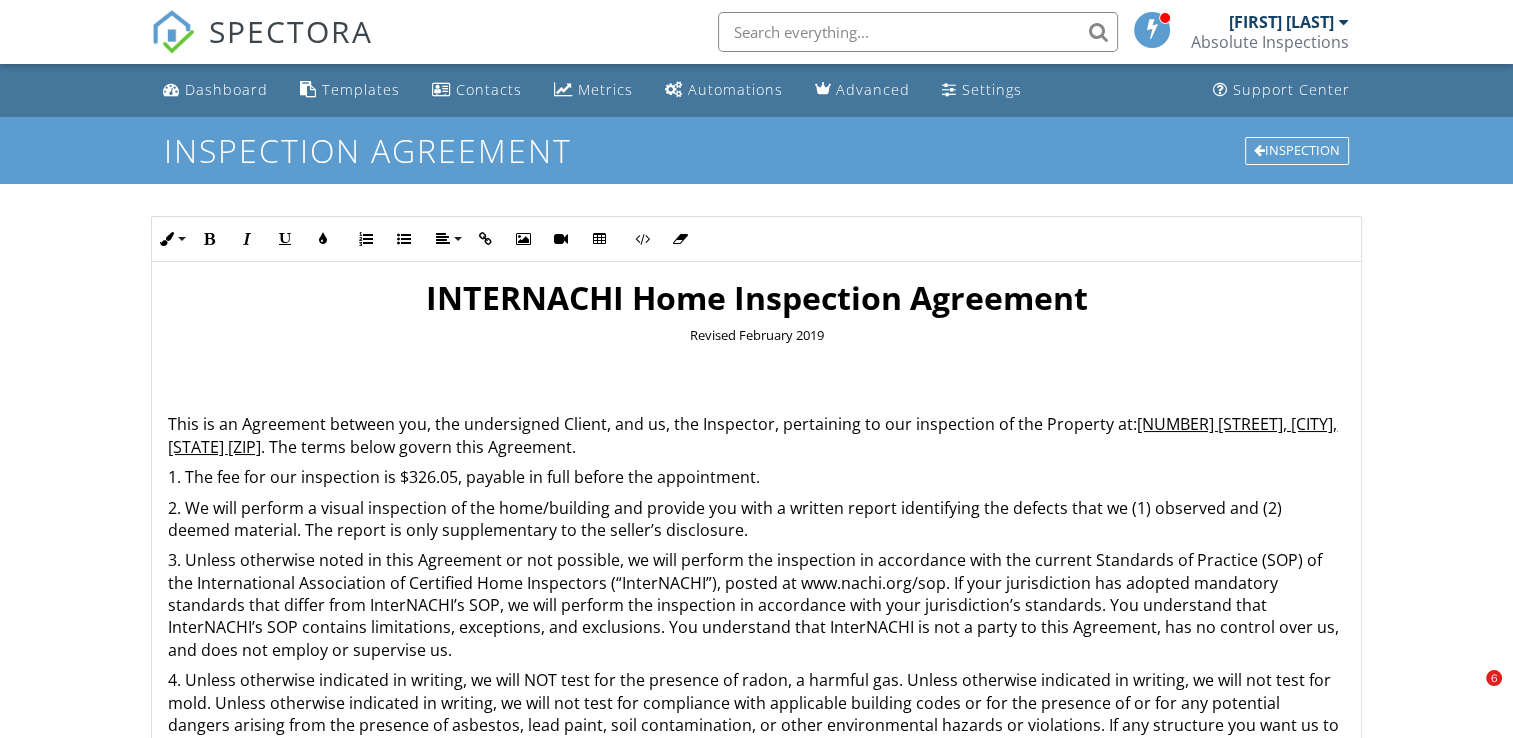 click on "3. Unless otherwise noted in this Agreement or not possible, we will perform the inspection in accordance with the current Standards of Practice (SOP) of the
International Association of Certified Home Inspectors (“InterNACHI”), posted at www.nachi.org/sop. If your jurisdiction has adopted mandatory standards
that differ from InterNACHI’s SOP, we will perform the inspection in accordance with your jurisdiction’s standards. You understand that InterNACHI’s SOP
contains limitations, exceptions, and exclusions. You understand that InterNACHI is not a party to this Agreement, has no control over us, and does not
employ or supervise us." at bounding box center (756, 605) 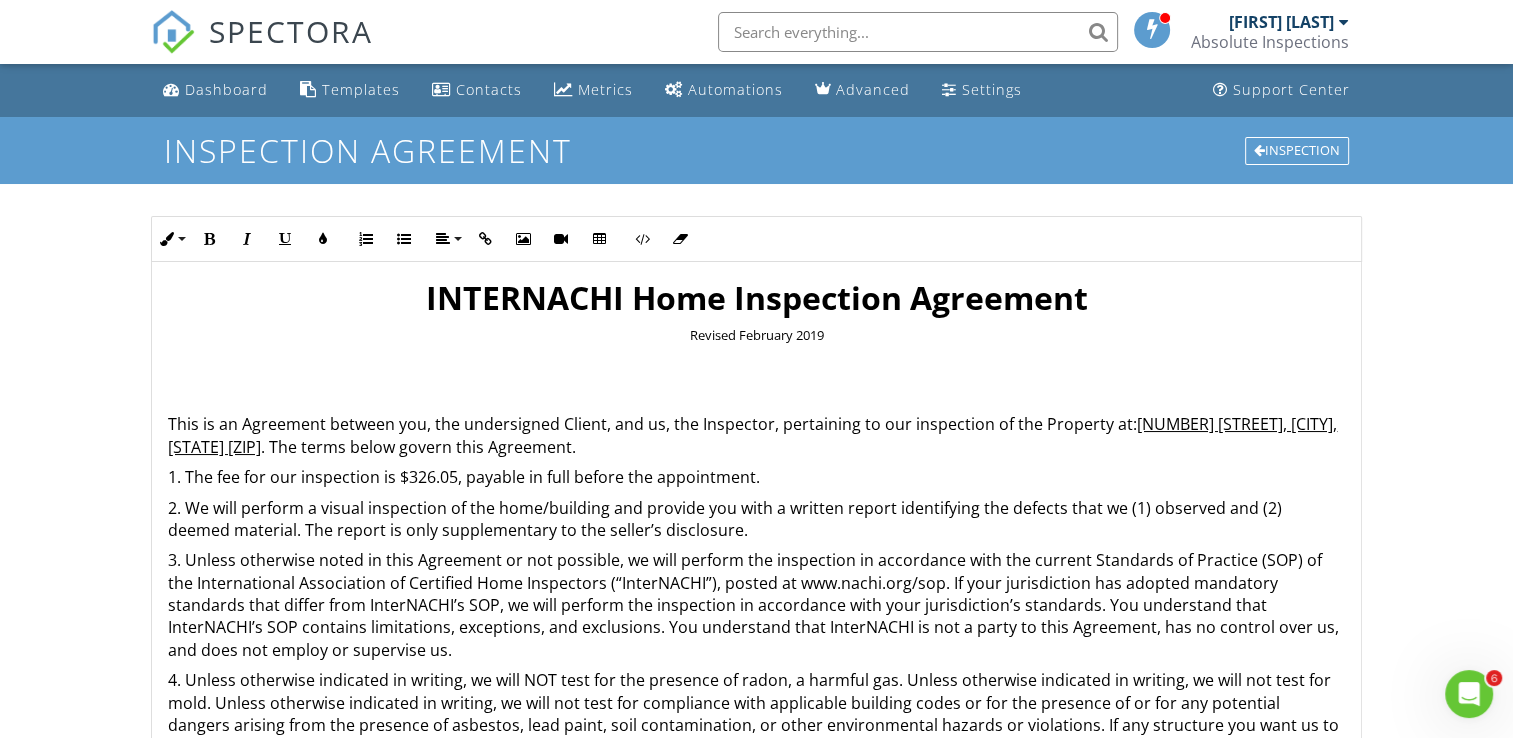 scroll, scrollTop: 0, scrollLeft: 0, axis: both 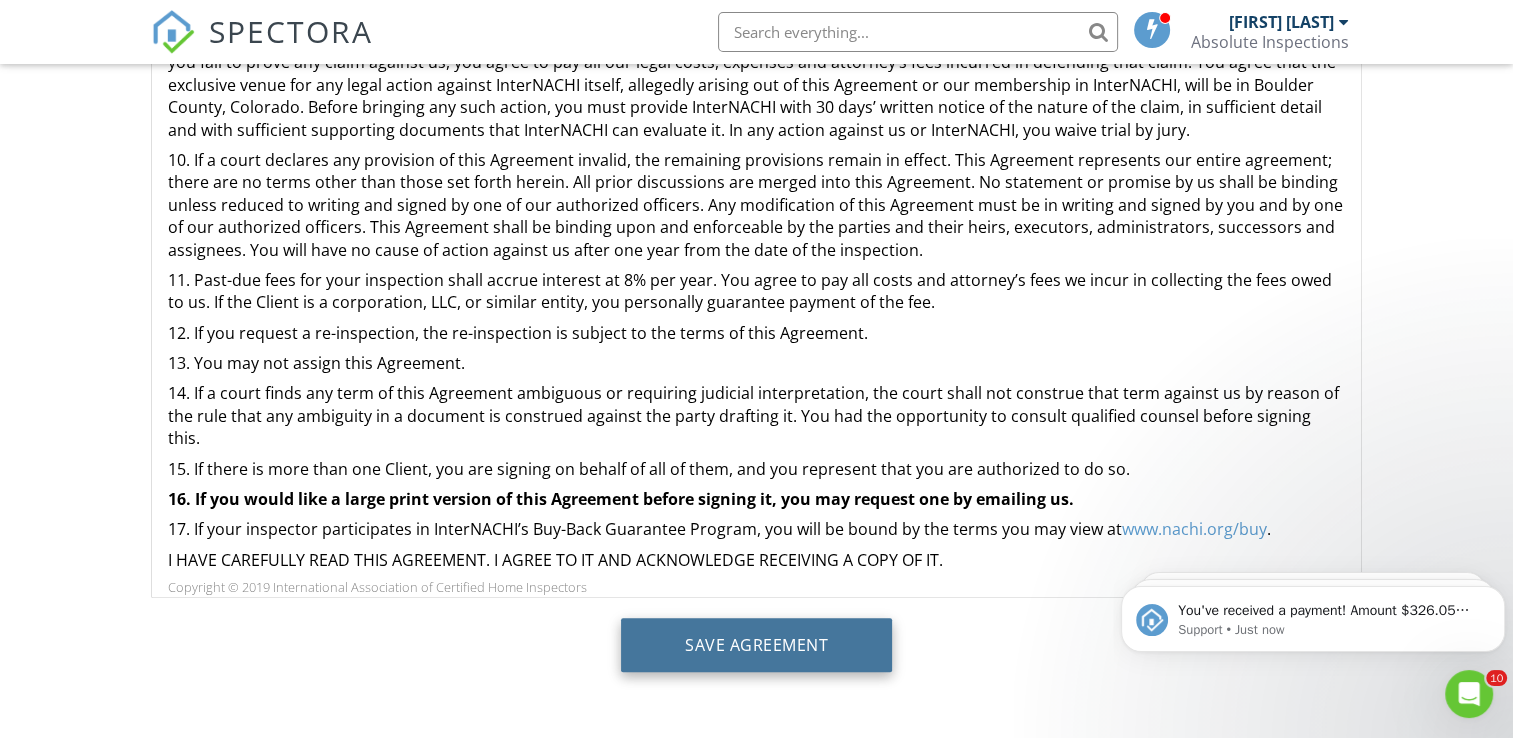 click on "Save Agreement" at bounding box center [756, 645] 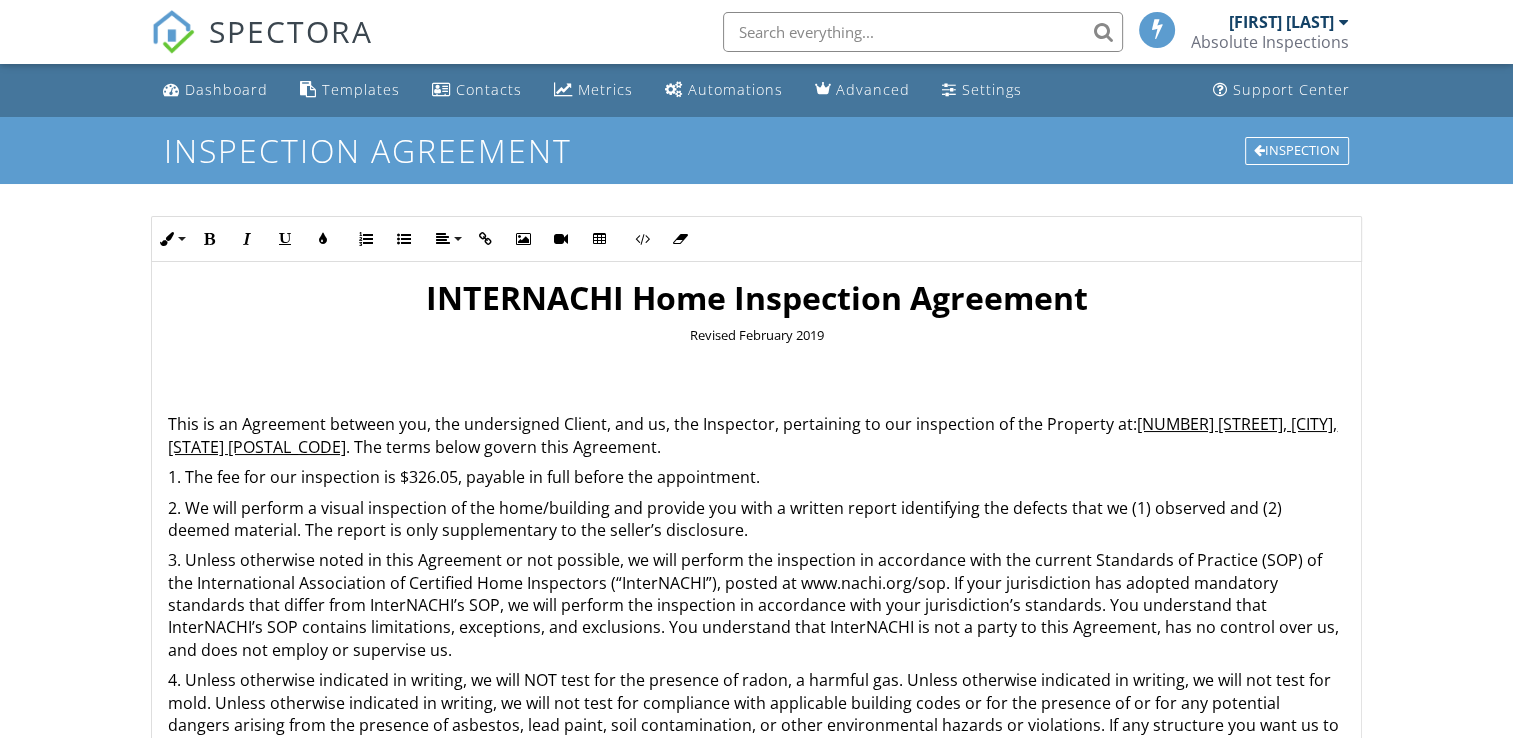 scroll, scrollTop: 464, scrollLeft: 0, axis: vertical 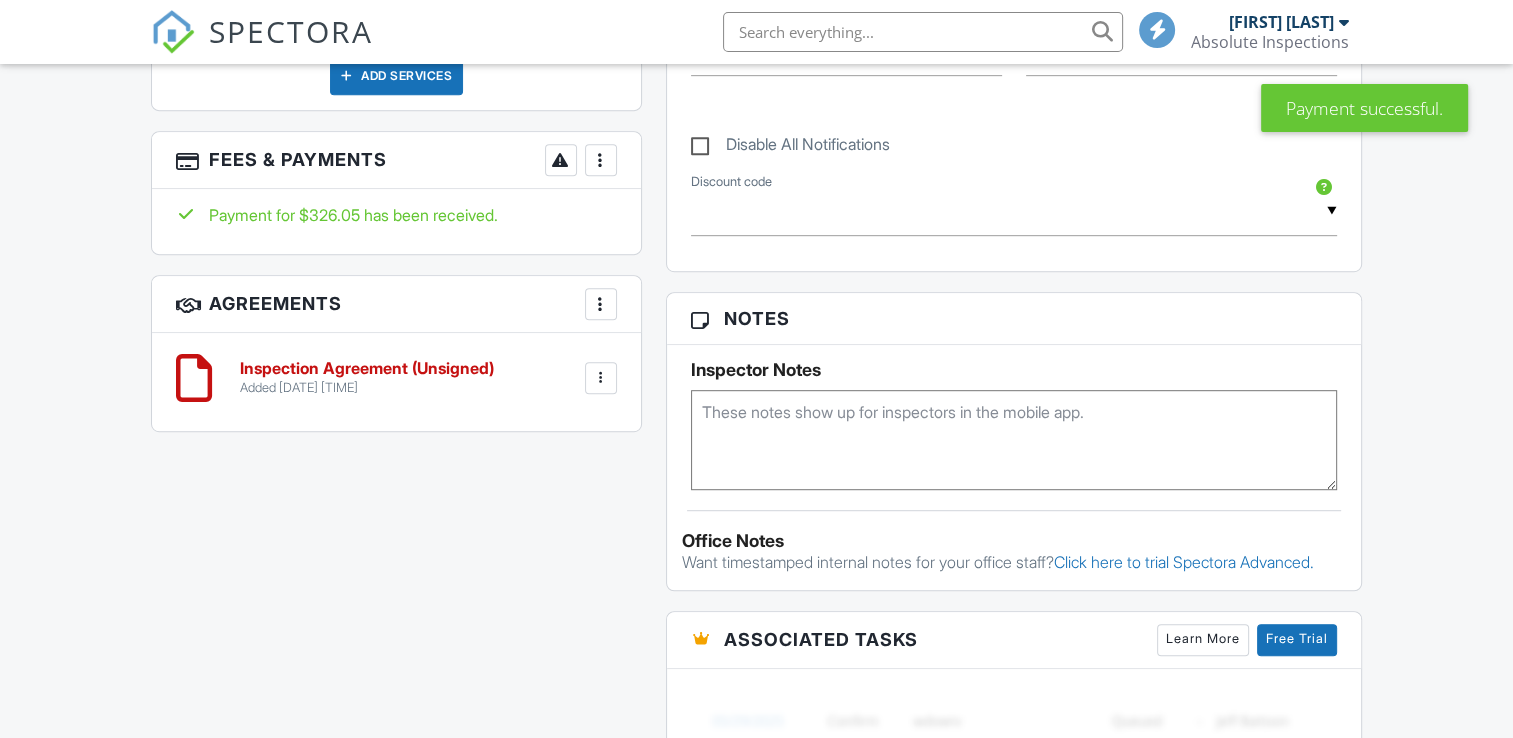 click on "Inspection Agreement
(Unsigned)" at bounding box center (367, 369) 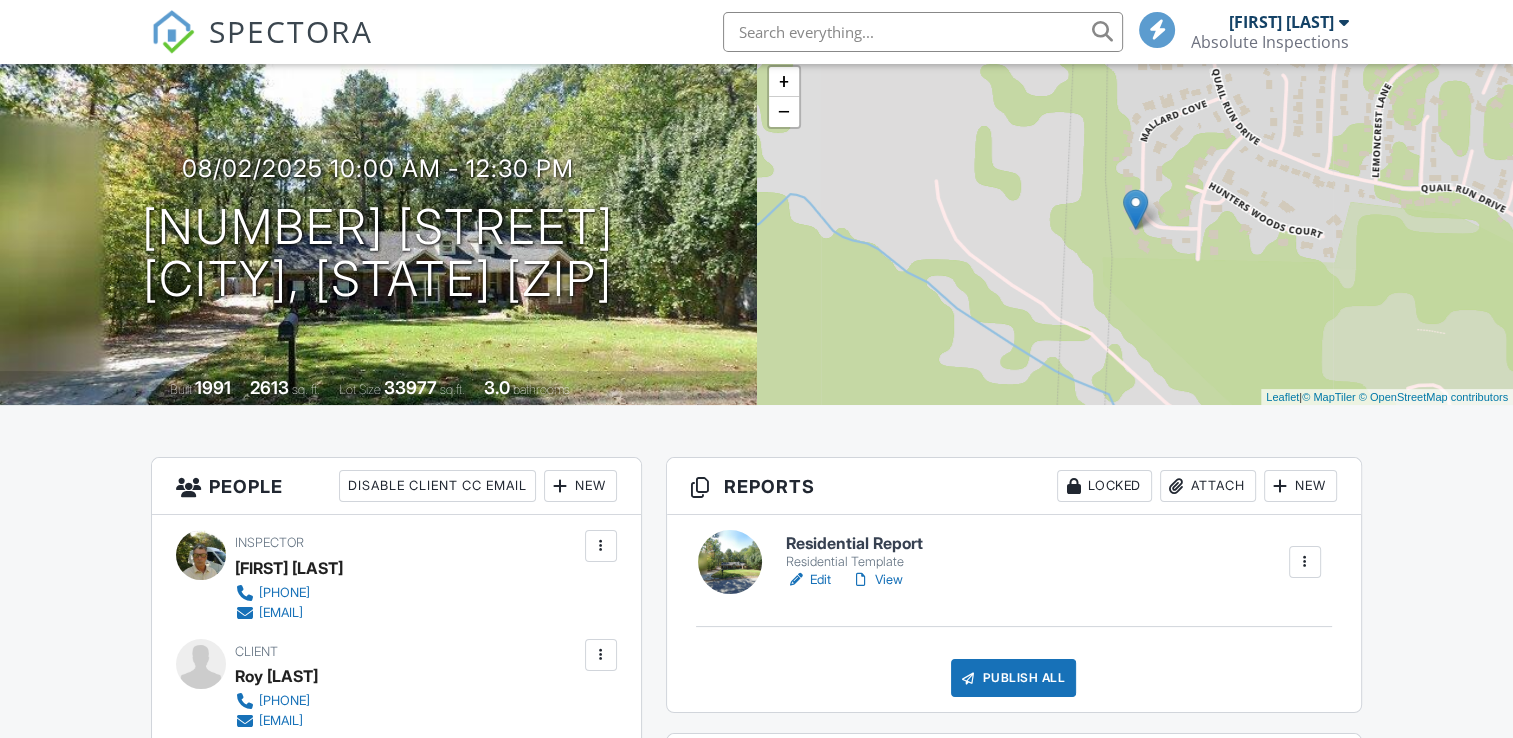 scroll, scrollTop: 0, scrollLeft: 0, axis: both 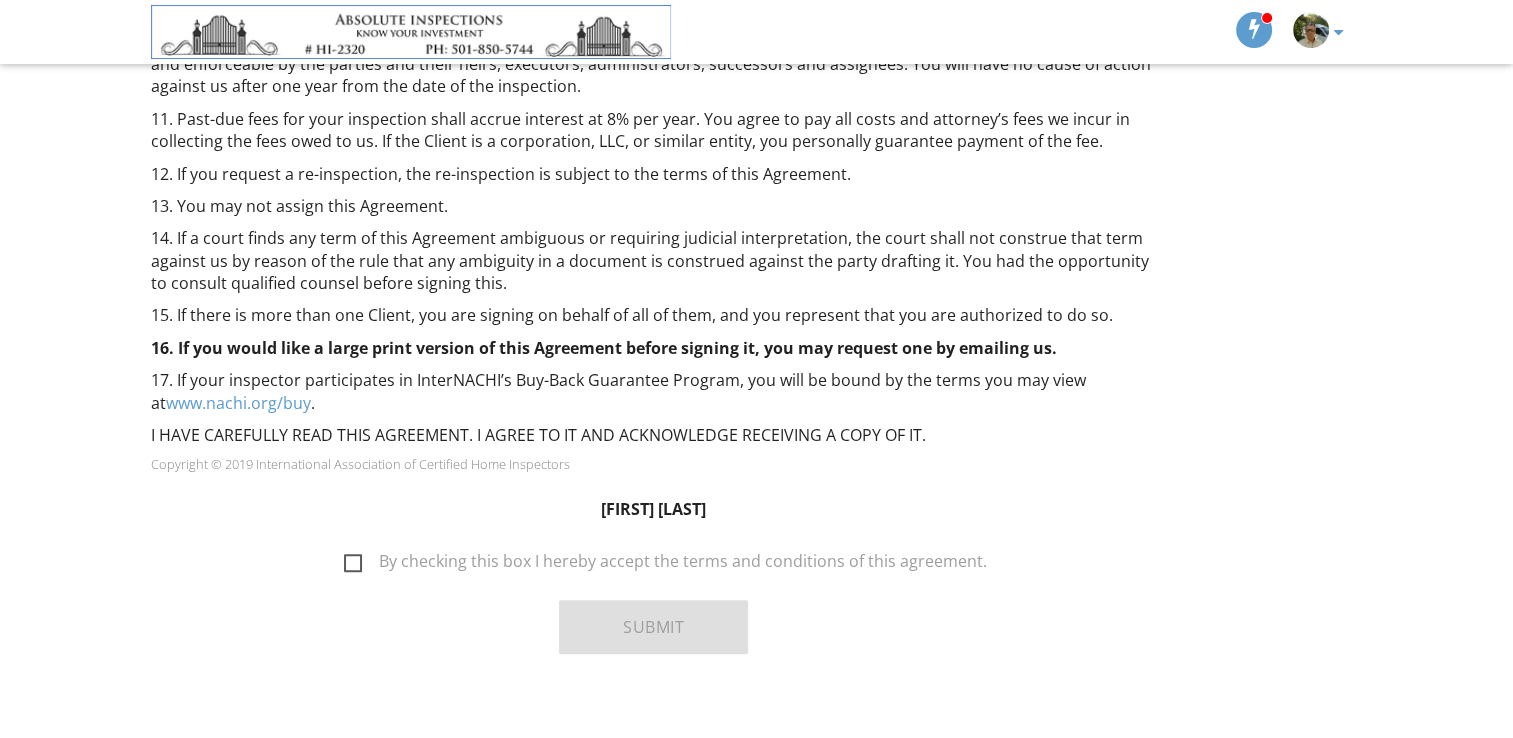 click on "By checking this box I hereby accept the terms and conditions of this agreement." at bounding box center [665, 564] 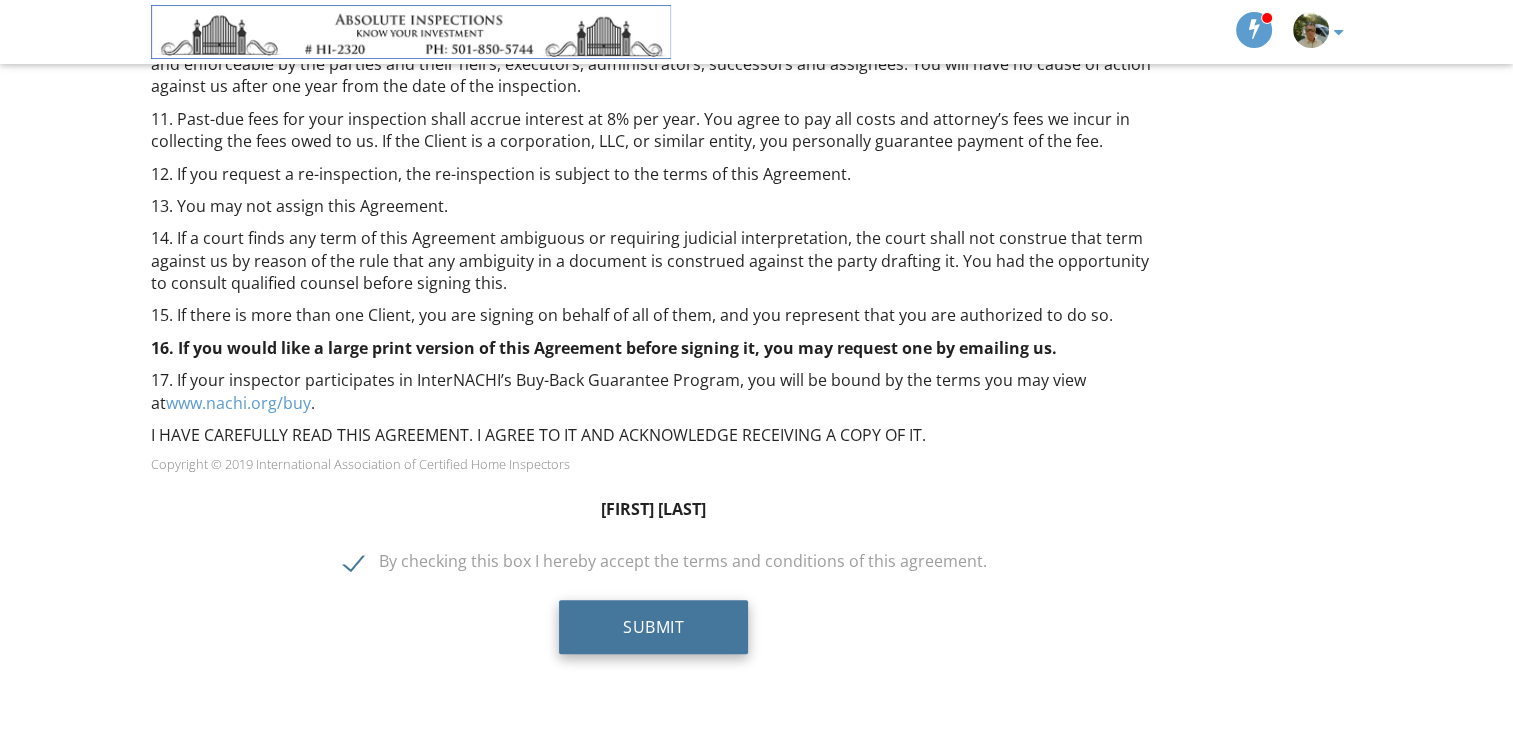 click on "Submit" at bounding box center [653, 627] 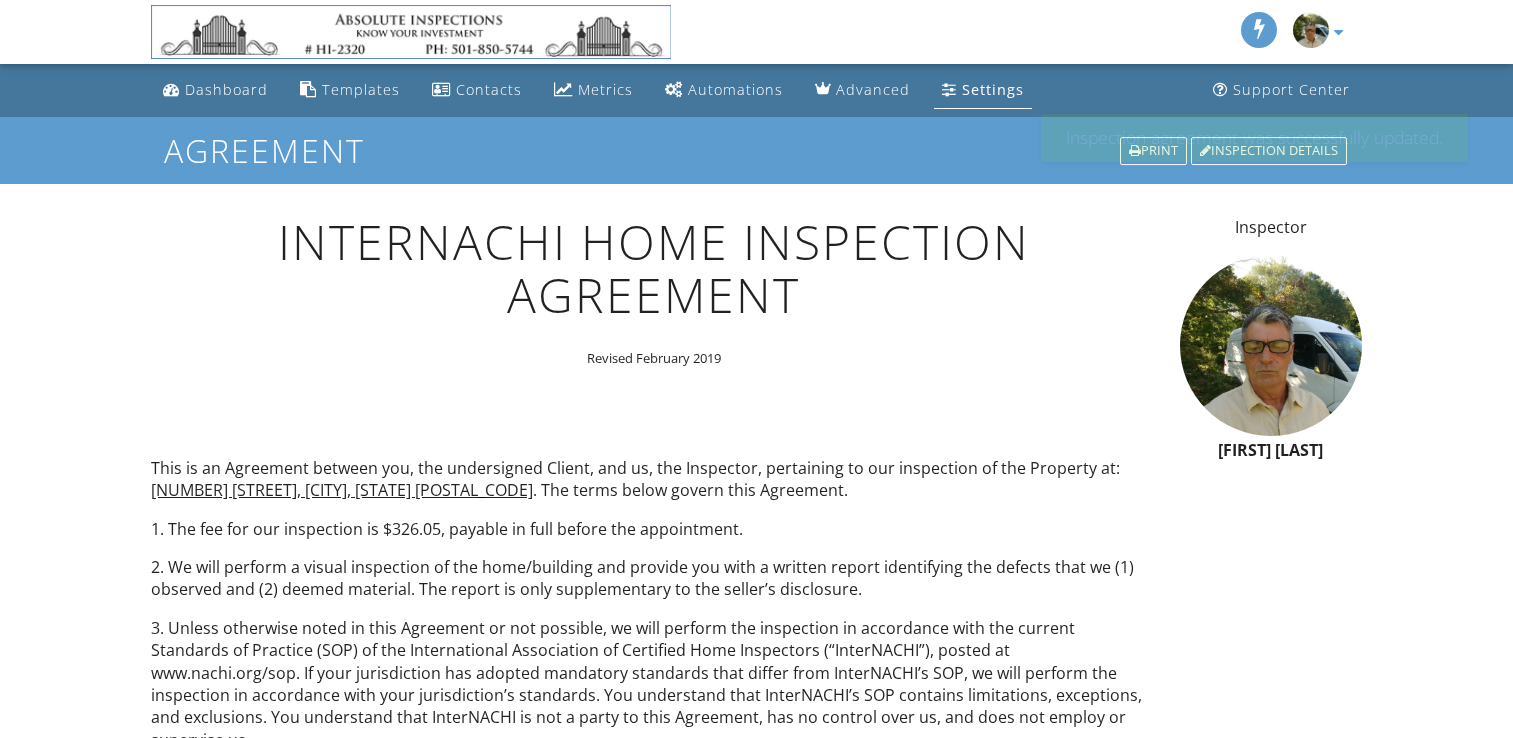 scroll, scrollTop: 0, scrollLeft: 0, axis: both 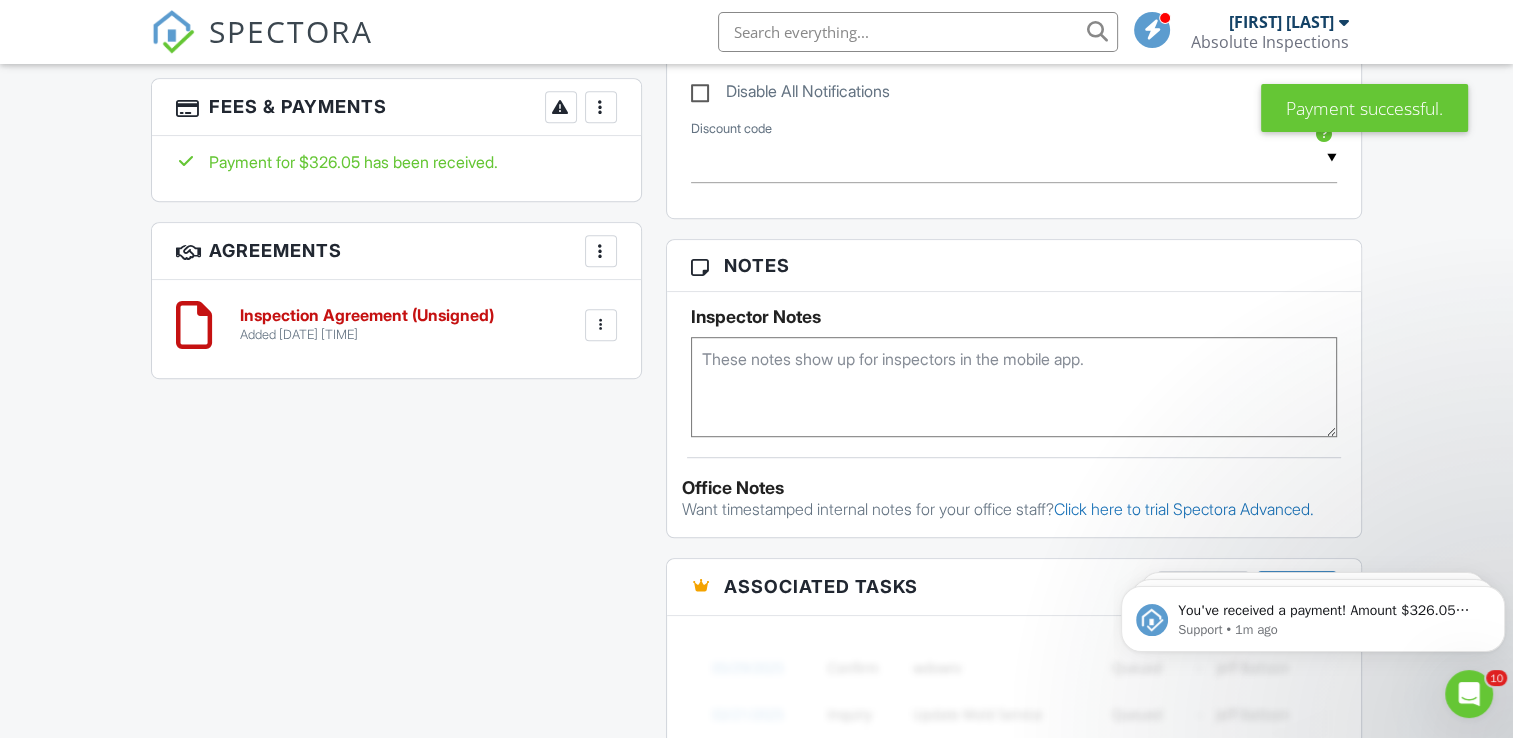 click at bounding box center (601, 325) 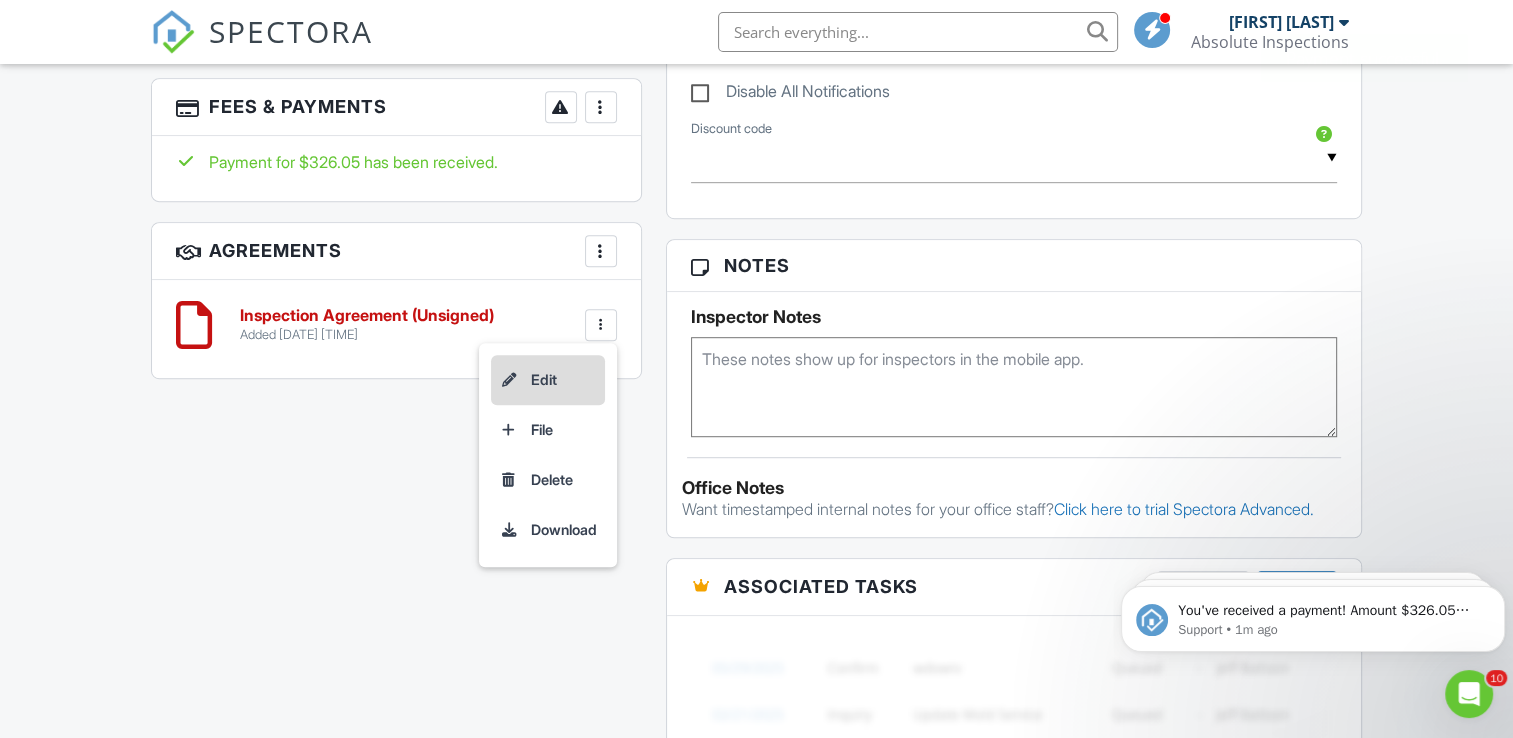 click on "Edit" at bounding box center [548, 380] 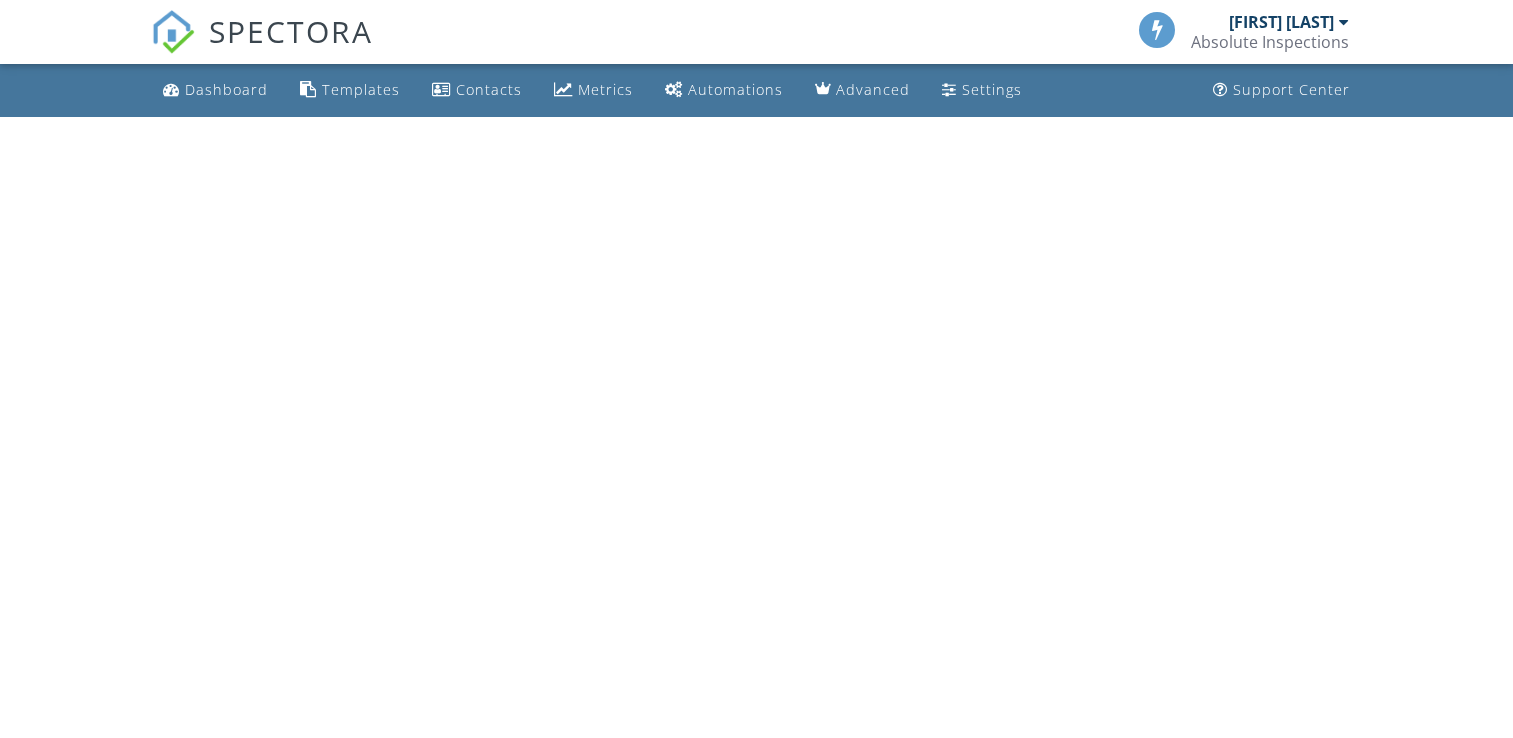 scroll, scrollTop: 0, scrollLeft: 0, axis: both 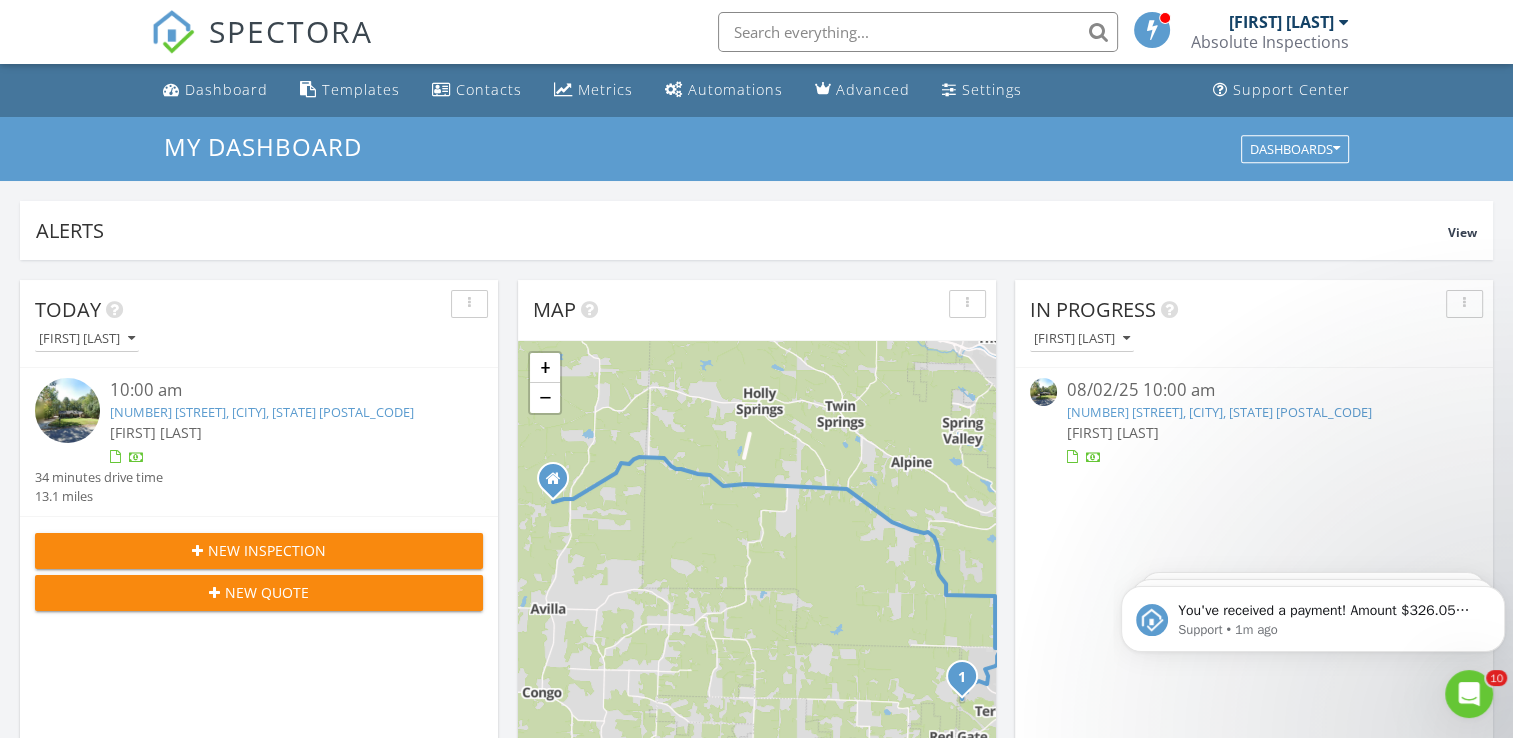 click on "19800 Mallard Cove, Little Rock, AR 72210" at bounding box center [262, 412] 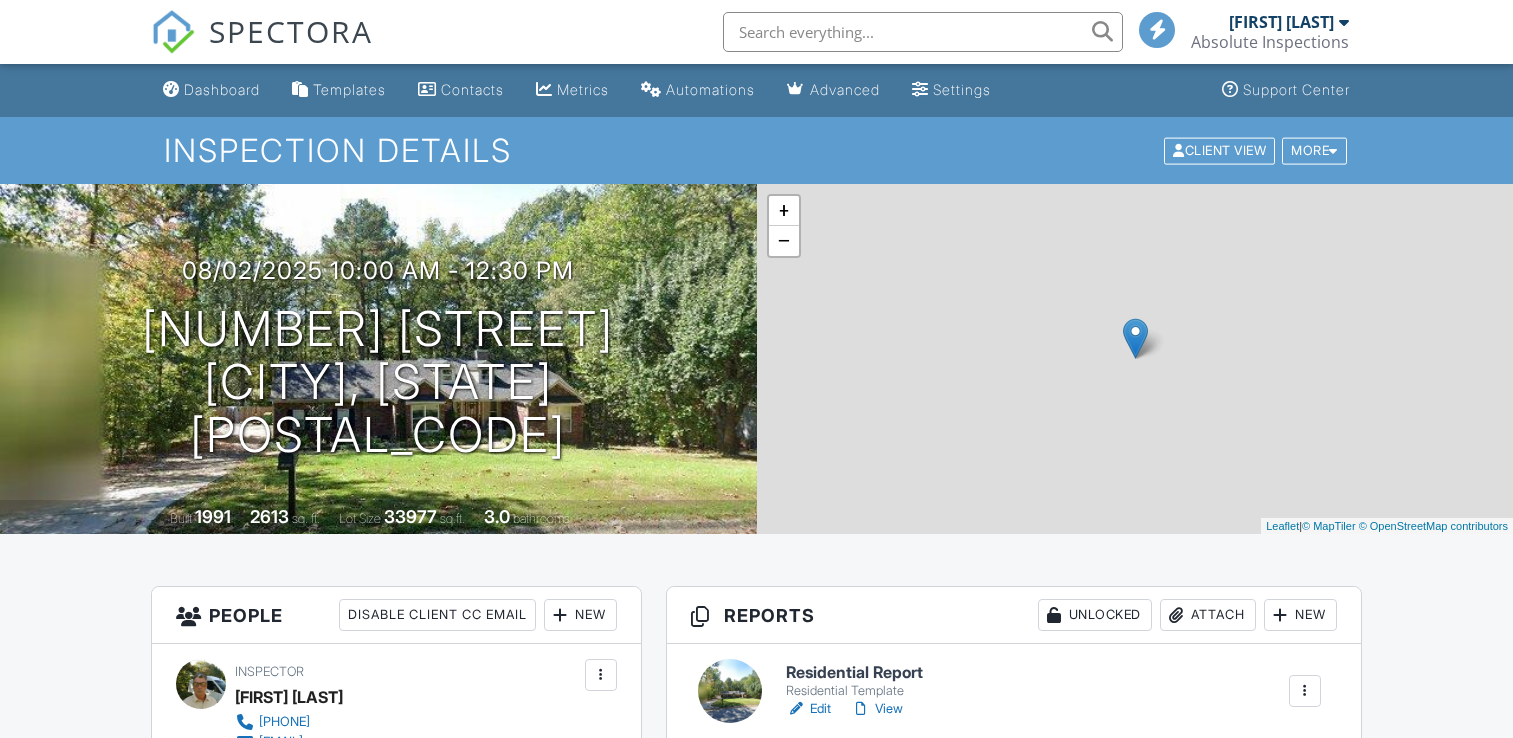 scroll, scrollTop: 0, scrollLeft: 0, axis: both 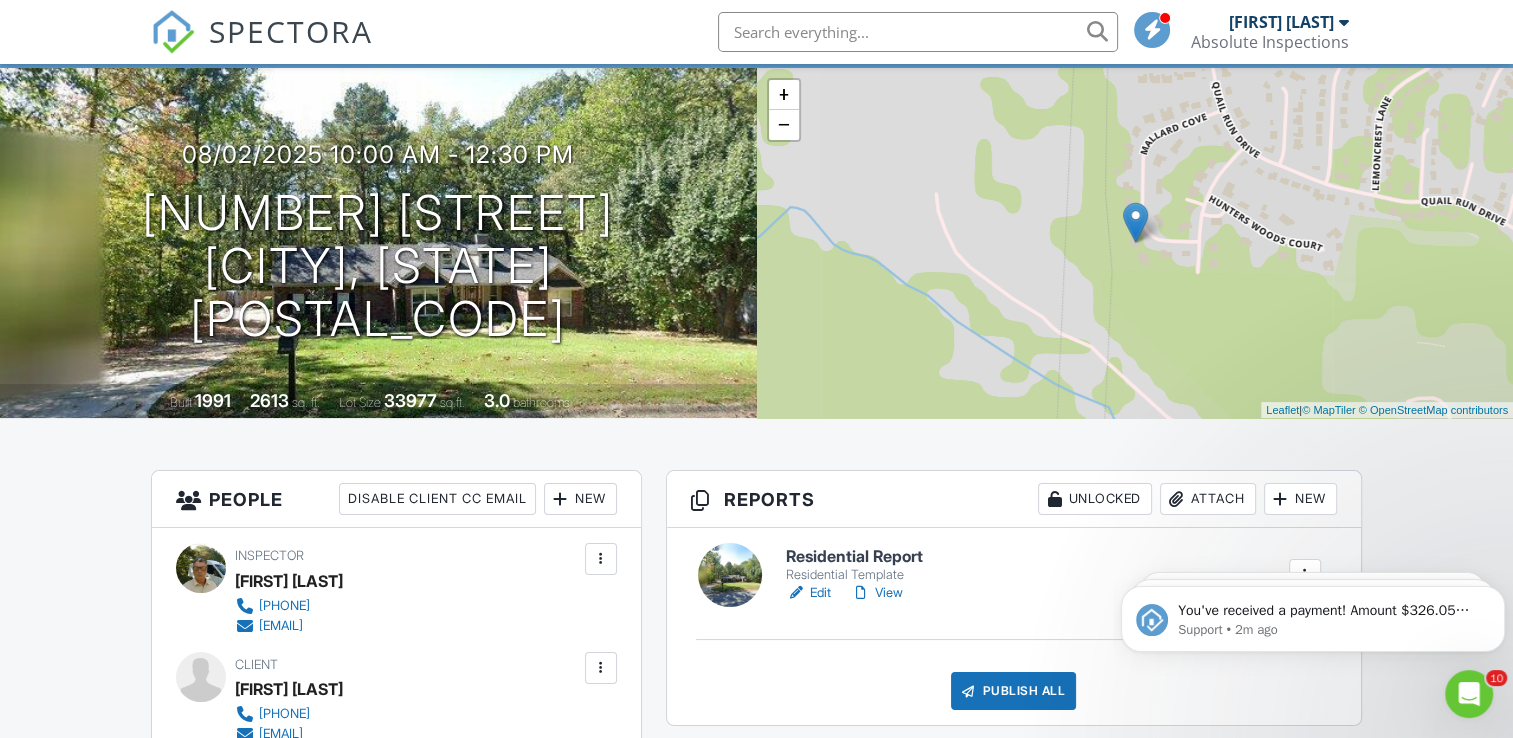 click on "Residential Template" at bounding box center [854, 575] 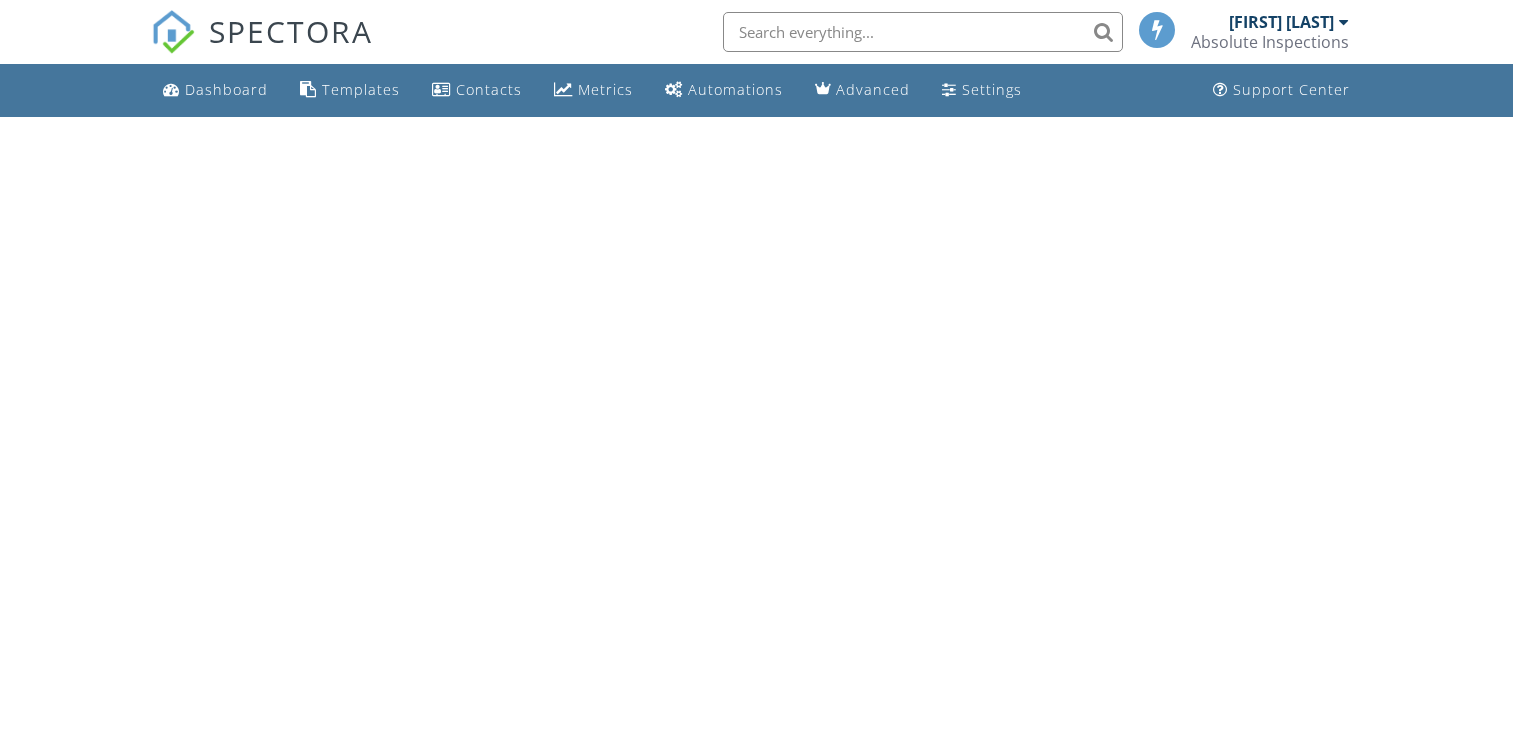 scroll, scrollTop: 0, scrollLeft: 0, axis: both 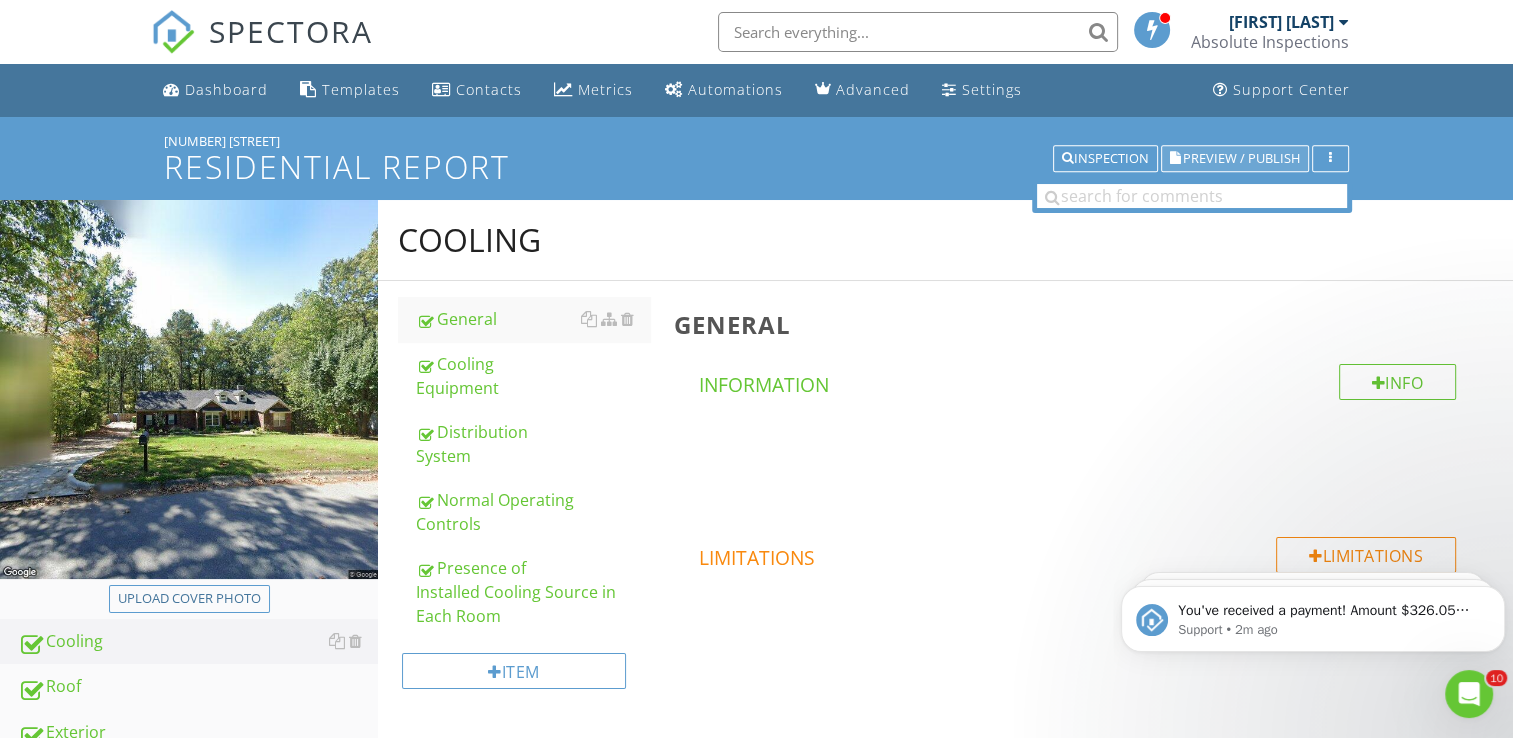 click on "Preview / Publish" at bounding box center [1241, 158] 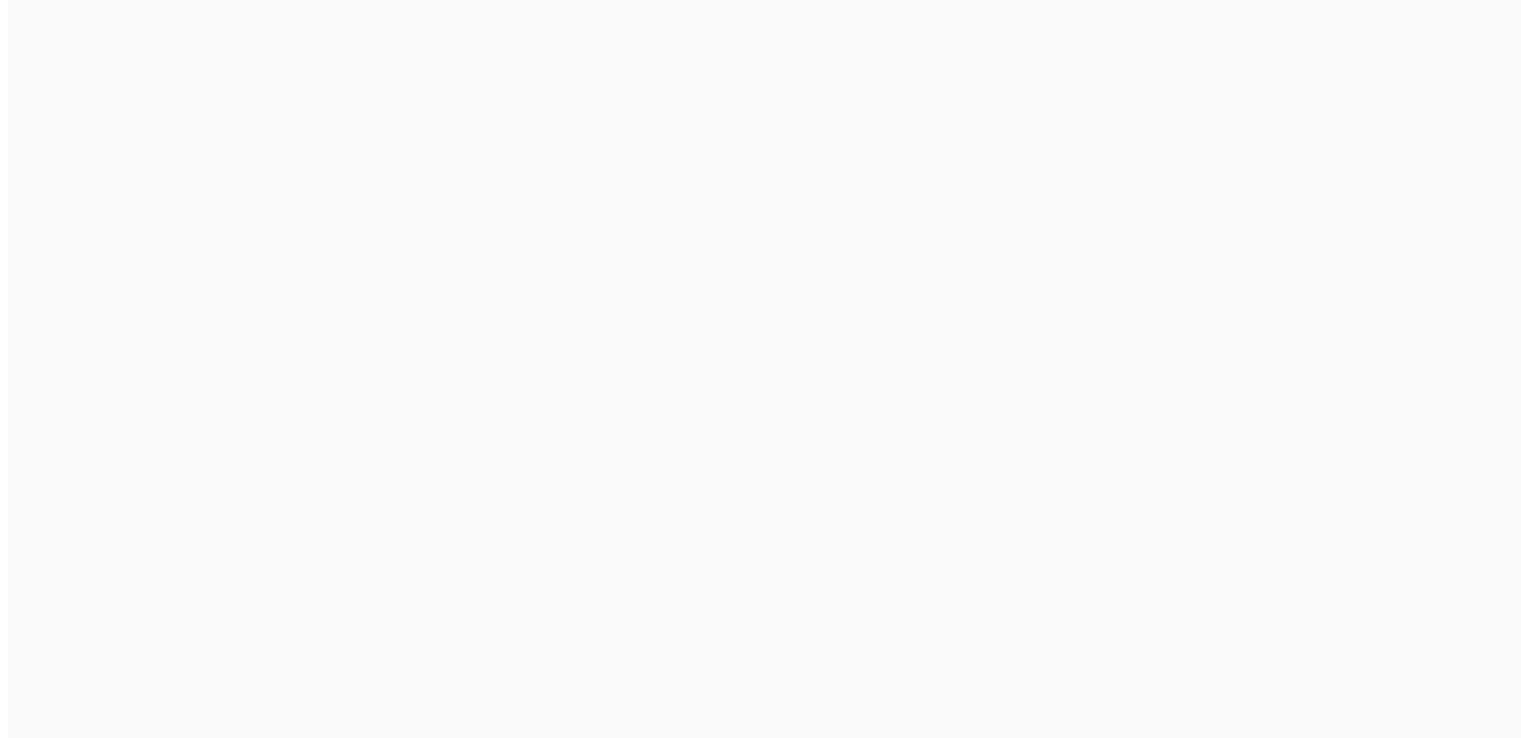 scroll, scrollTop: 0, scrollLeft: 0, axis: both 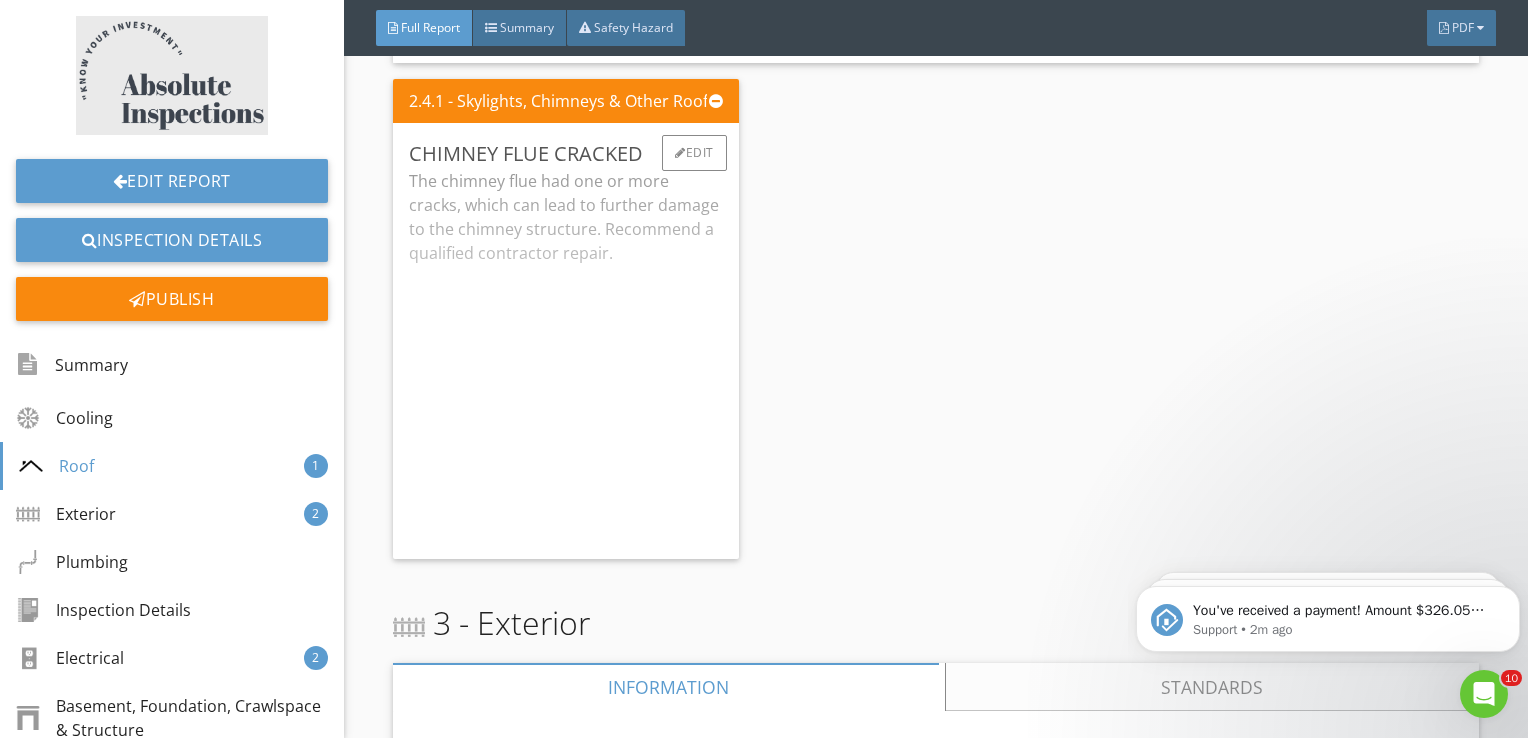 click on "The chimney flue had one or more cracks, which can lead to further damage to the chimney structure. Recommend a qualified contractor repair." at bounding box center [566, 356] 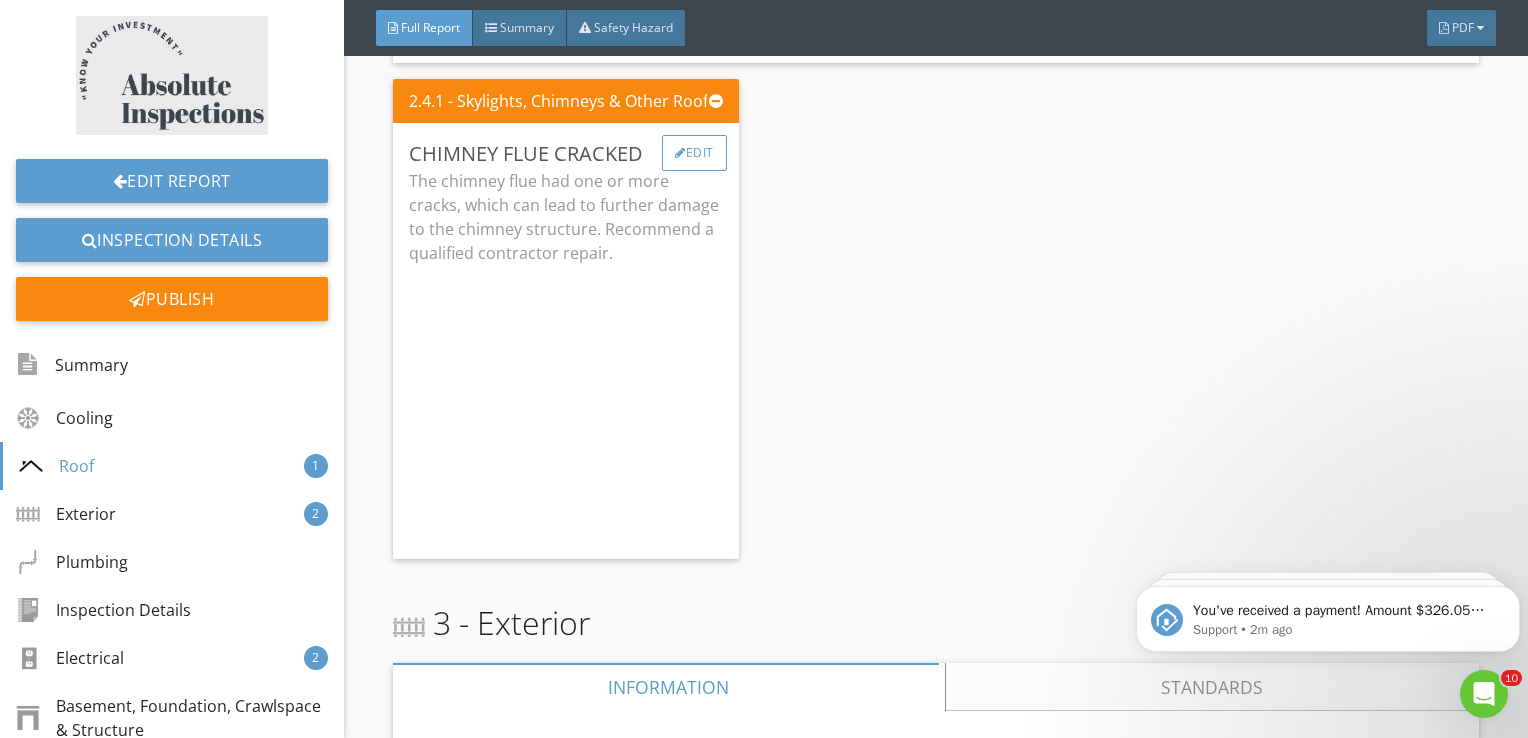 click on "Edit" at bounding box center (694, 153) 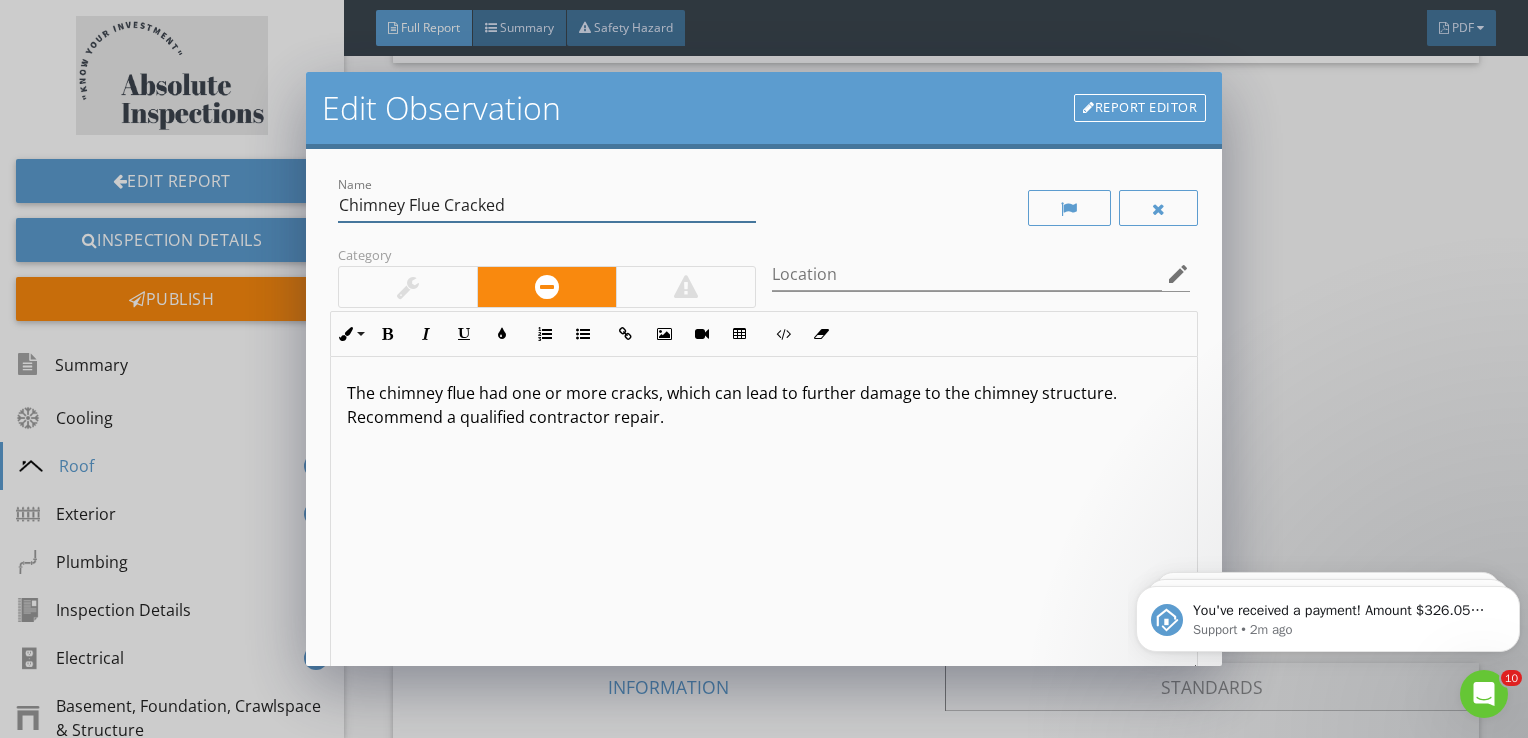 click on "Chimney Flue Cracked" at bounding box center [547, 205] 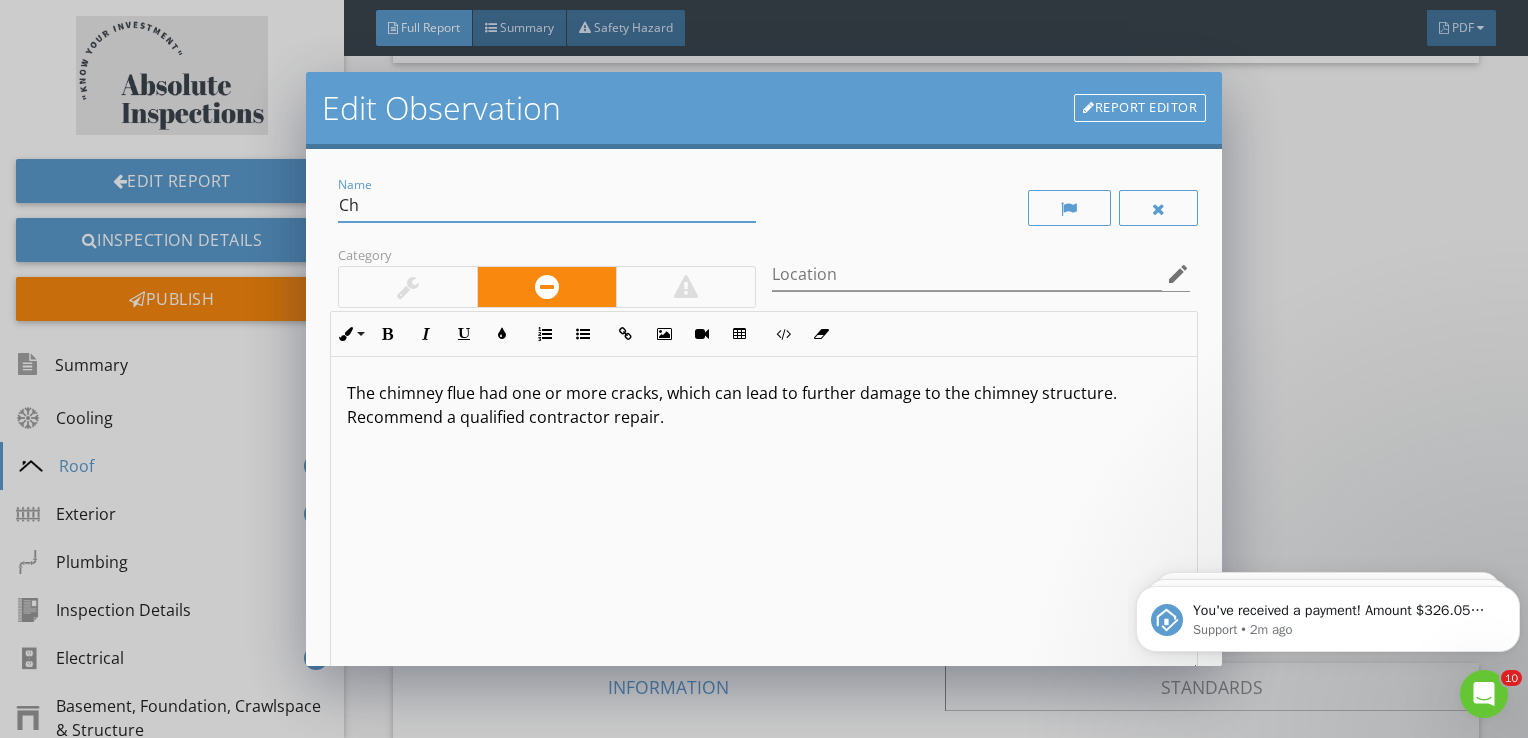 type on "C" 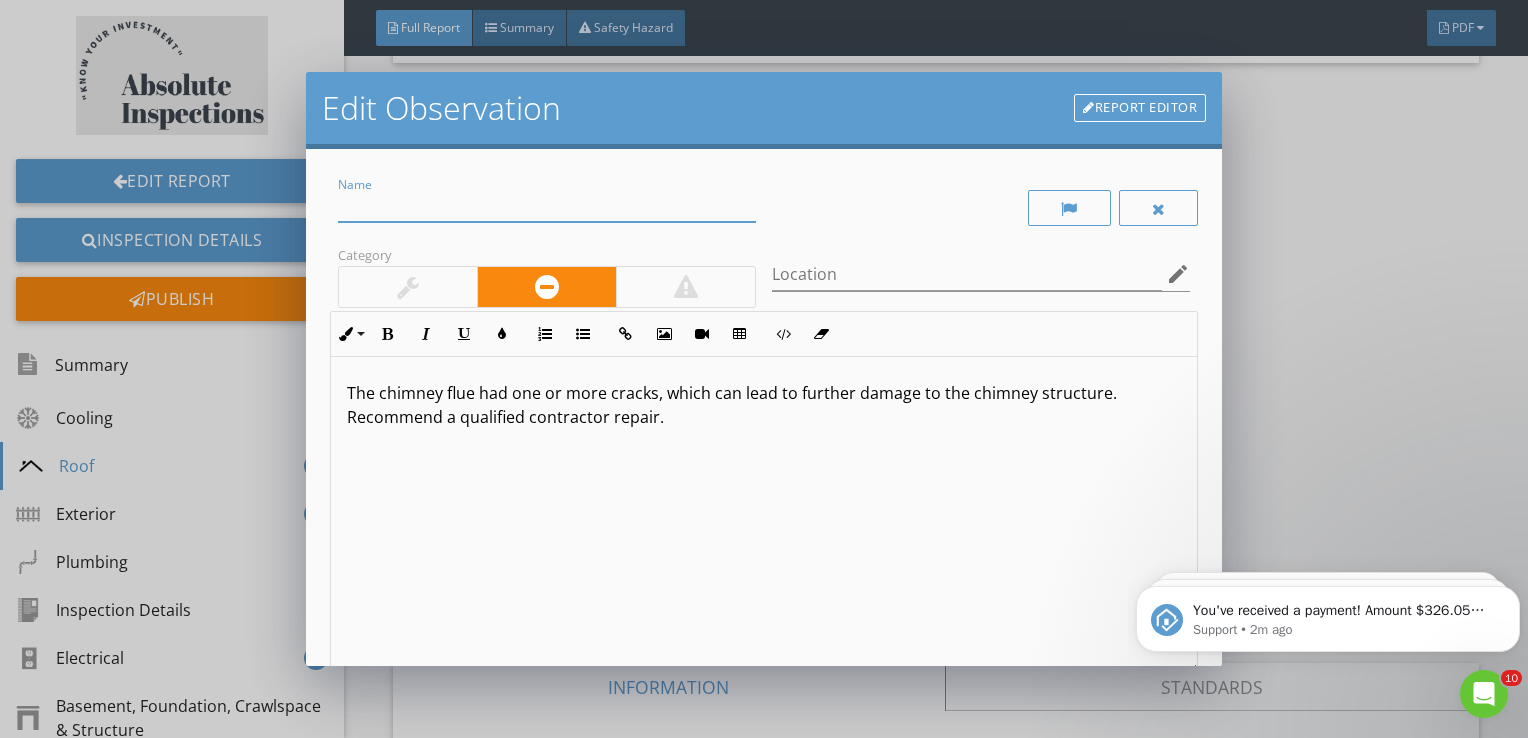 type 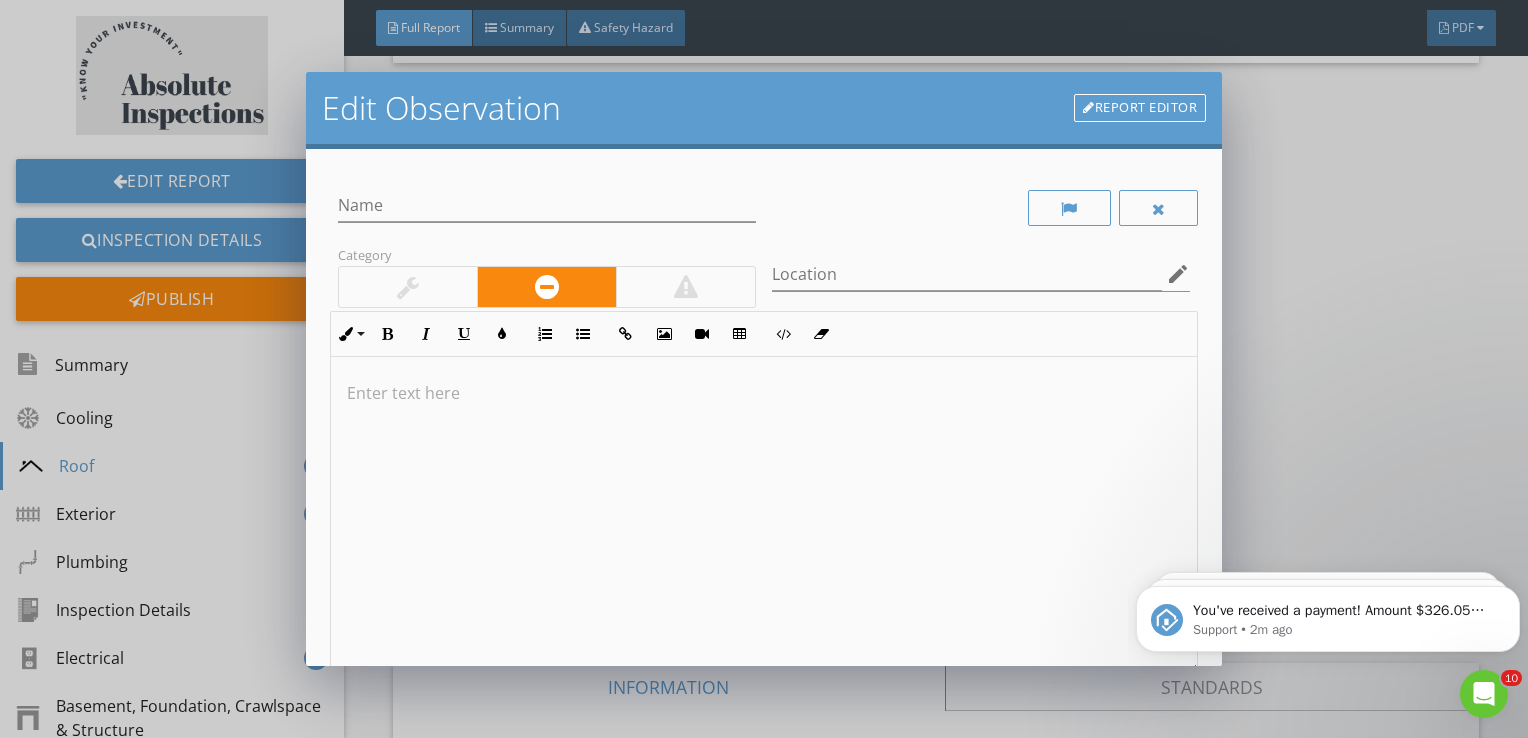 scroll, scrollTop: 0, scrollLeft: 0, axis: both 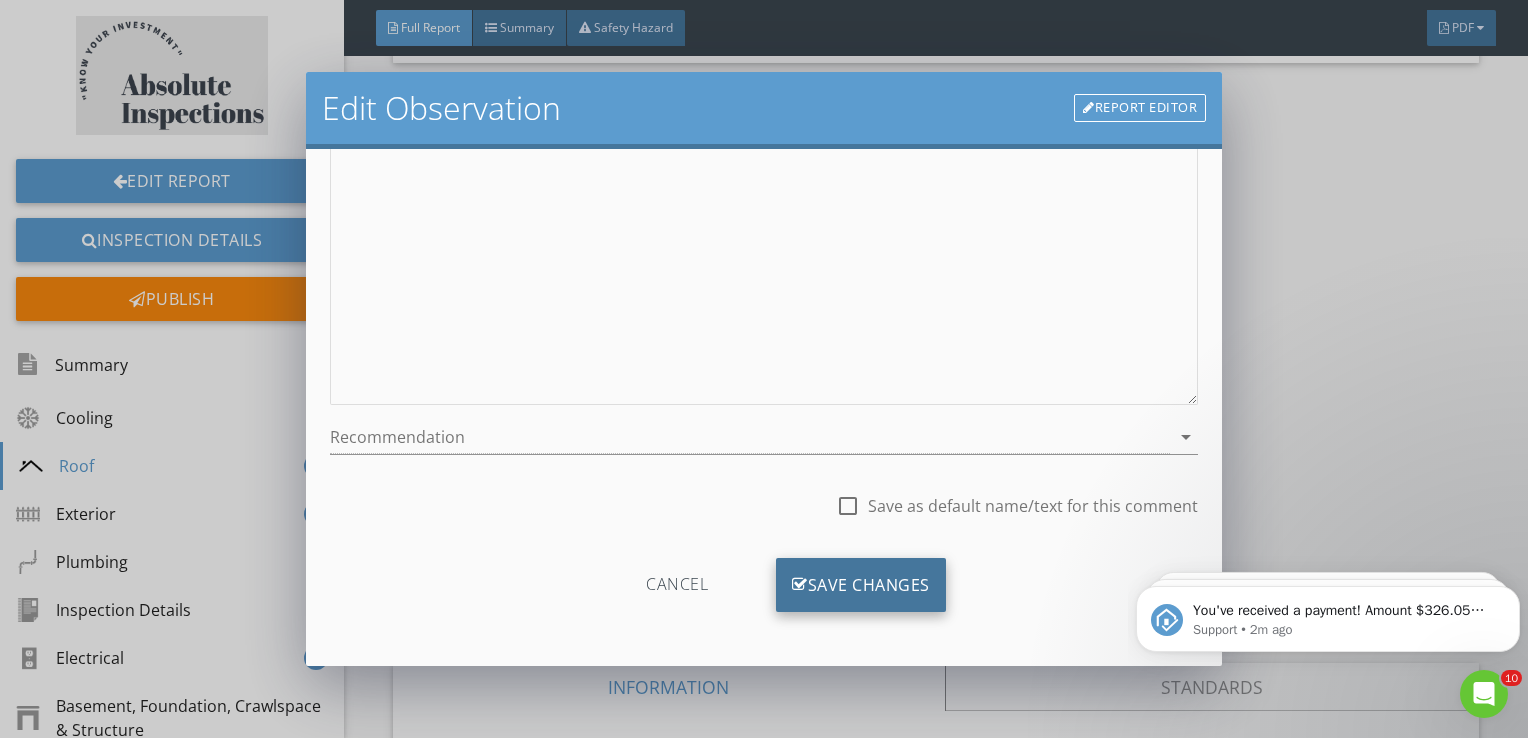 click on "Save Changes" at bounding box center (861, 585) 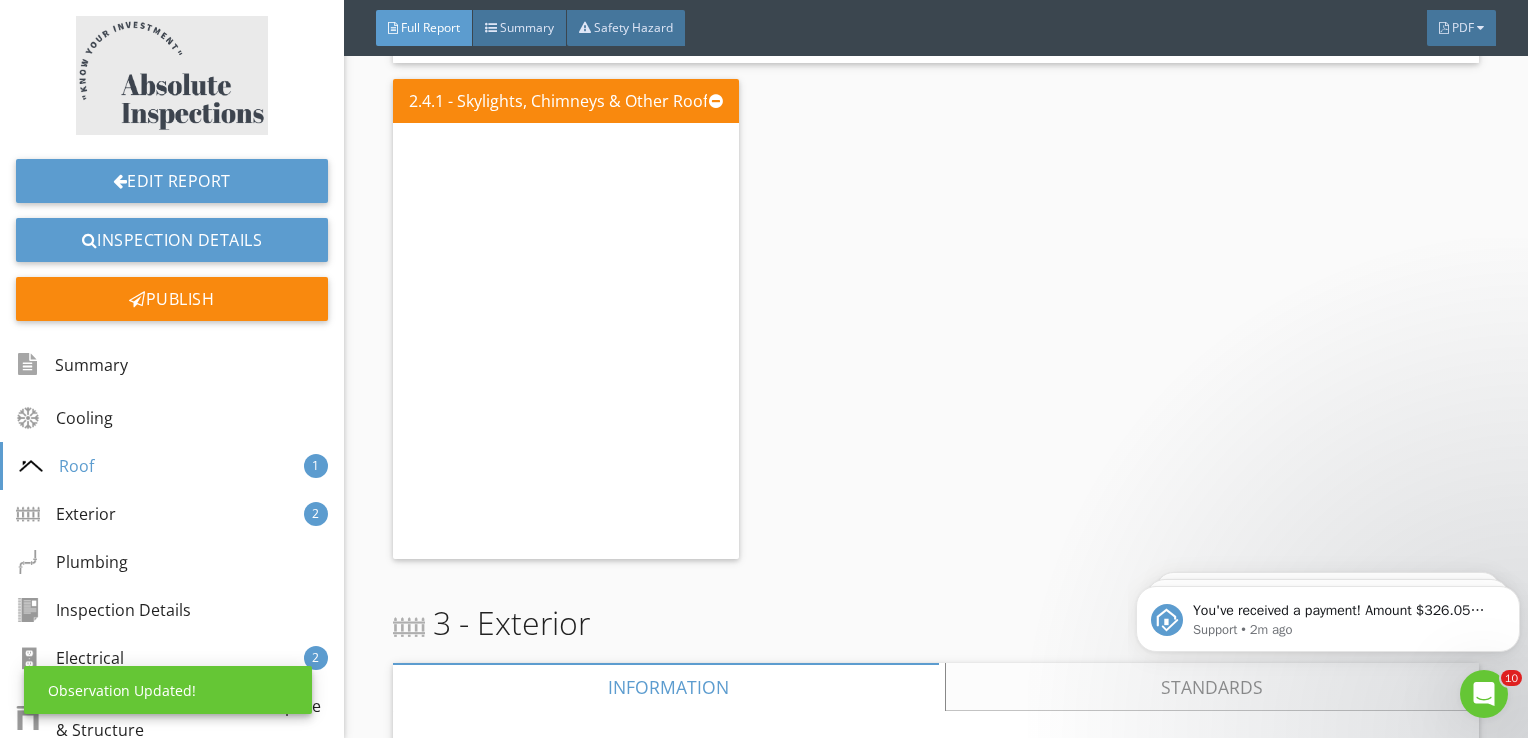 scroll, scrollTop: 32, scrollLeft: 0, axis: vertical 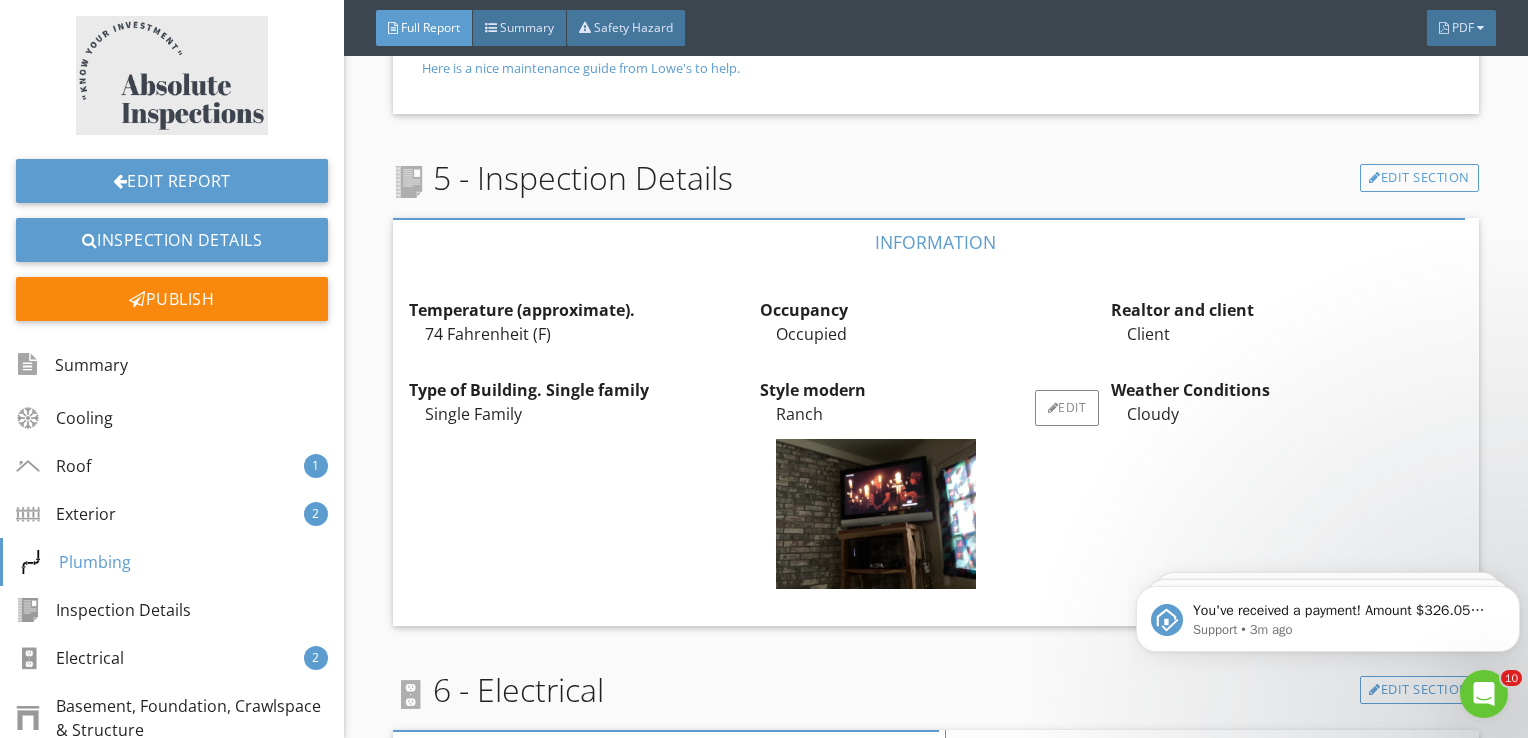 click at bounding box center (876, 514) 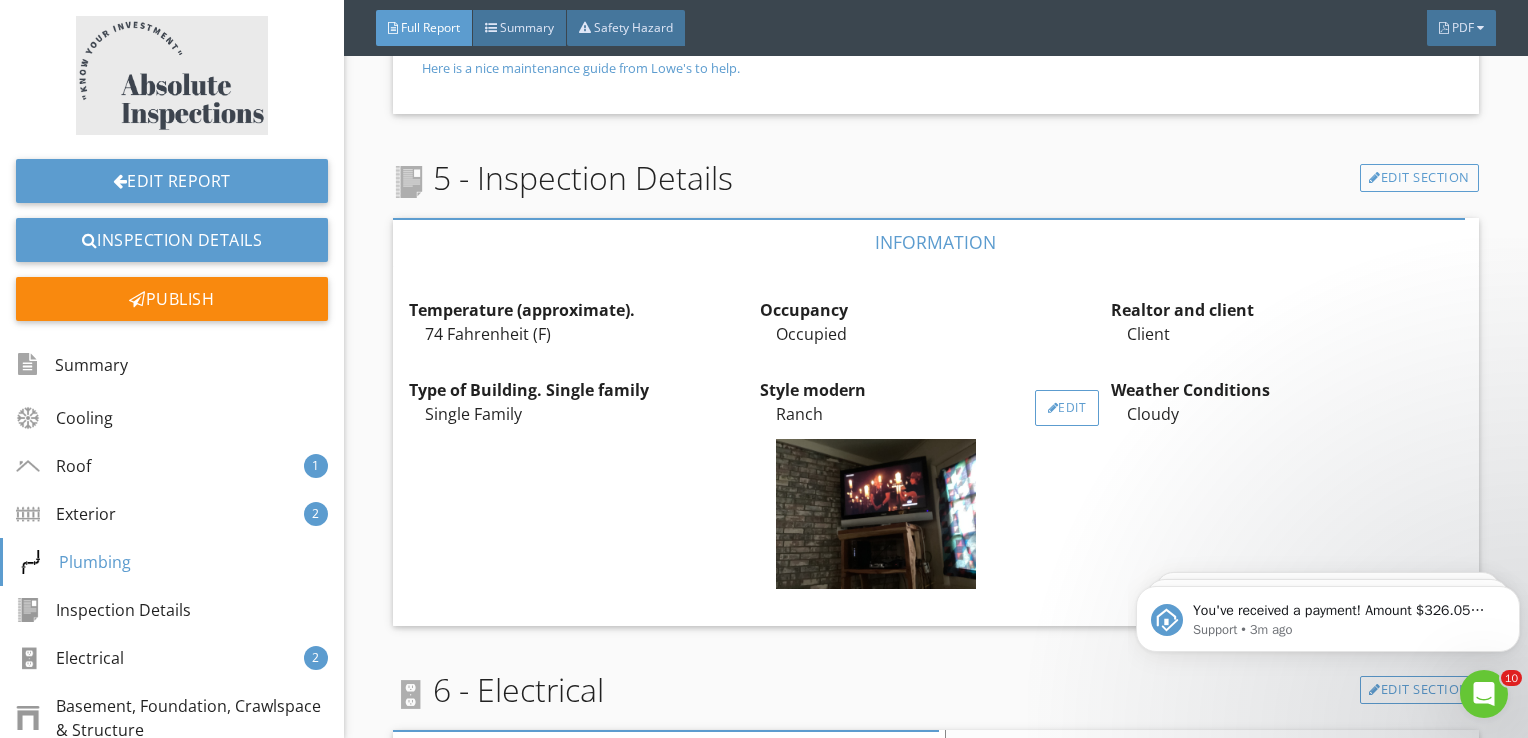 click on "Edit" at bounding box center (1067, 408) 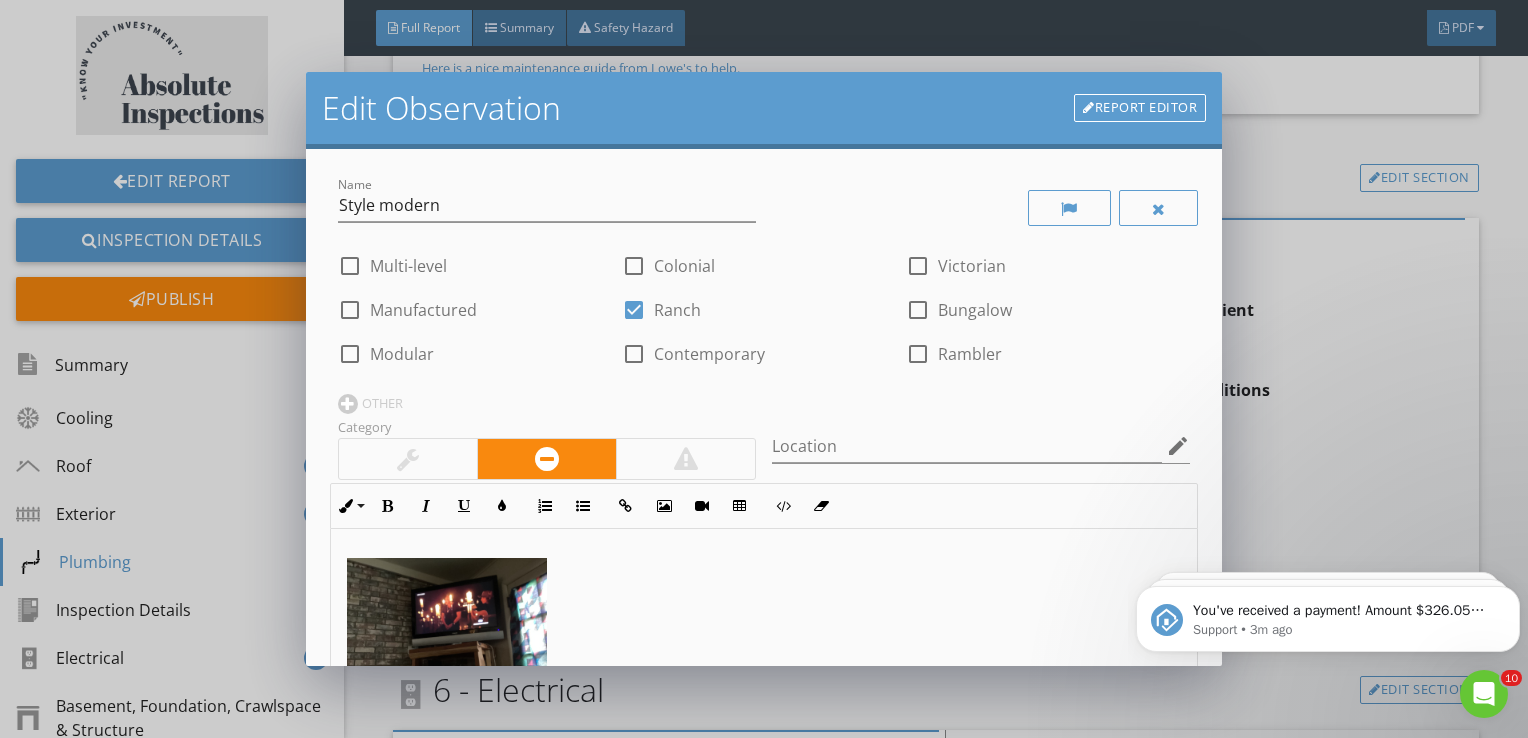 scroll, scrollTop: 0, scrollLeft: 0, axis: both 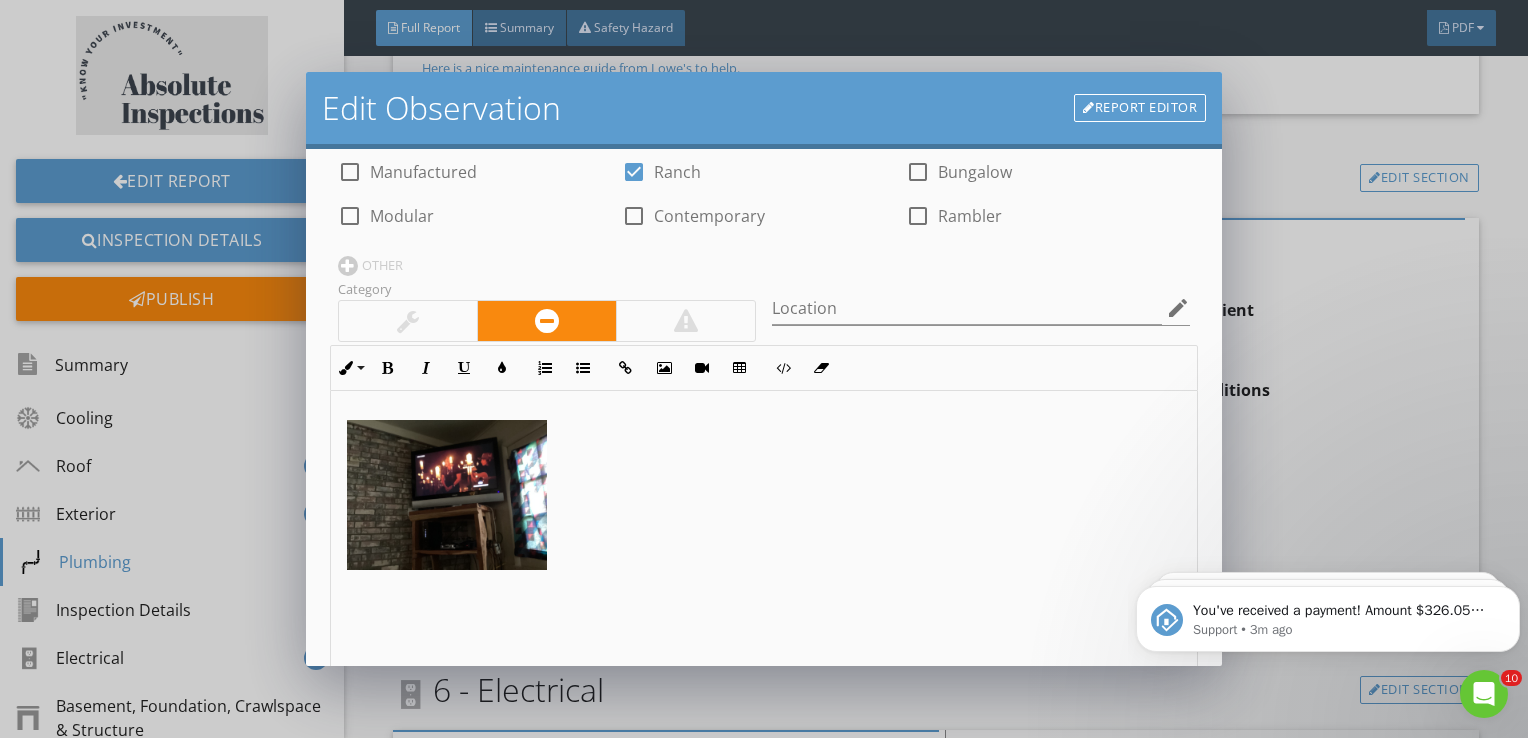 click at bounding box center [447, 495] 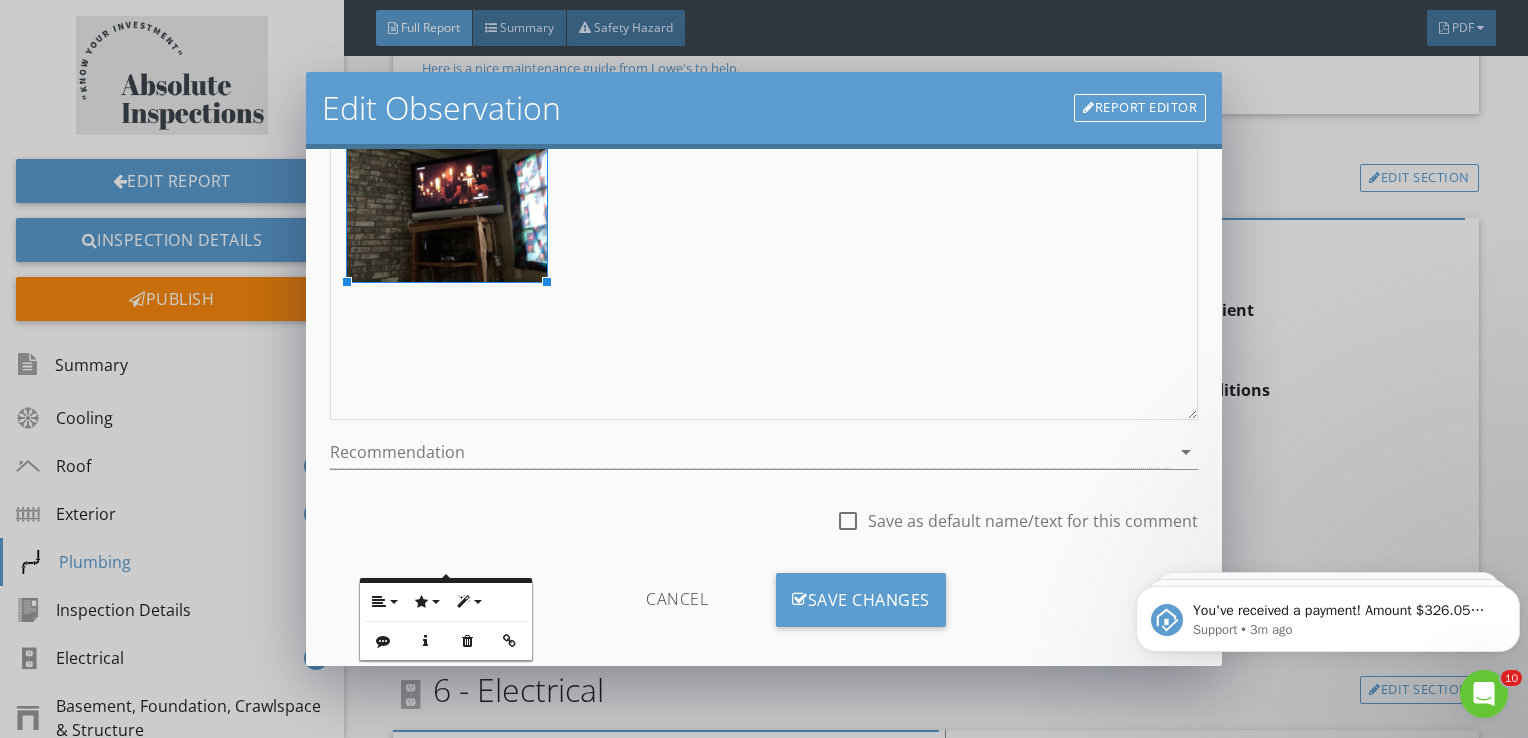 scroll, scrollTop: 441, scrollLeft: 0, axis: vertical 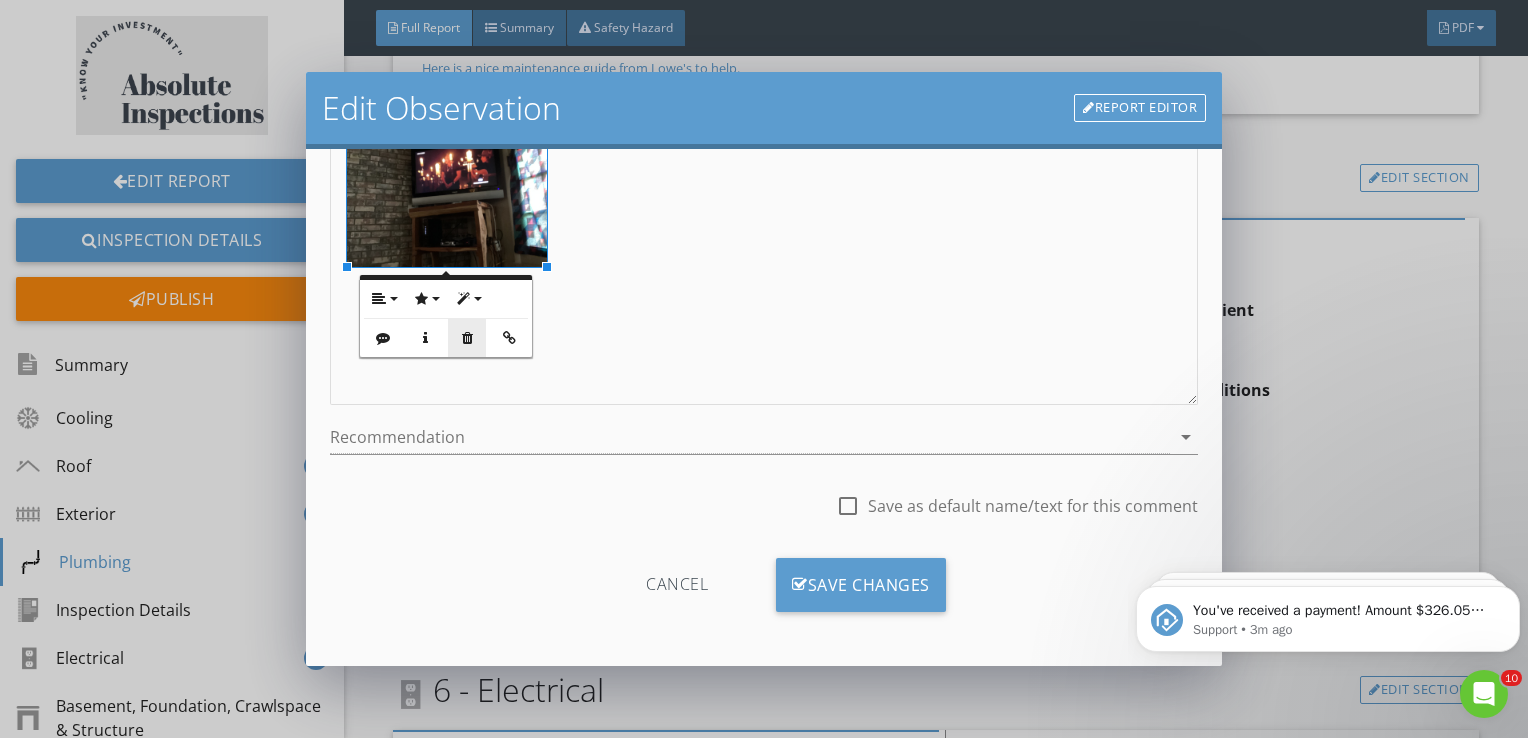 click on "Remove" at bounding box center [467, 338] 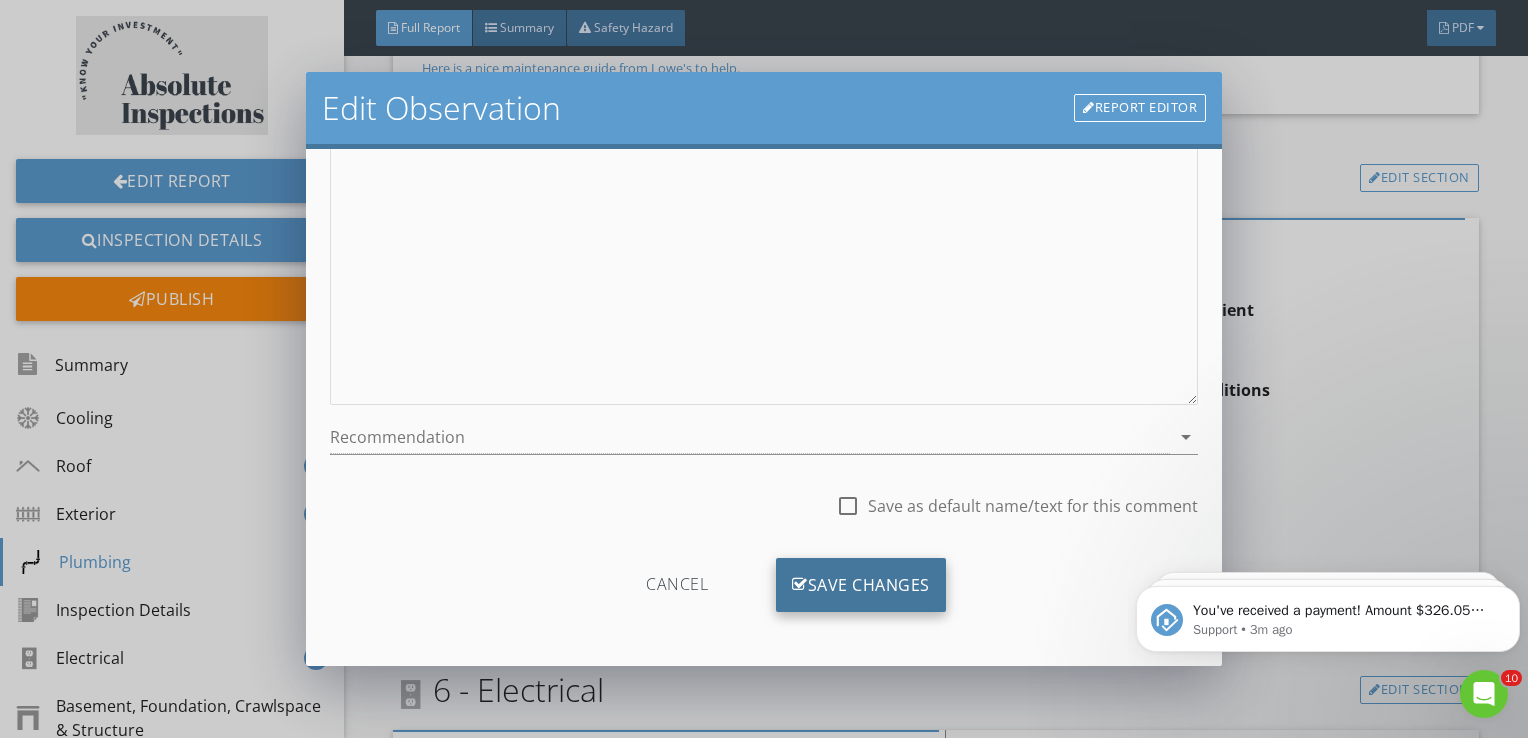 click on "Save Changes" at bounding box center [861, 585] 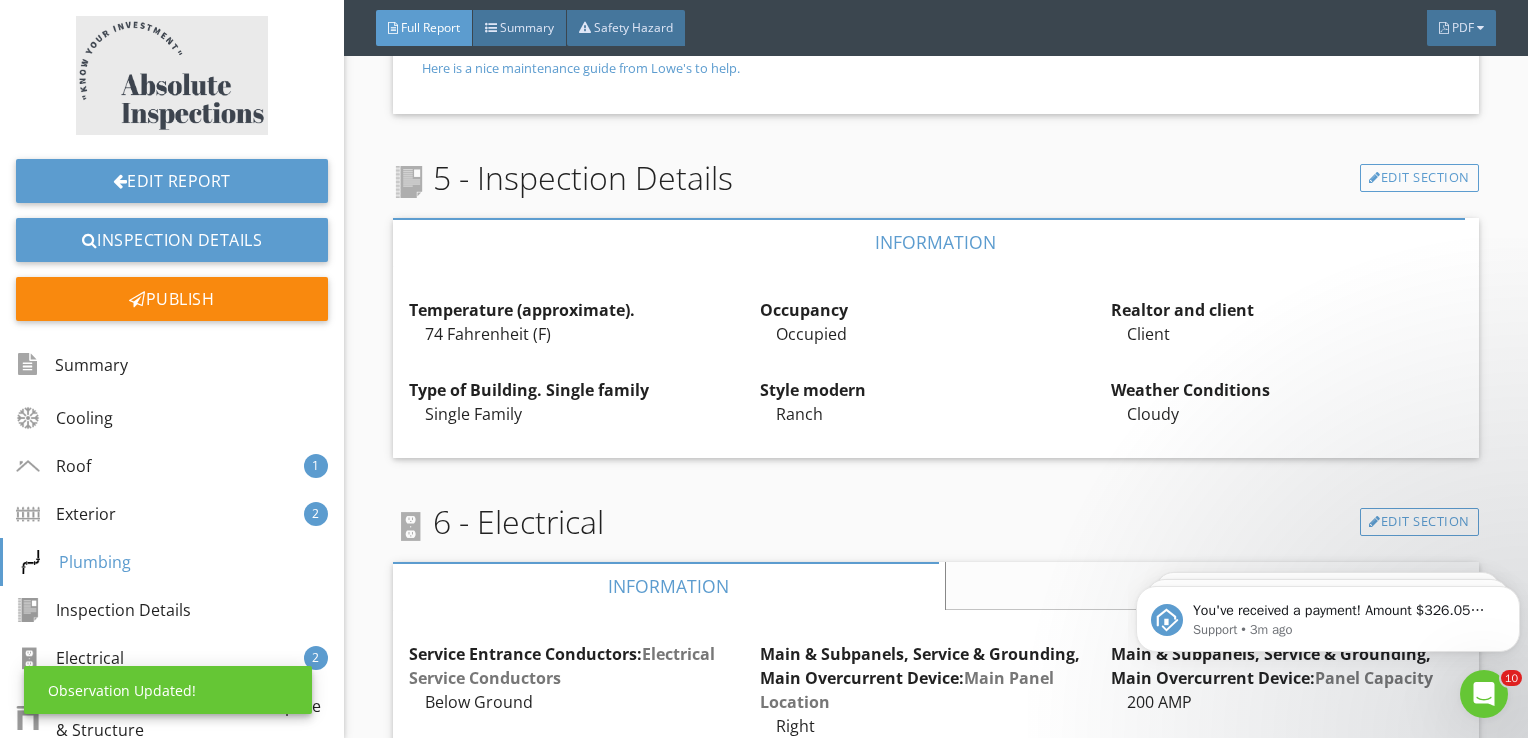 scroll, scrollTop: 204, scrollLeft: 0, axis: vertical 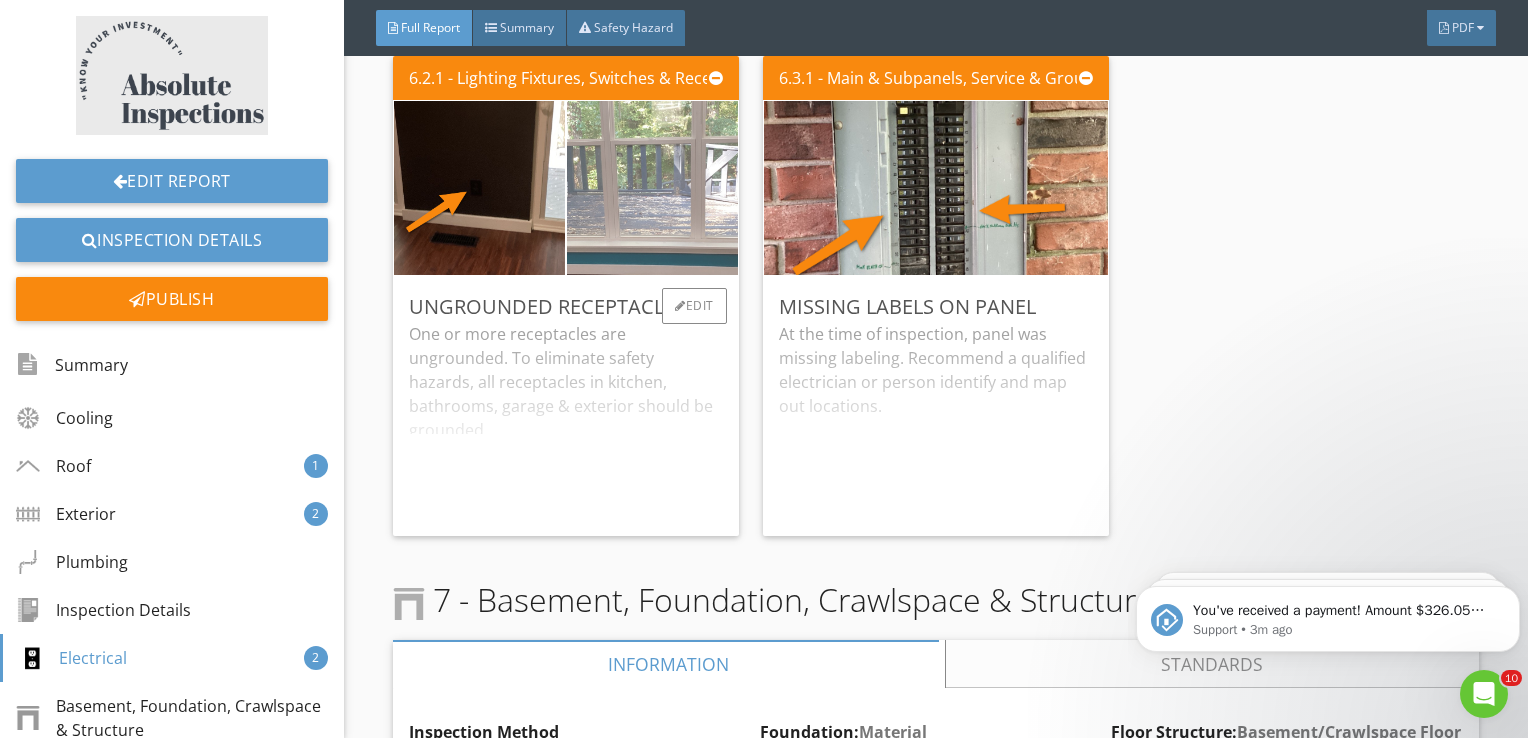 click at bounding box center (652, 188) 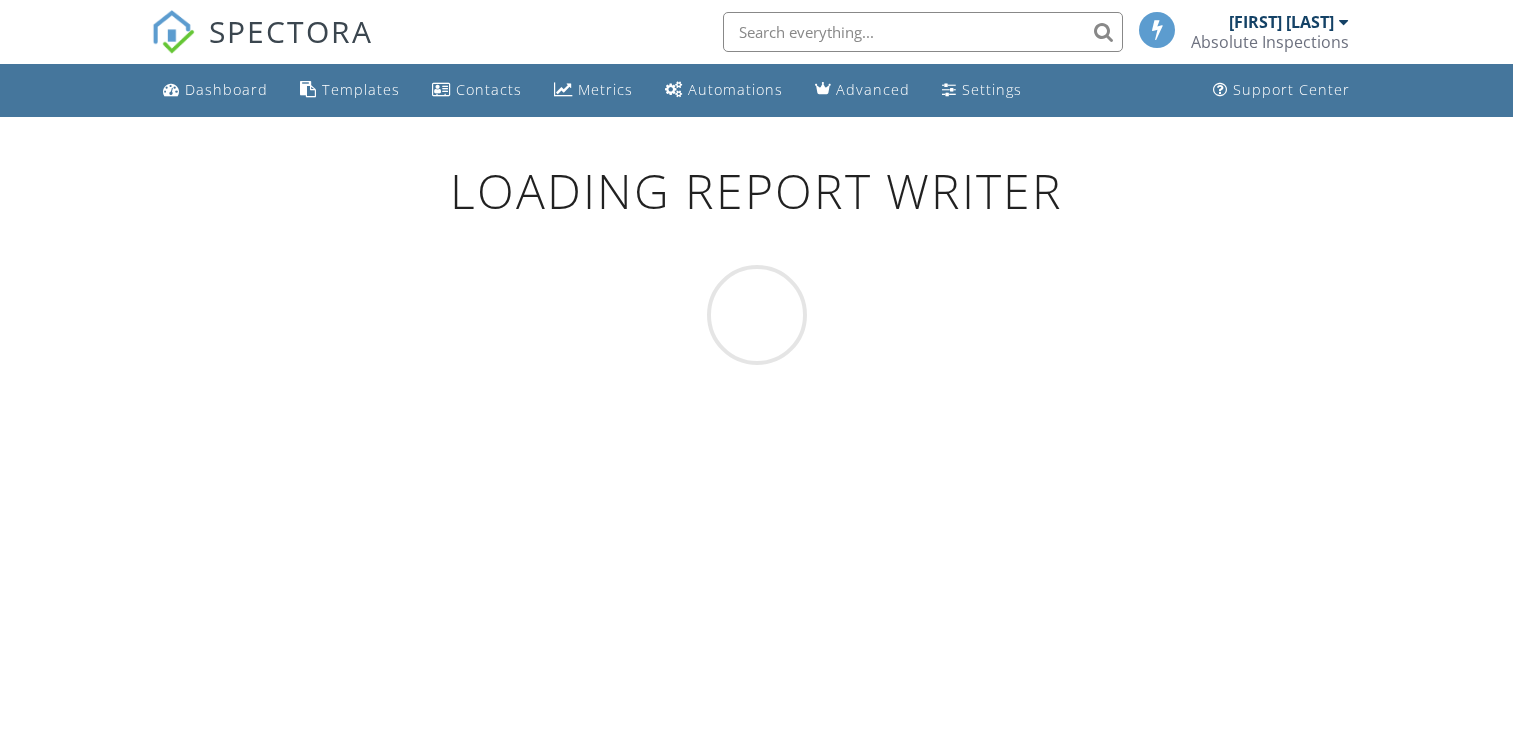 scroll, scrollTop: 0, scrollLeft: 0, axis: both 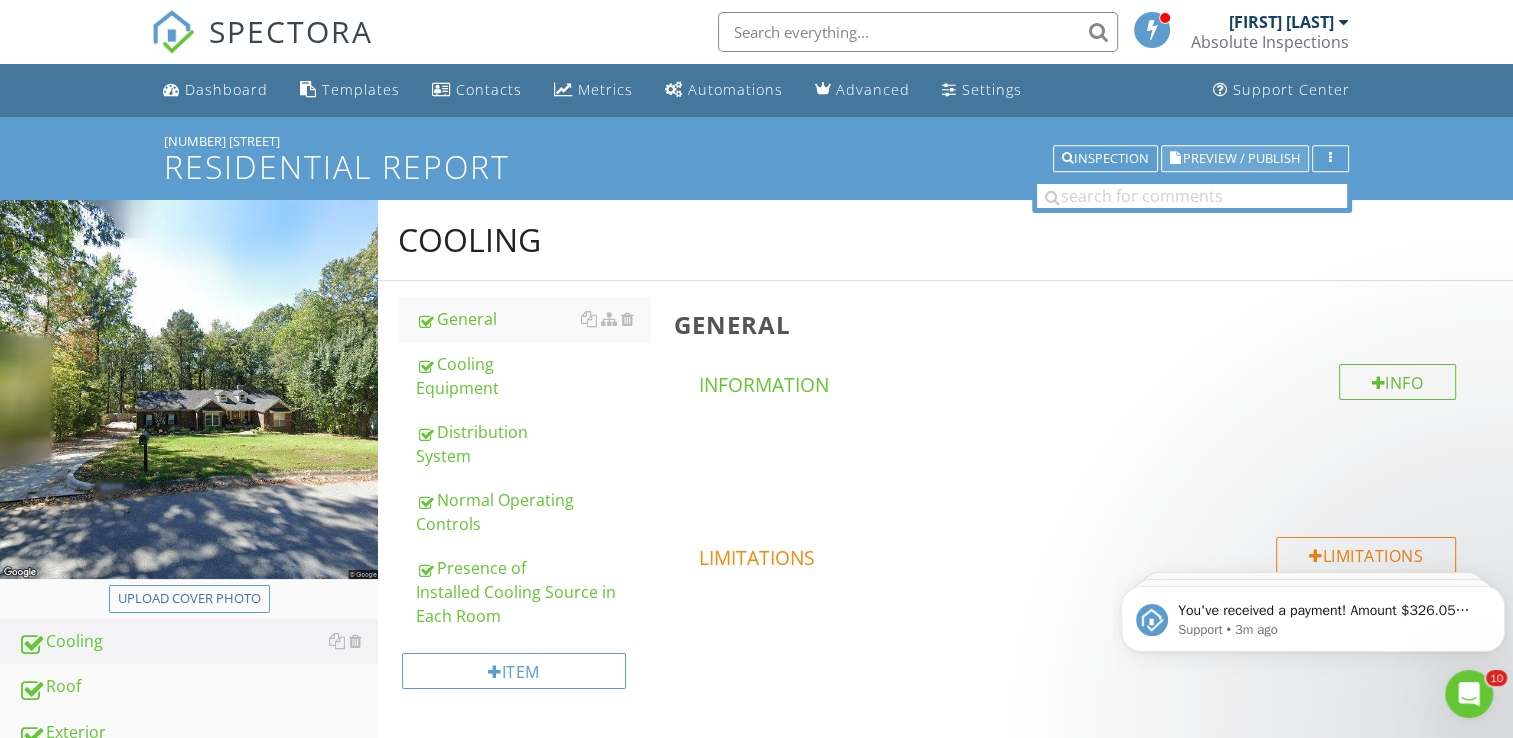 click on "Preview / Publish" at bounding box center [1241, 158] 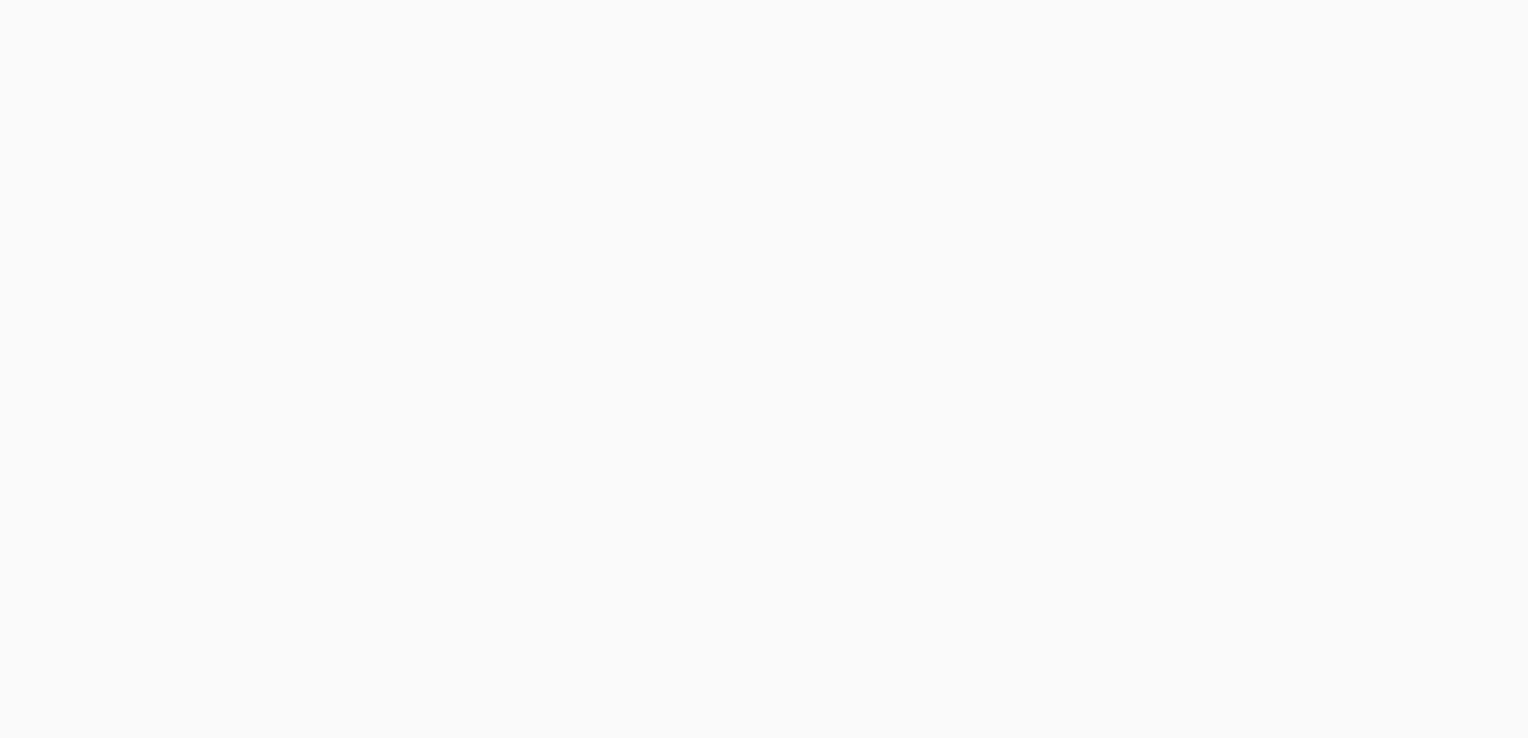scroll, scrollTop: 0, scrollLeft: 0, axis: both 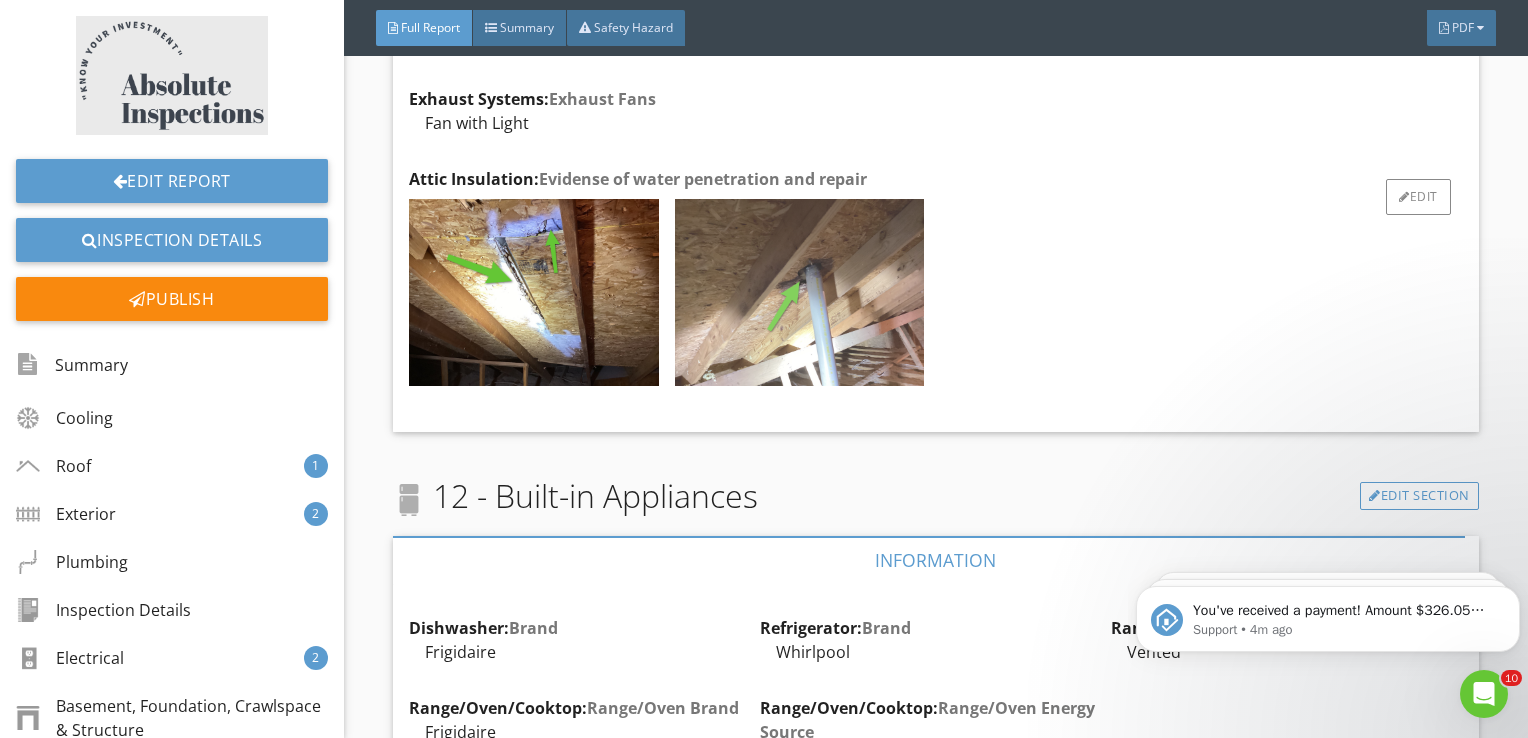click at bounding box center [799, 292] 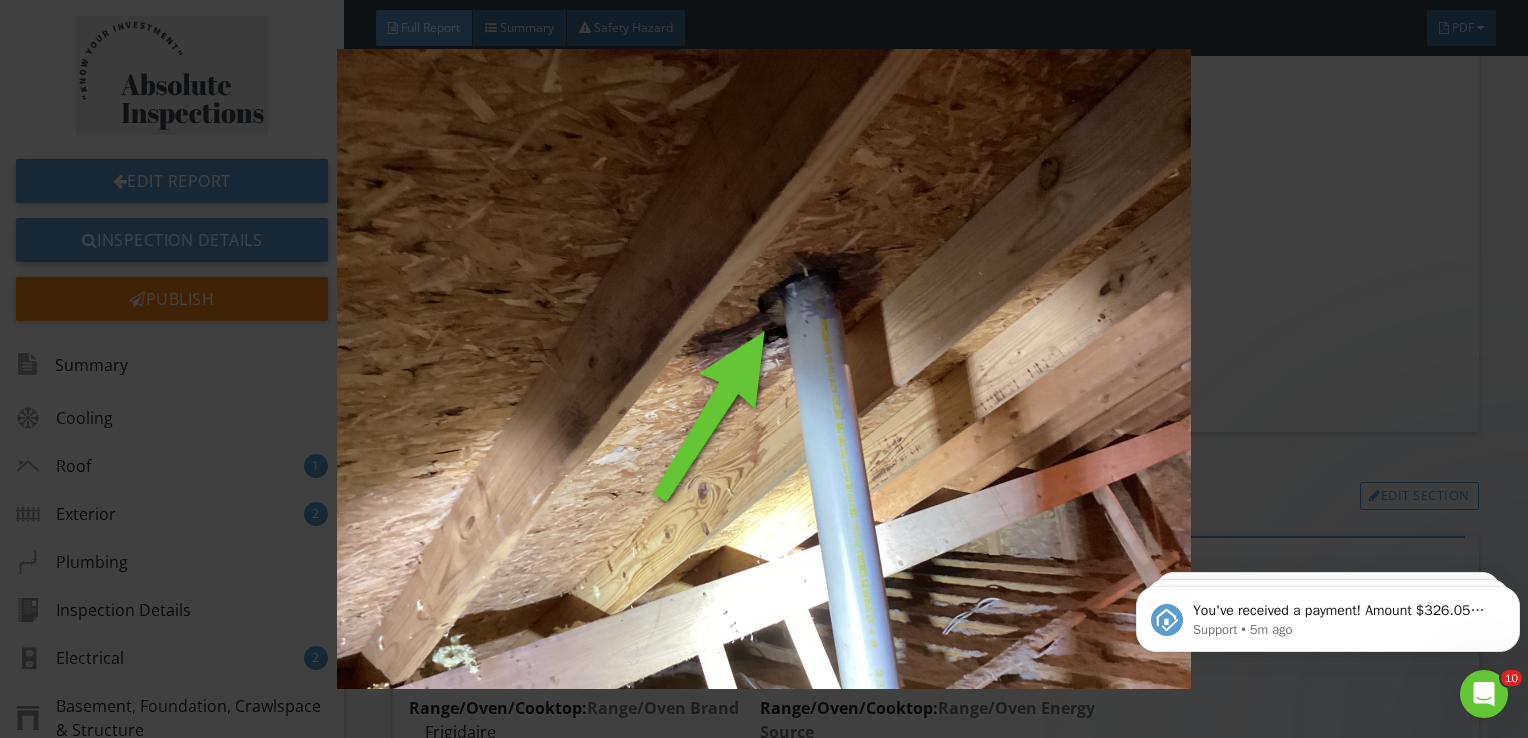 click at bounding box center [764, 369] 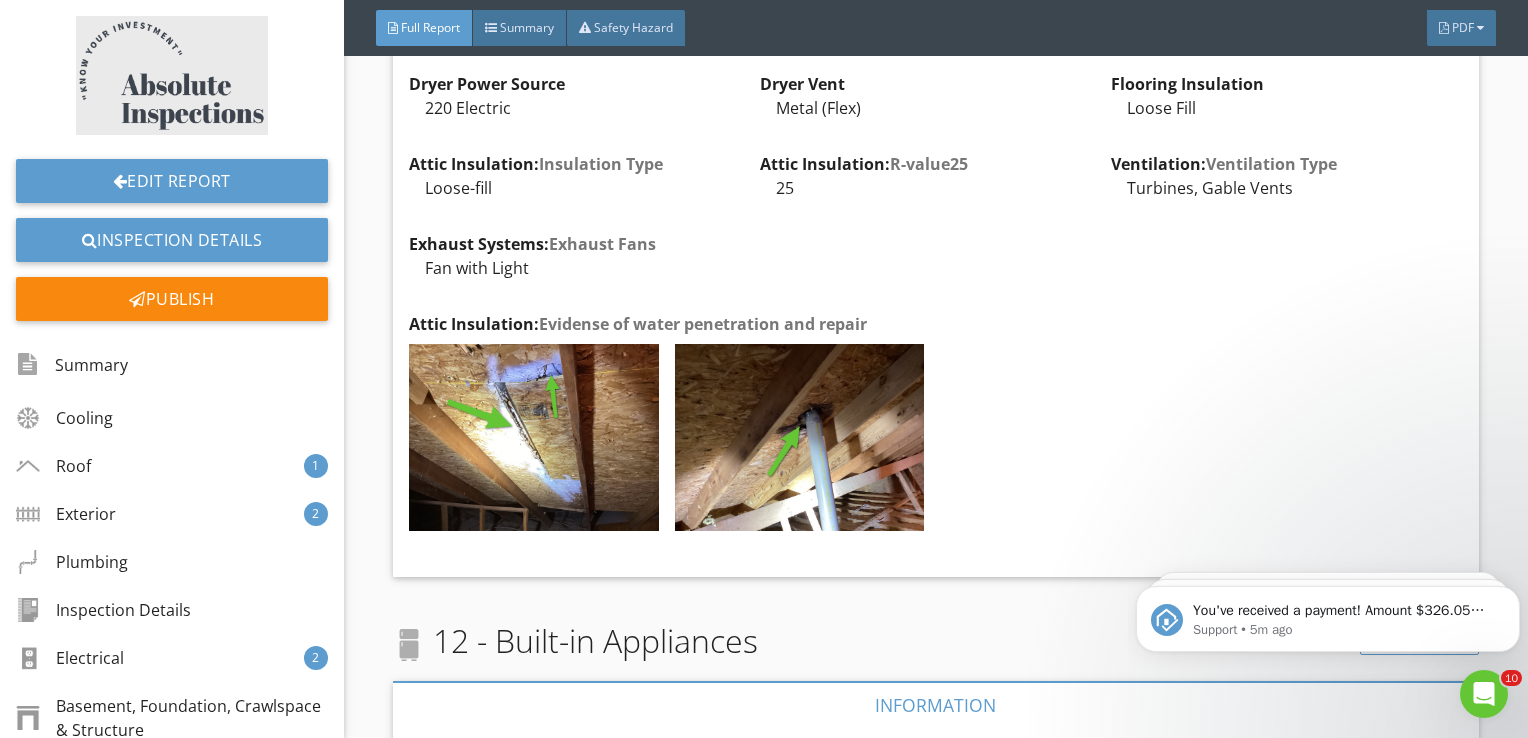scroll, scrollTop: 8659, scrollLeft: 0, axis: vertical 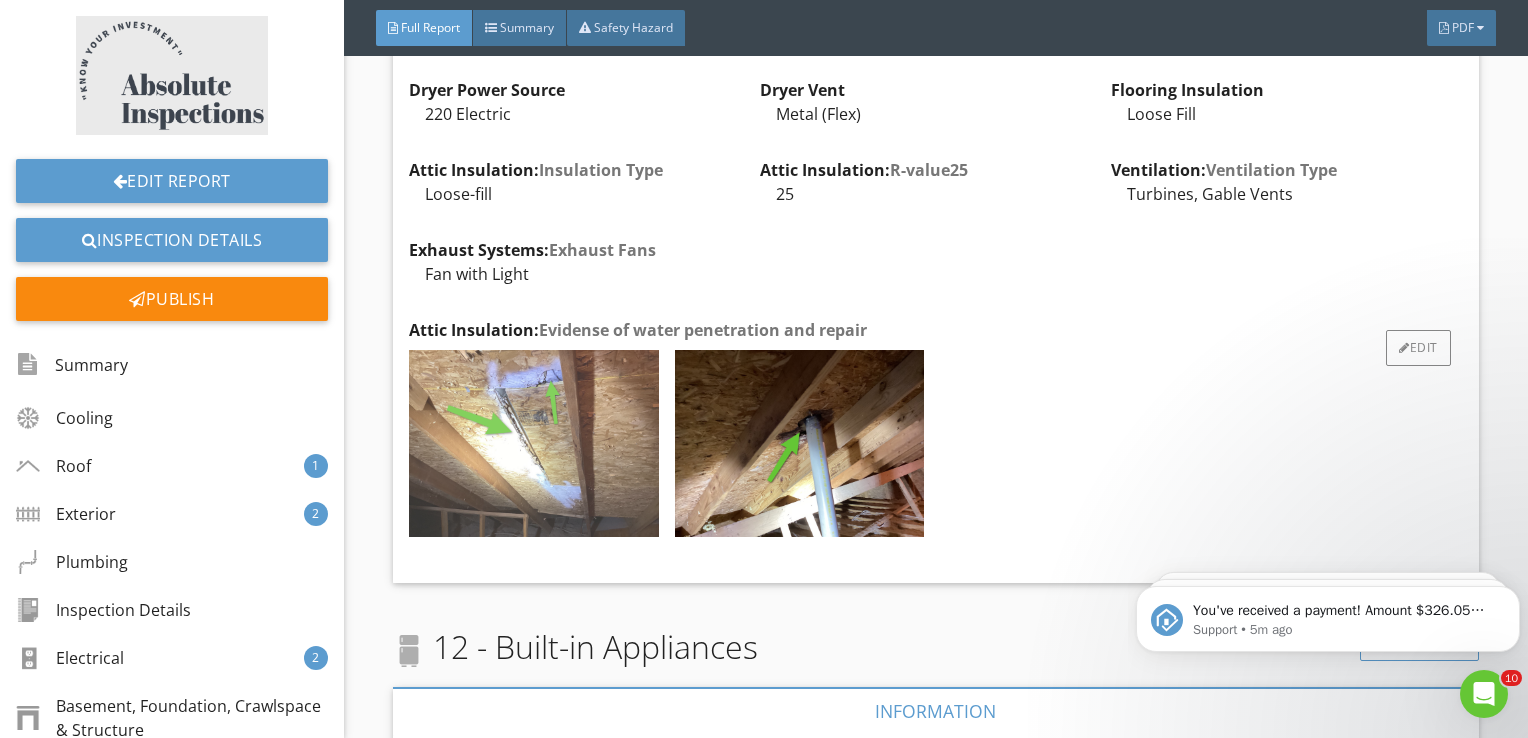 click at bounding box center [533, 443] 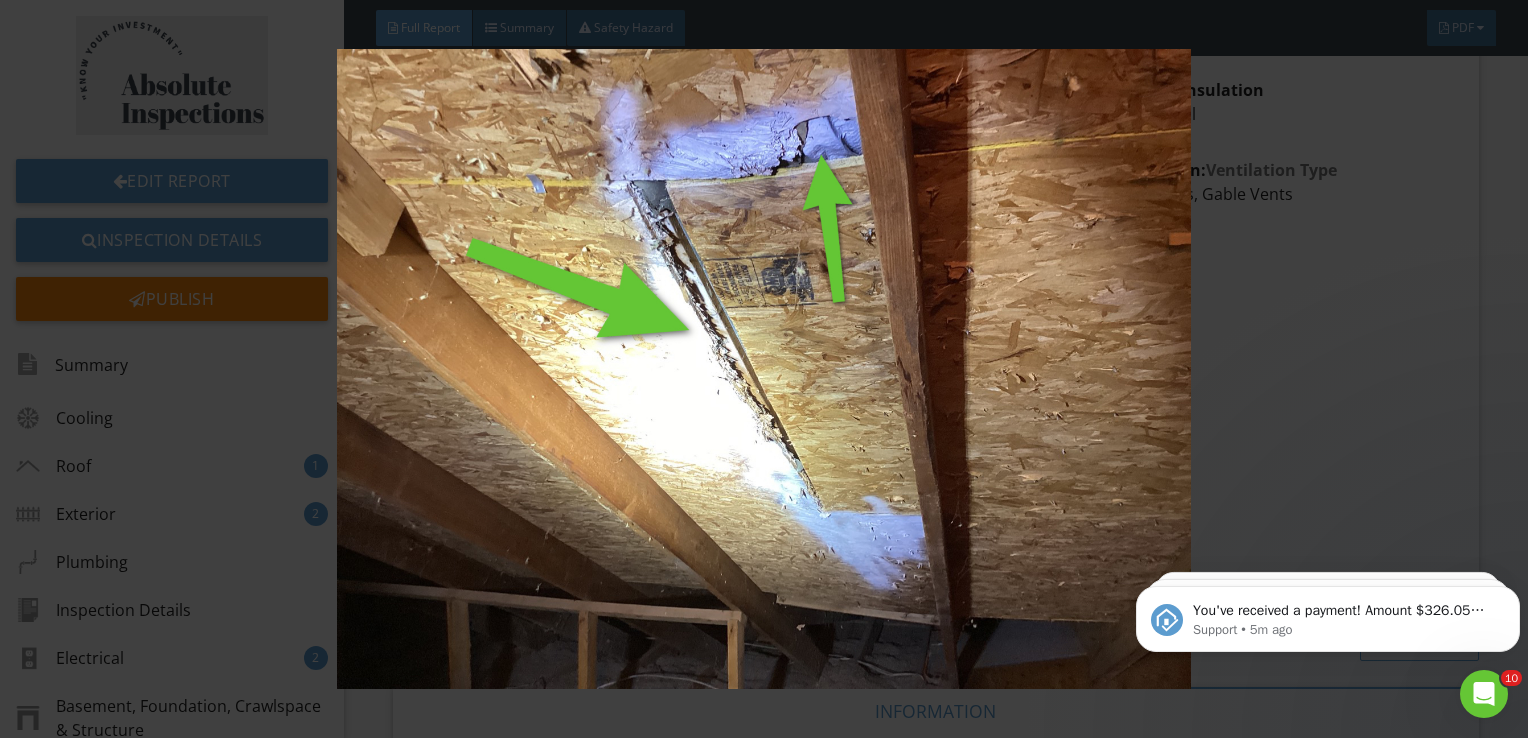 click at bounding box center (764, 369) 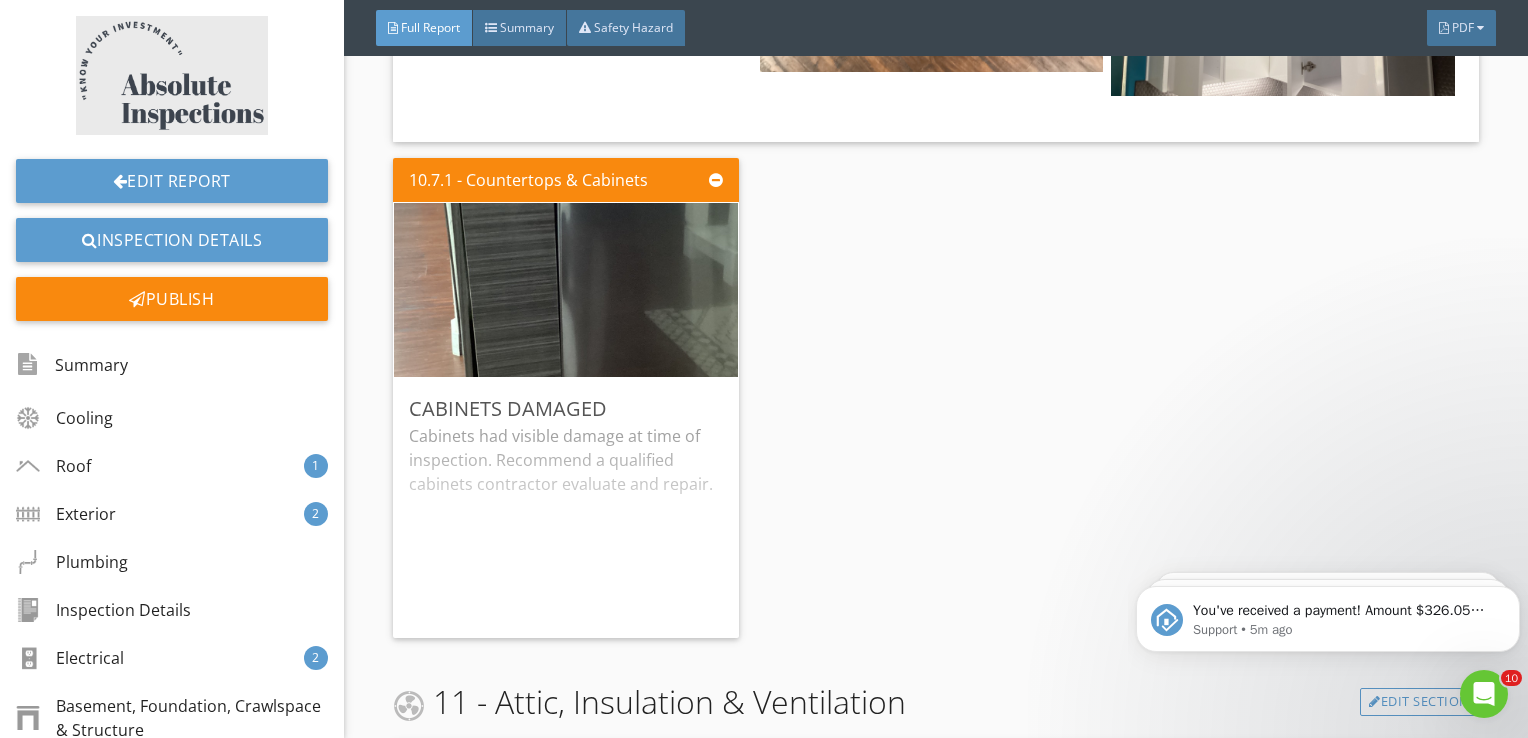scroll, scrollTop: 7899, scrollLeft: 0, axis: vertical 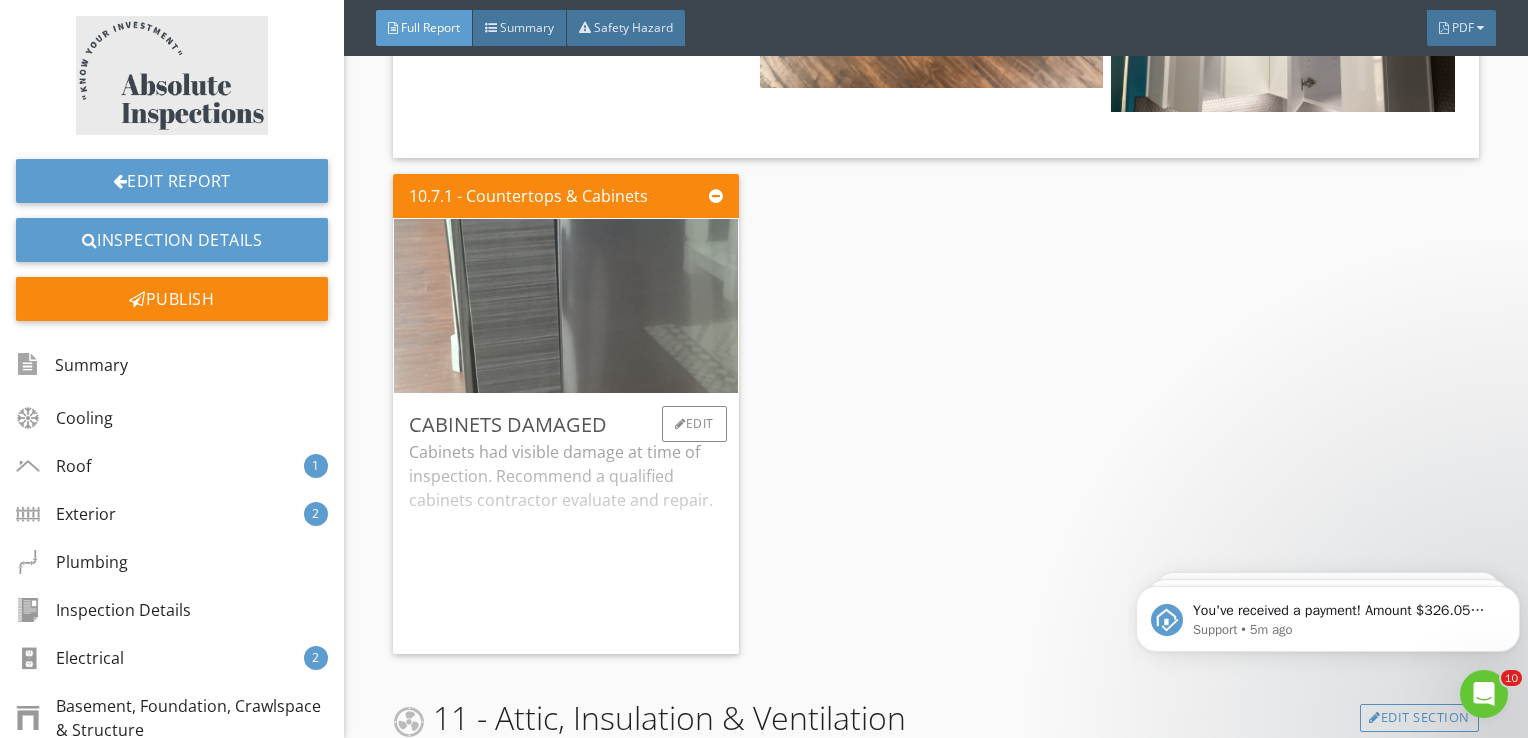 click at bounding box center [566, 306] 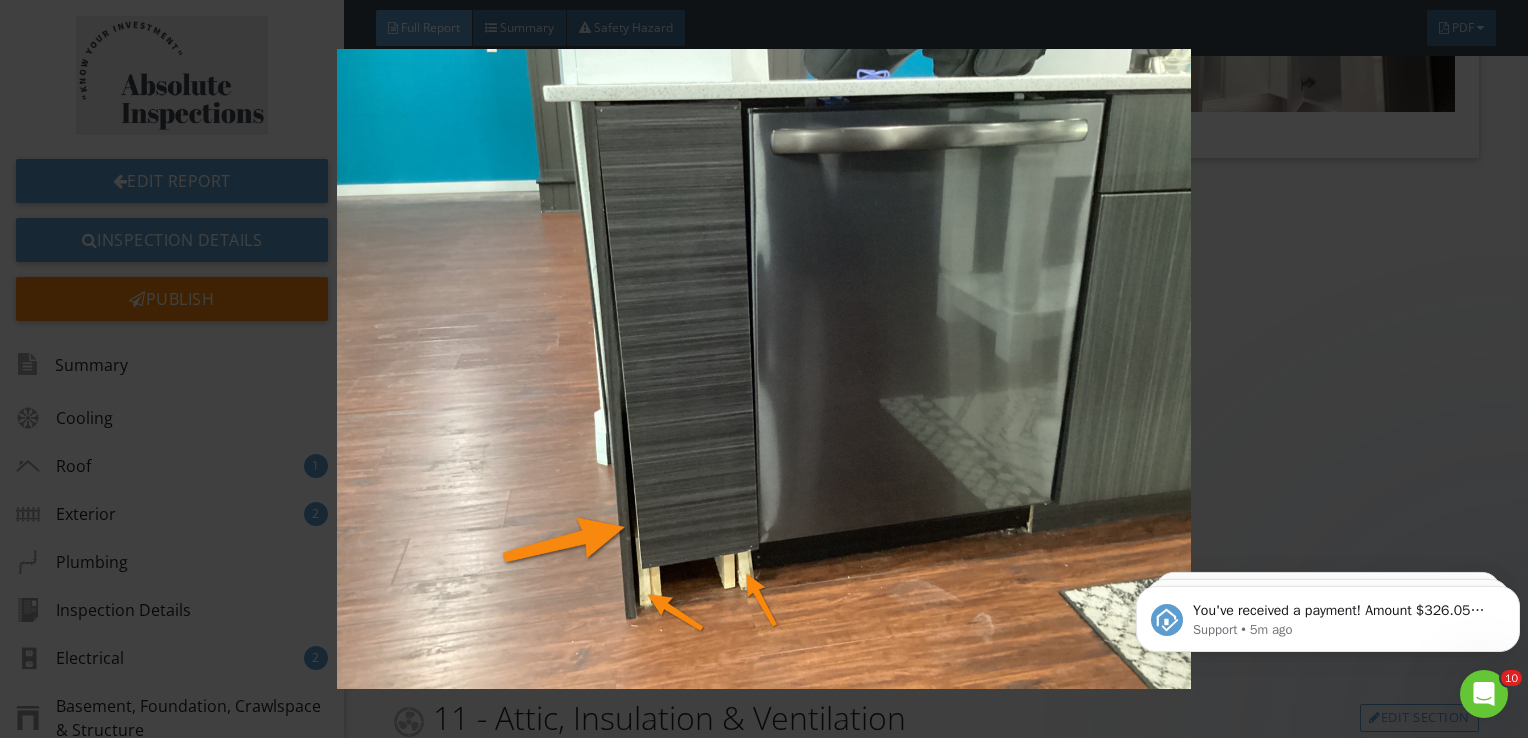 click at bounding box center (764, 369) 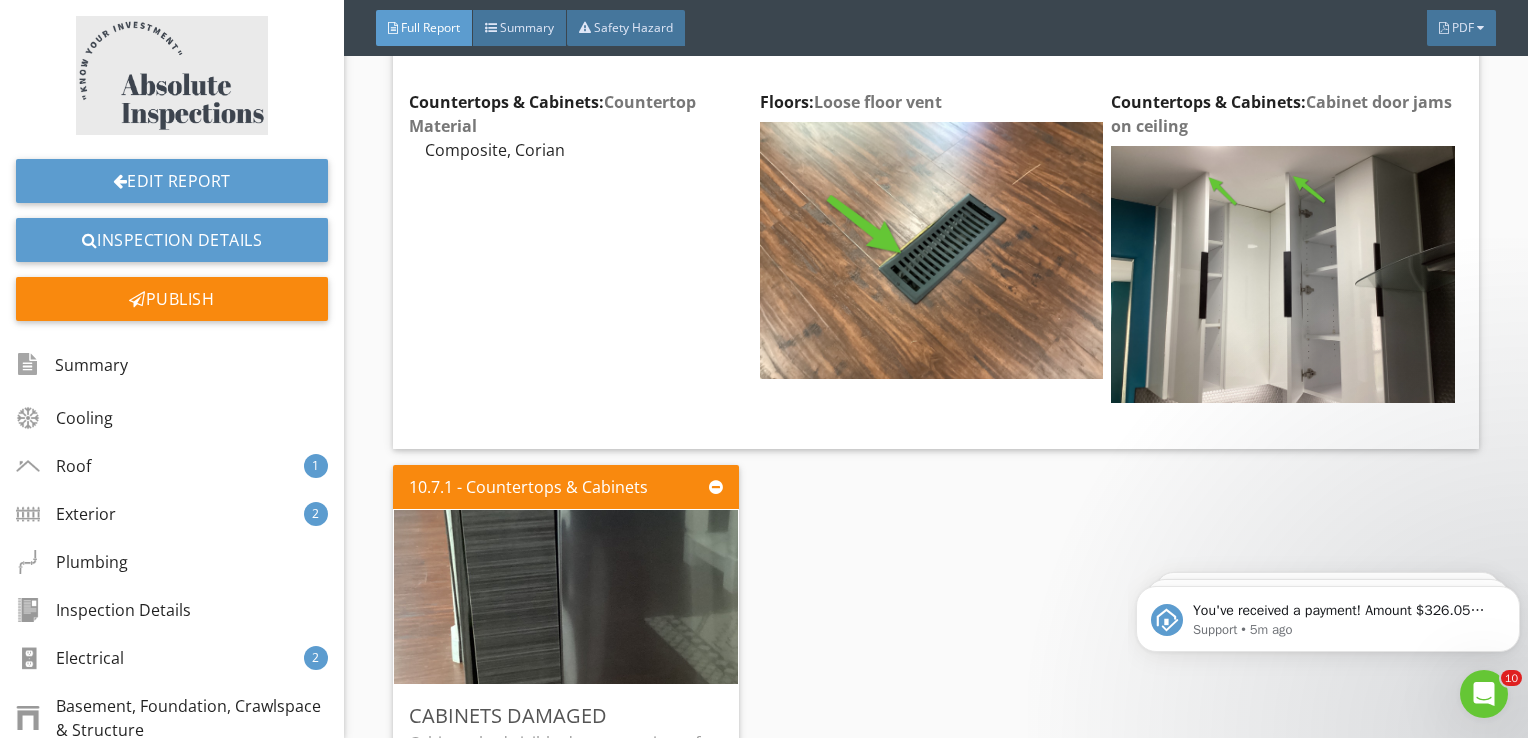scroll, scrollTop: 7611, scrollLeft: 0, axis: vertical 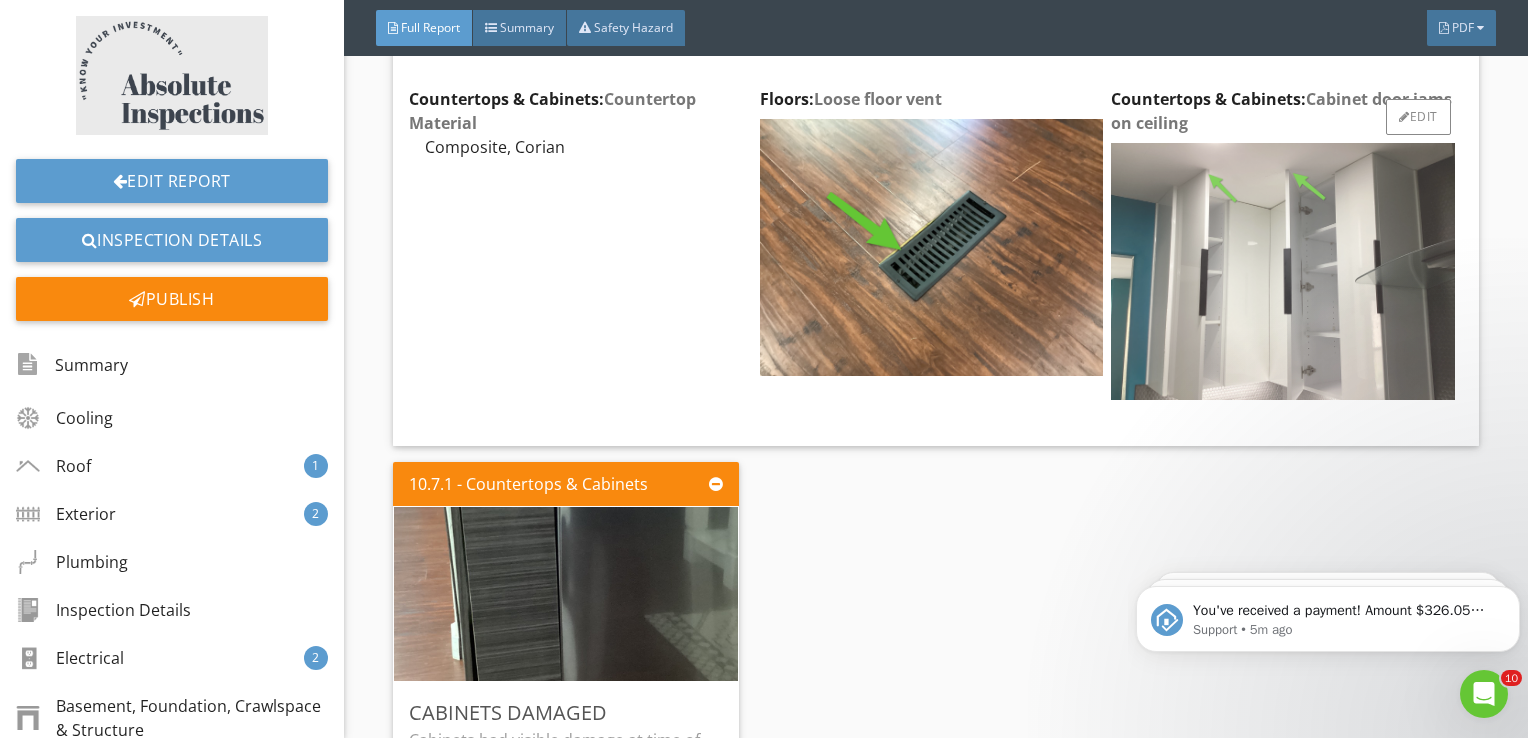 click at bounding box center [1282, 271] 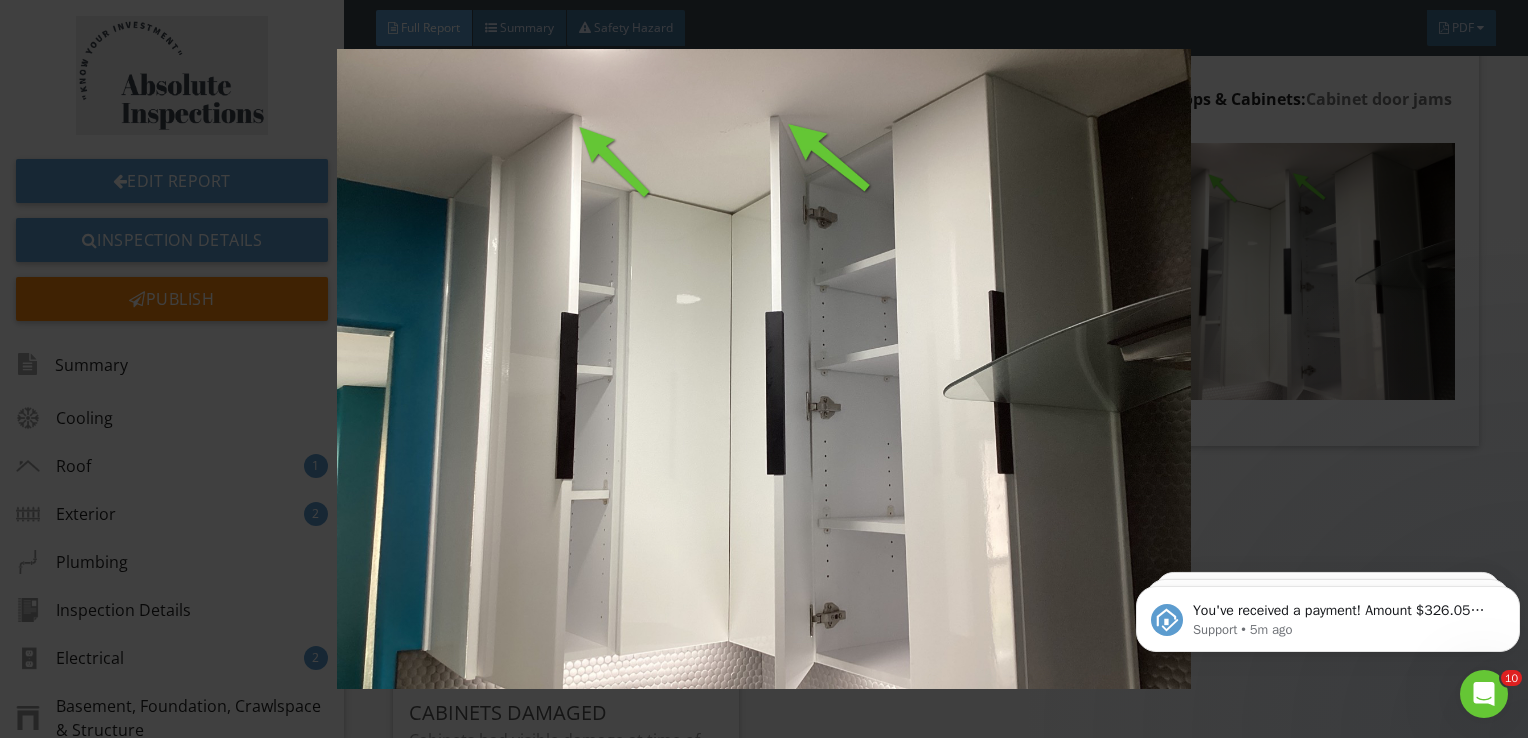 click at bounding box center [764, 369] 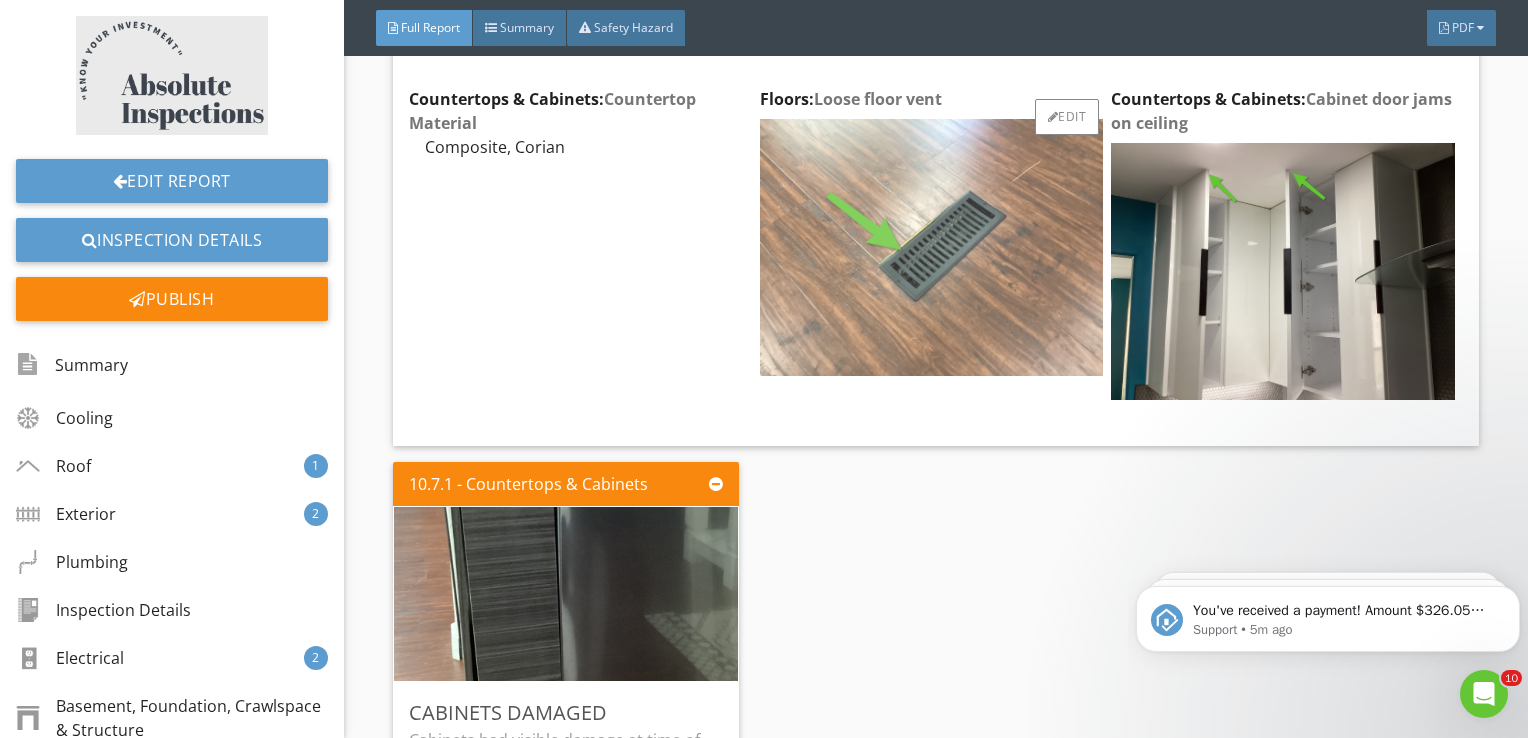click at bounding box center (931, 247) 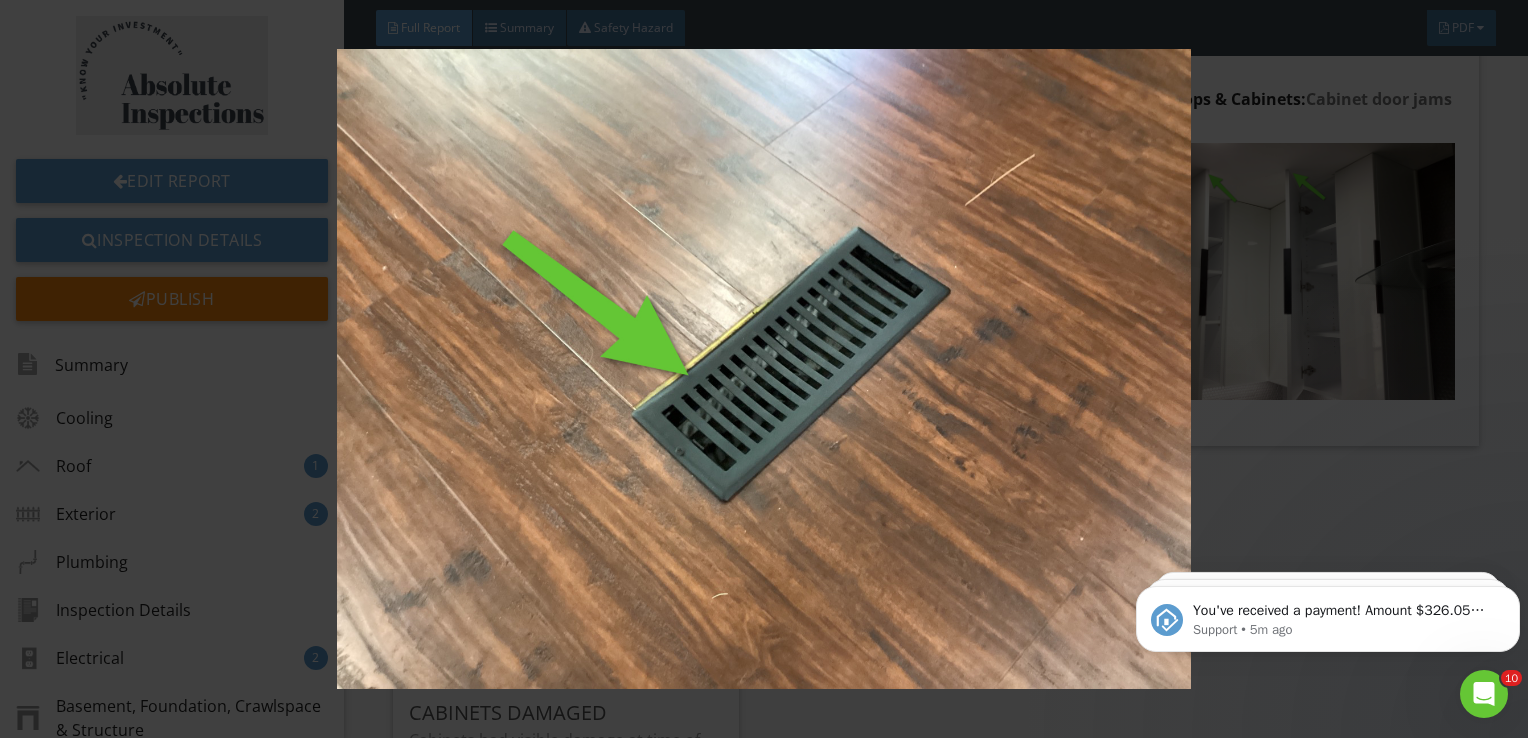 click at bounding box center (764, 369) 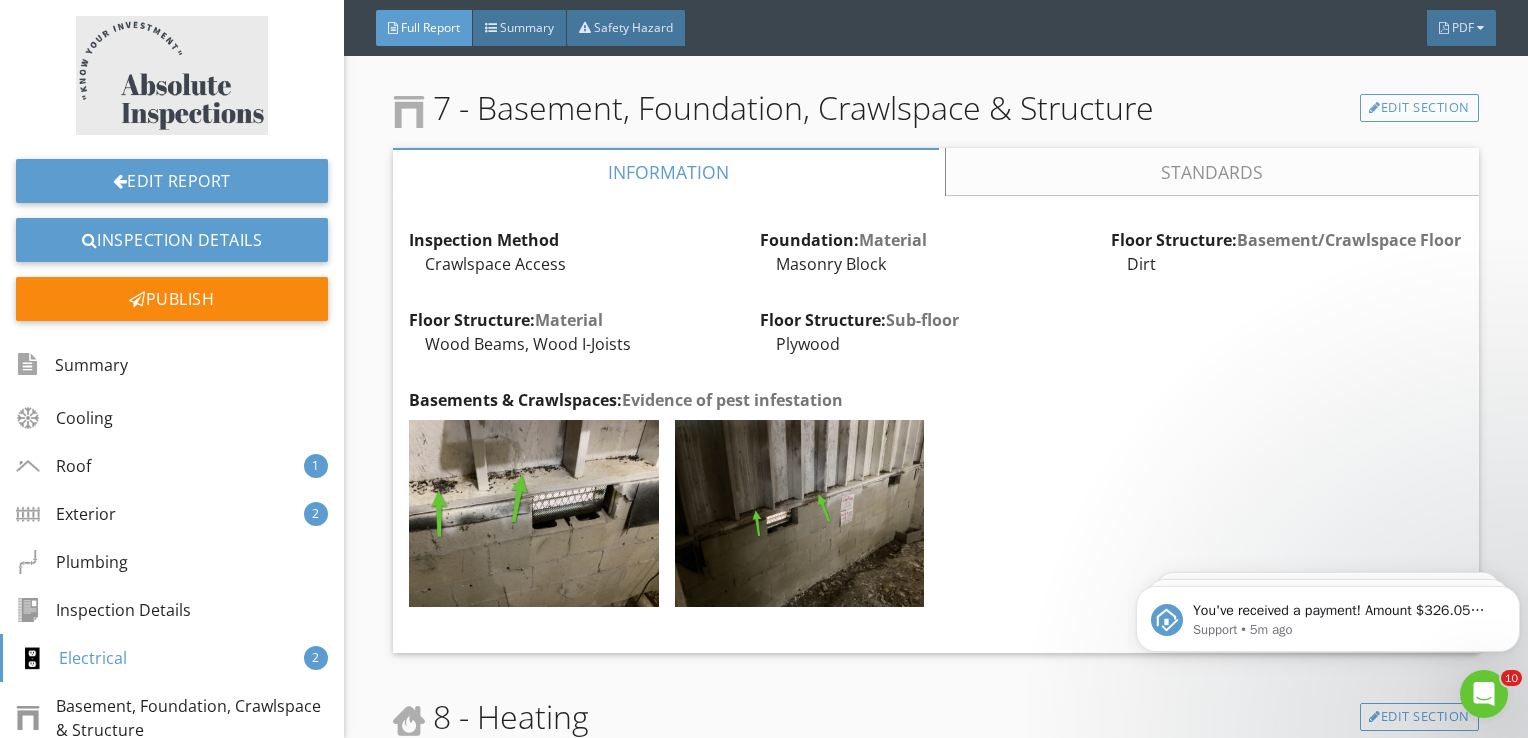 scroll, scrollTop: 5965, scrollLeft: 0, axis: vertical 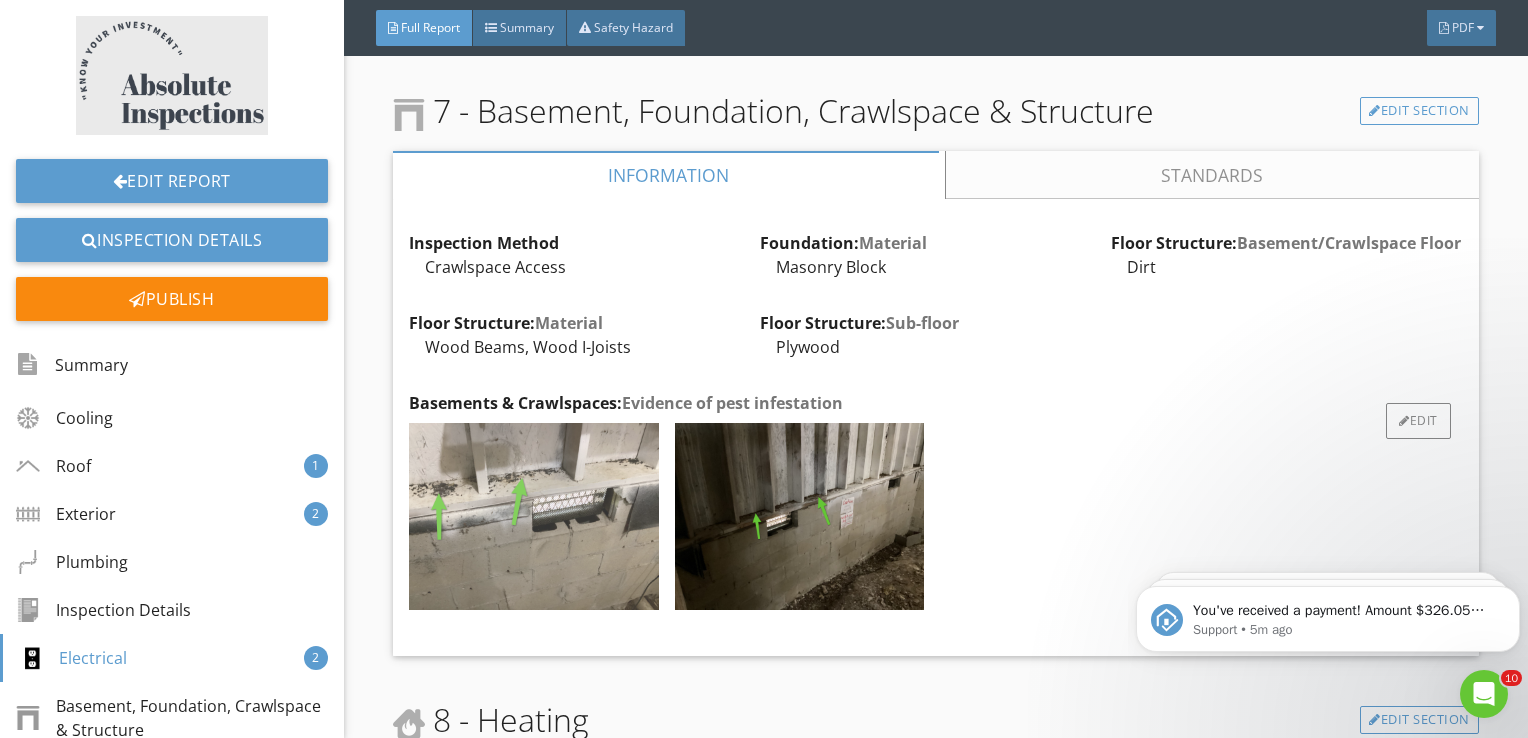 click at bounding box center (533, 516) 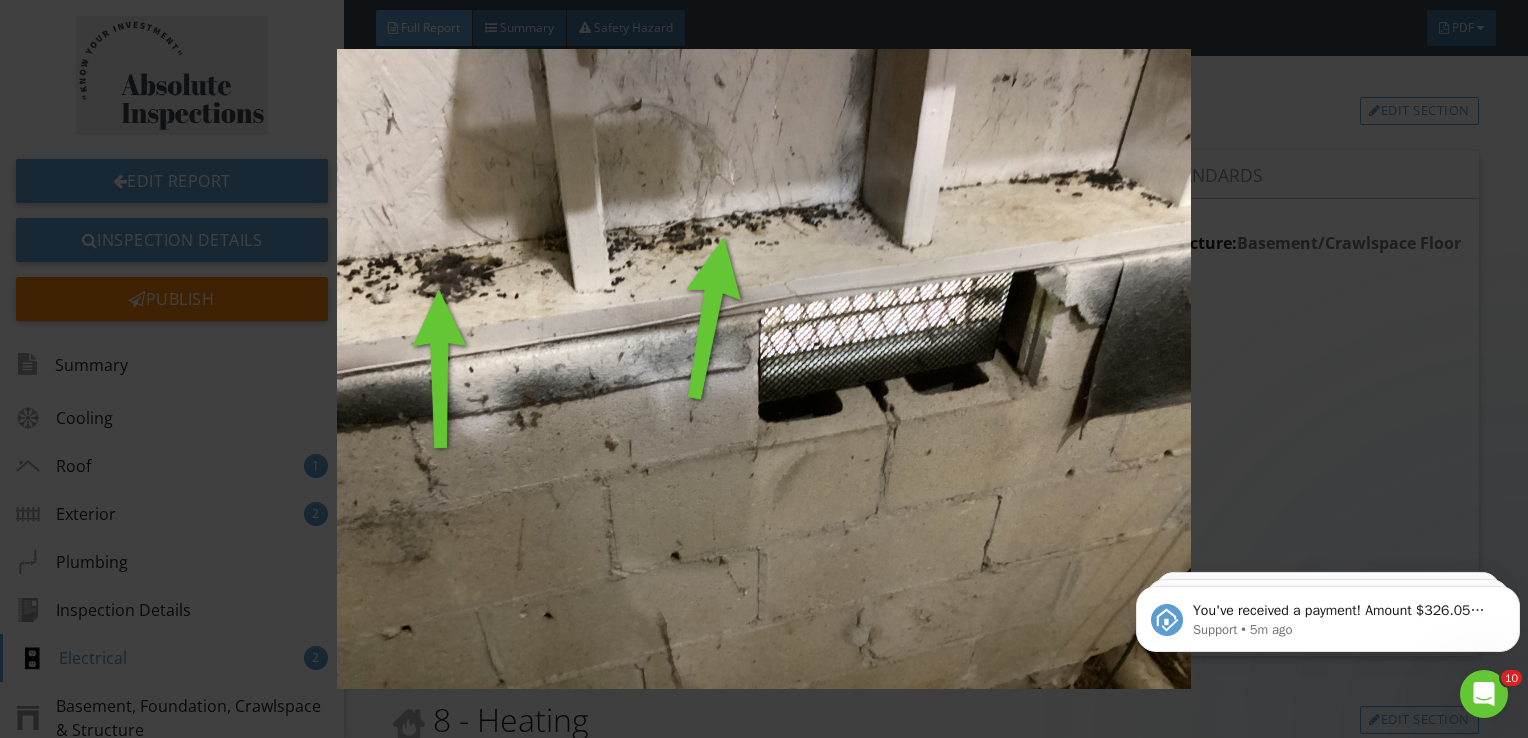 click at bounding box center (764, 369) 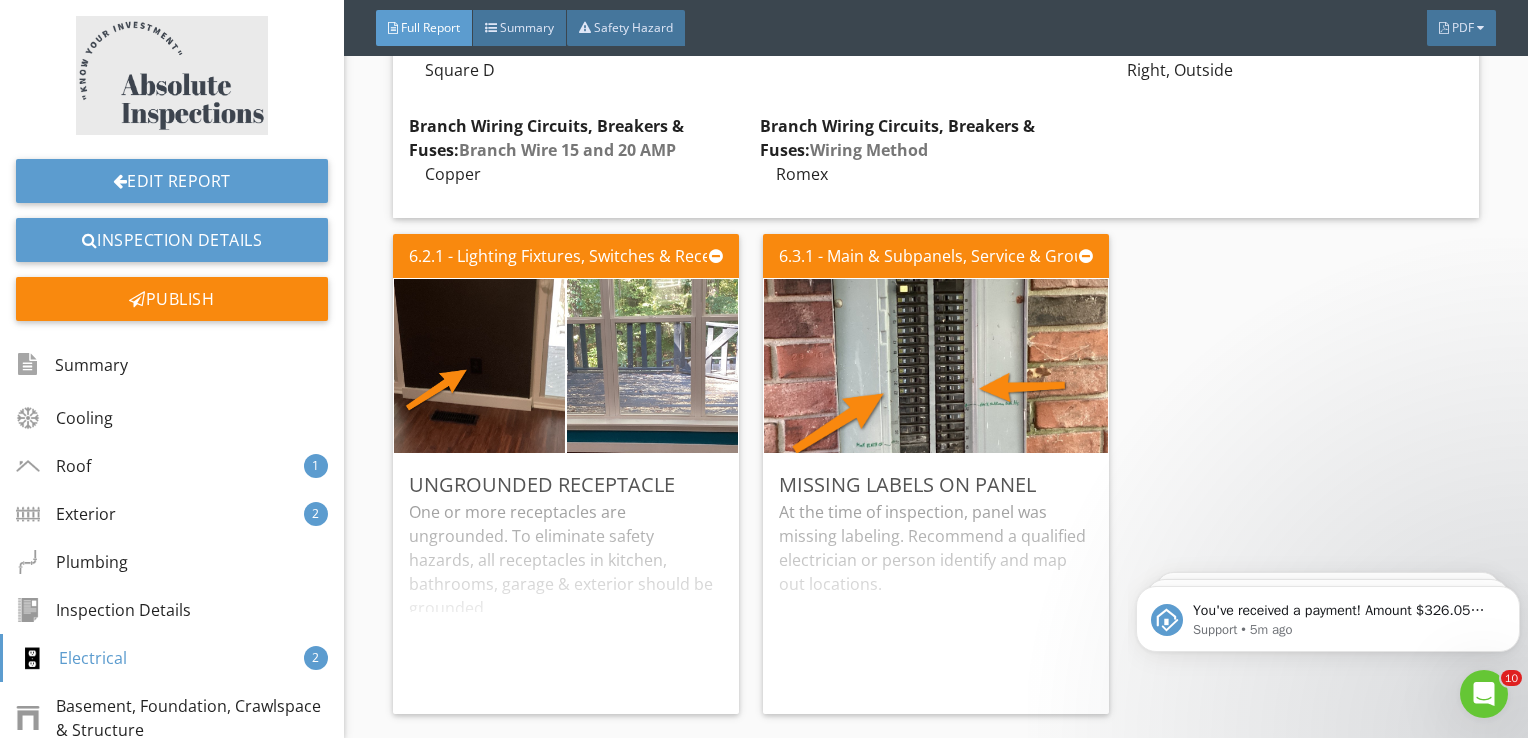 scroll, scrollTop: 5297, scrollLeft: 0, axis: vertical 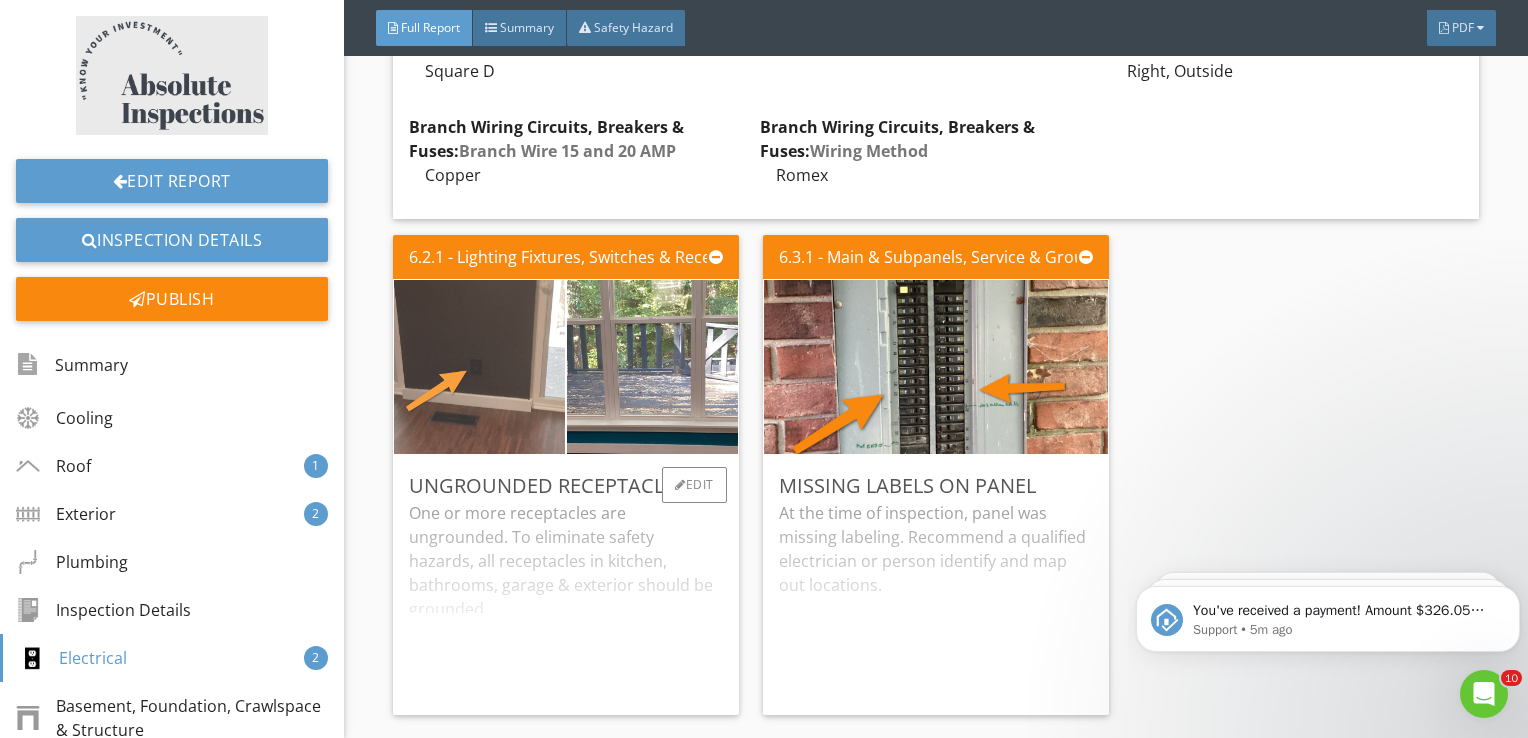 click at bounding box center (479, 367) 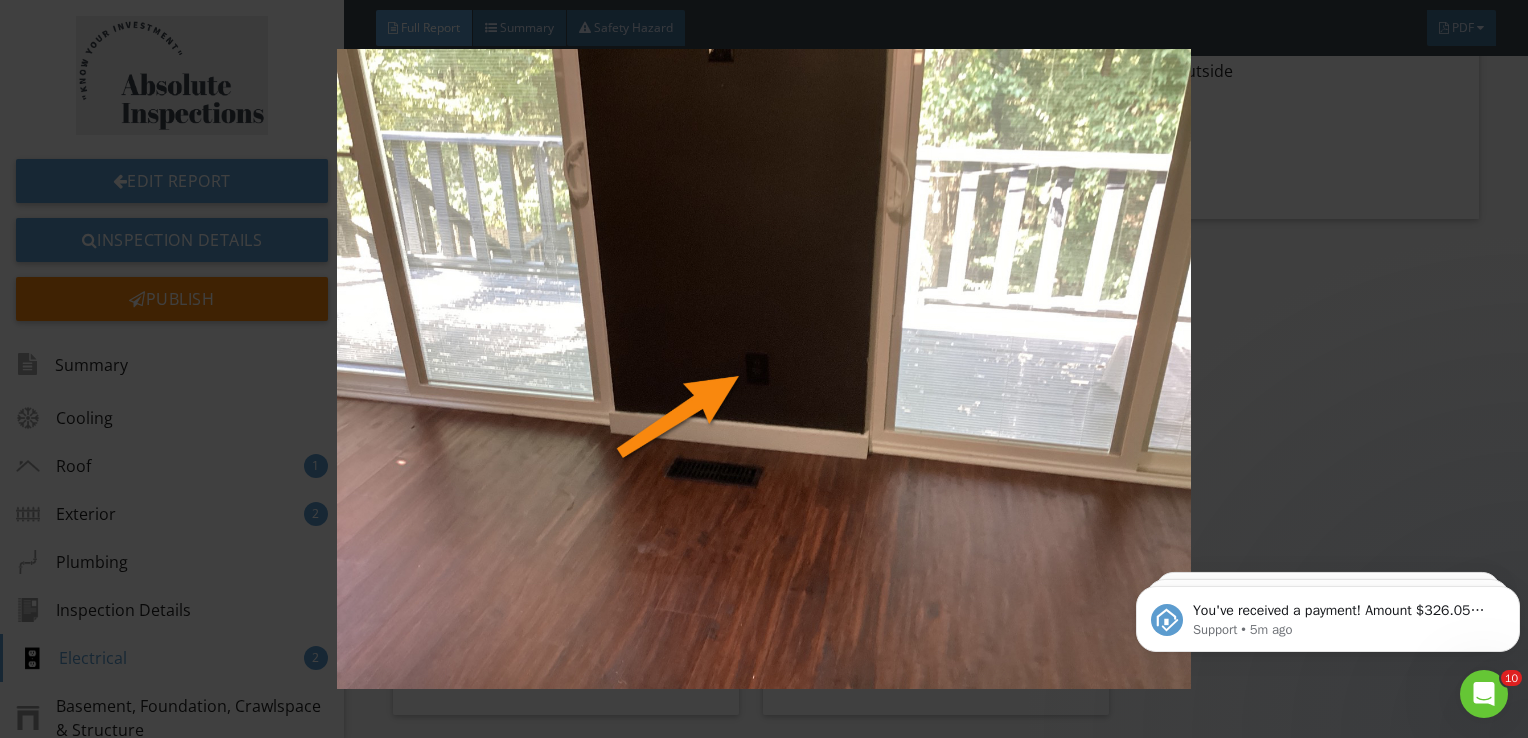 click at bounding box center (764, 369) 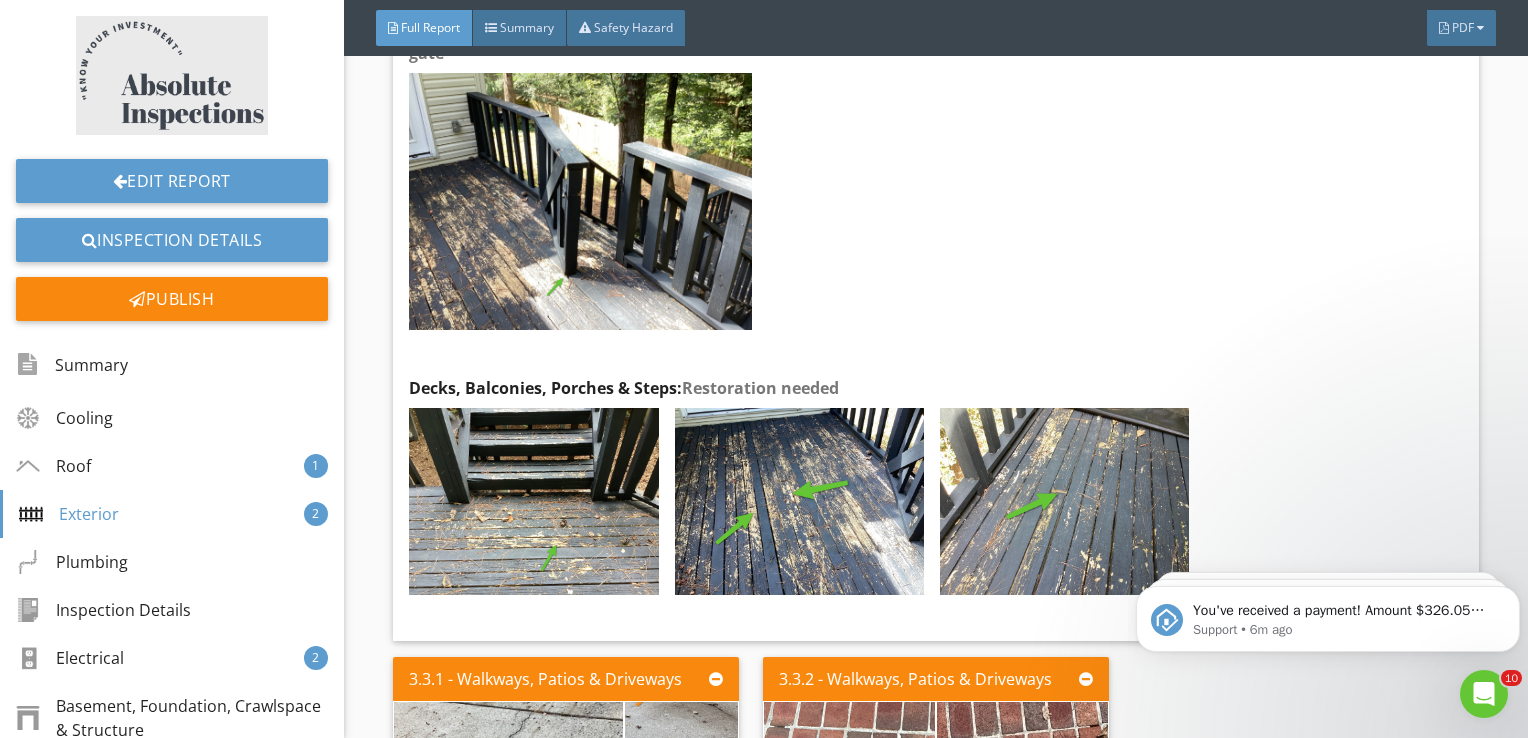 scroll, scrollTop: 2782, scrollLeft: 0, axis: vertical 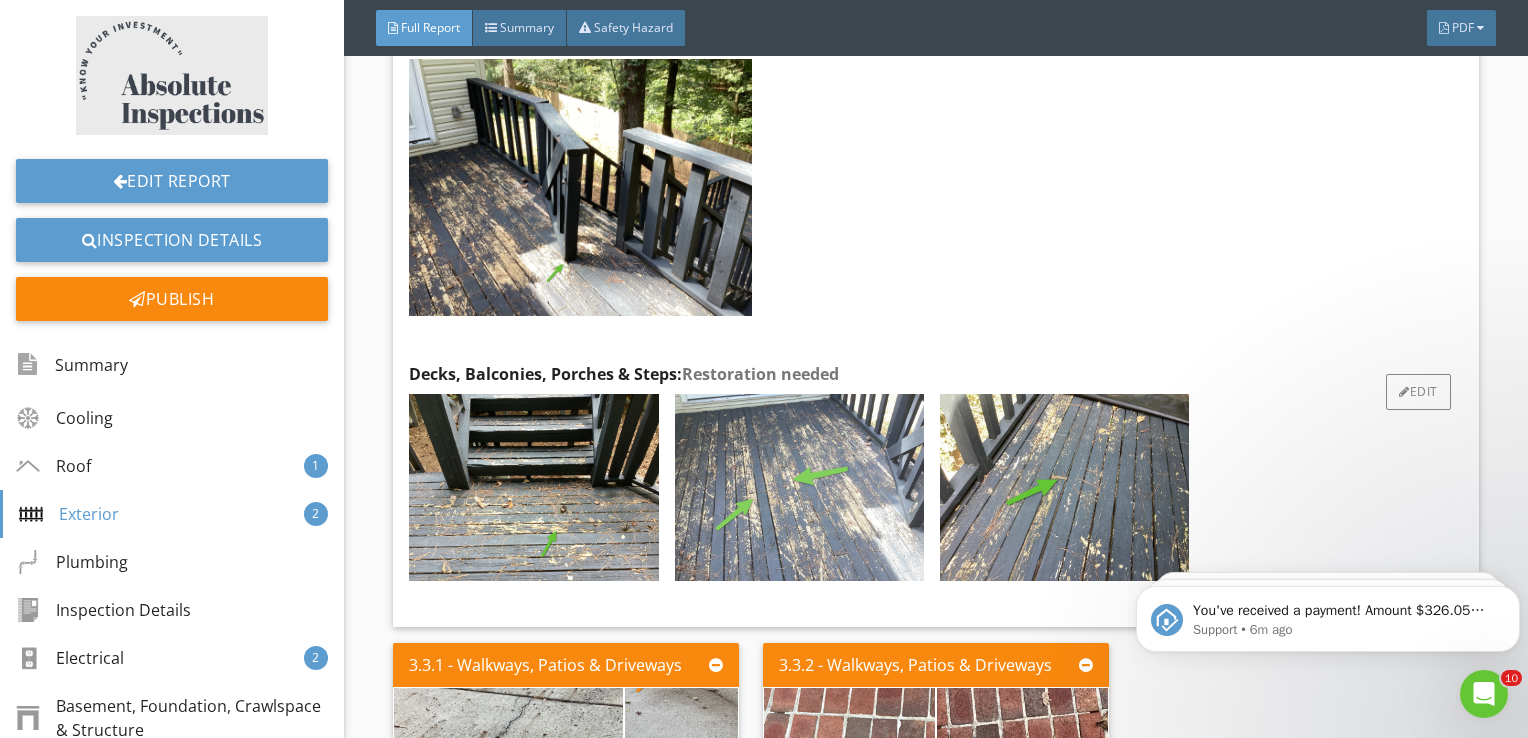 click at bounding box center (799, 487) 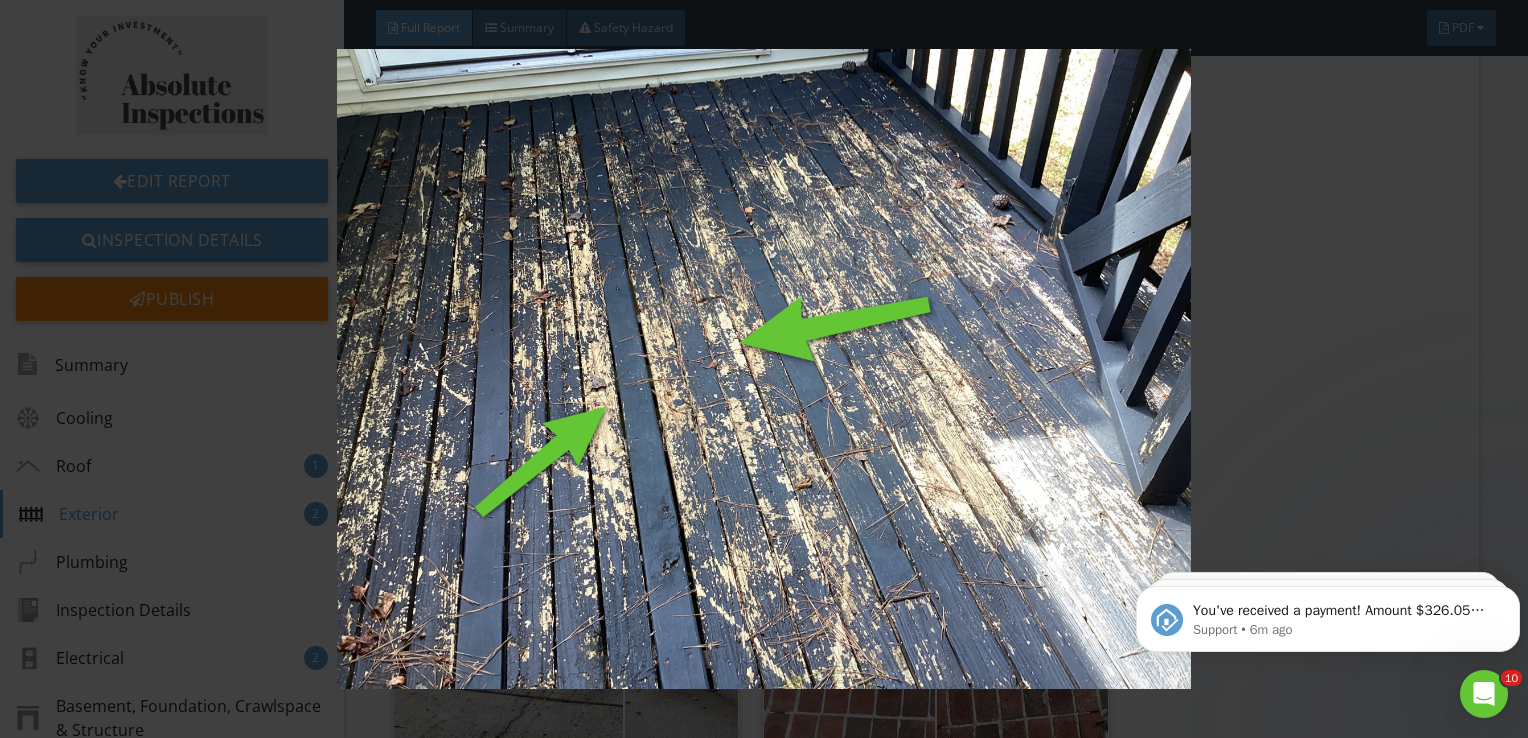click at bounding box center (764, 369) 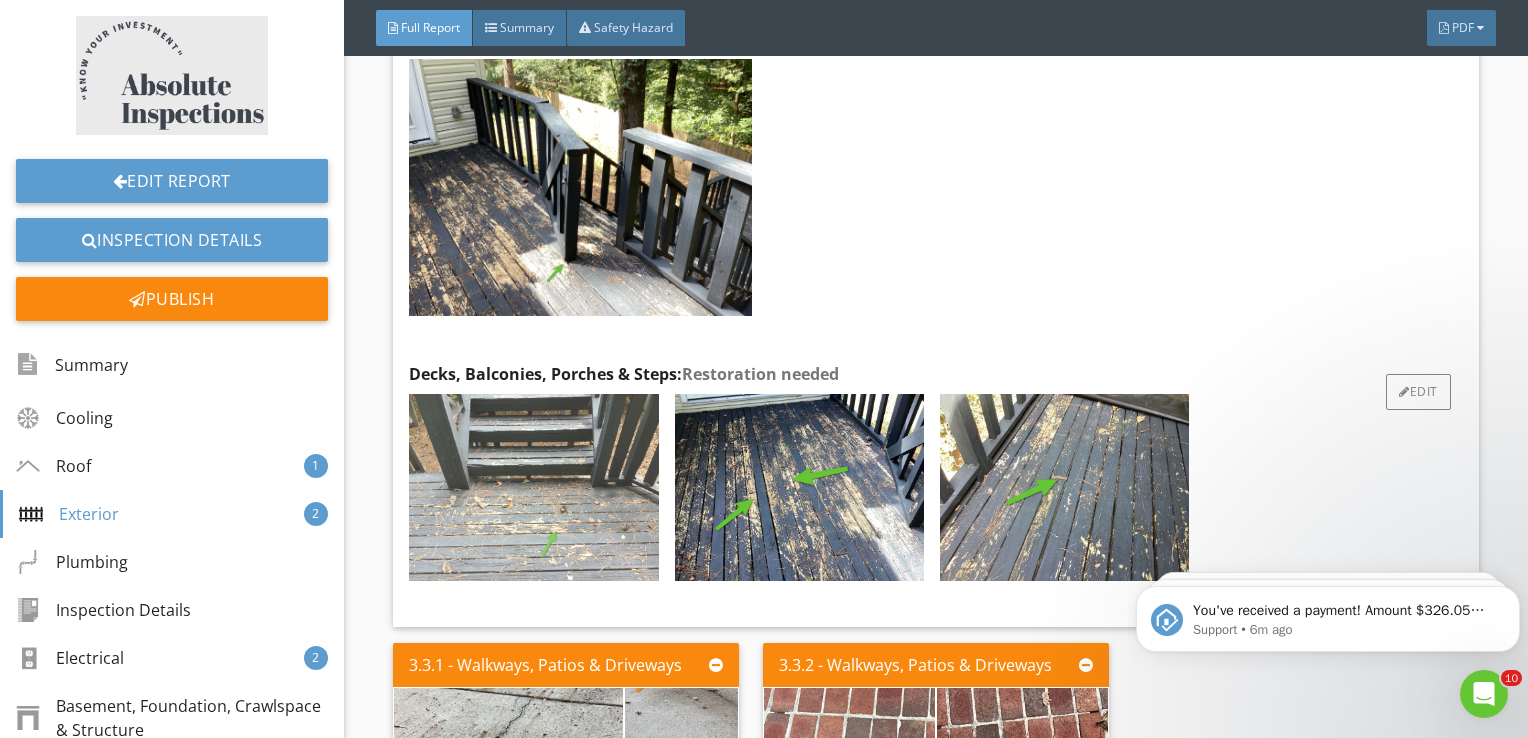 click at bounding box center (533, 487) 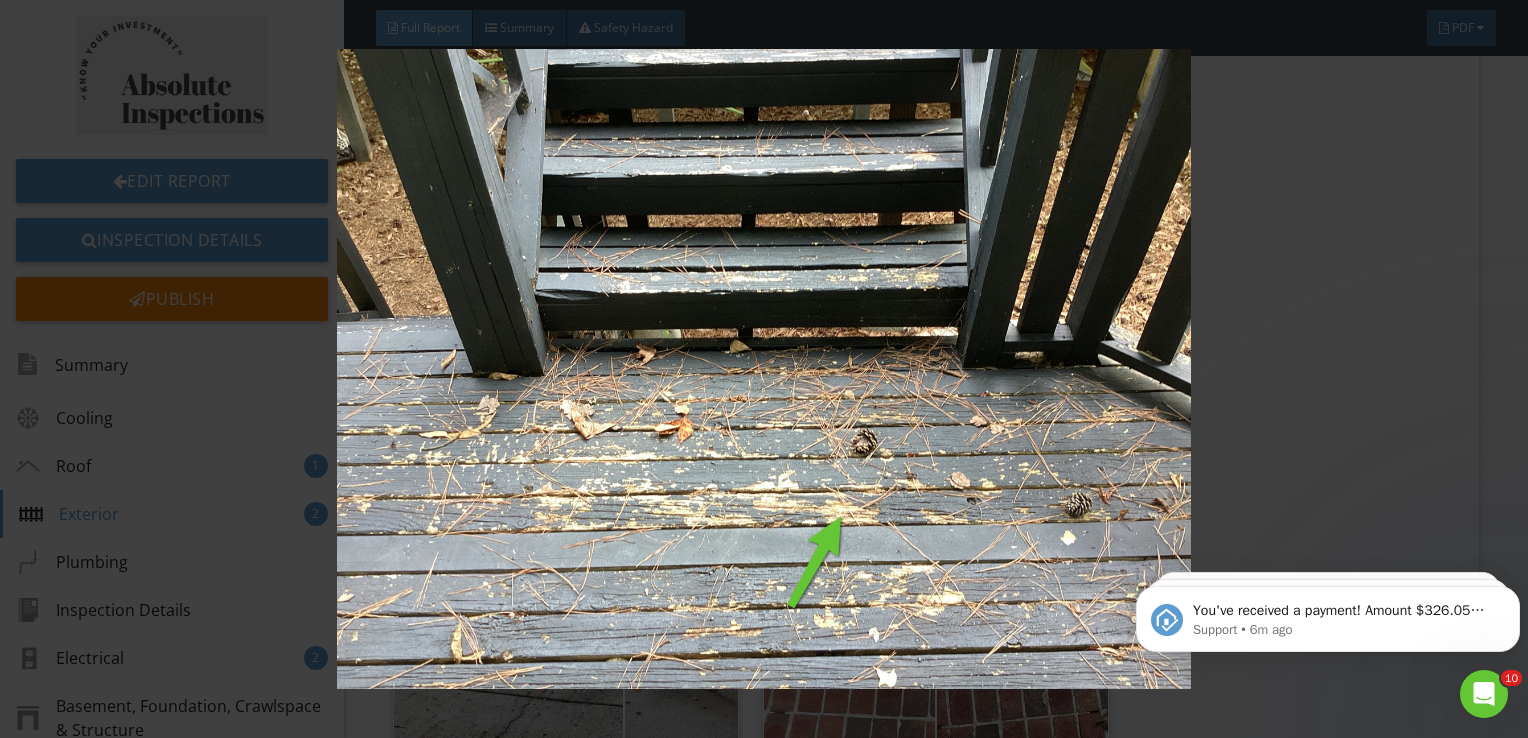 click at bounding box center (764, 369) 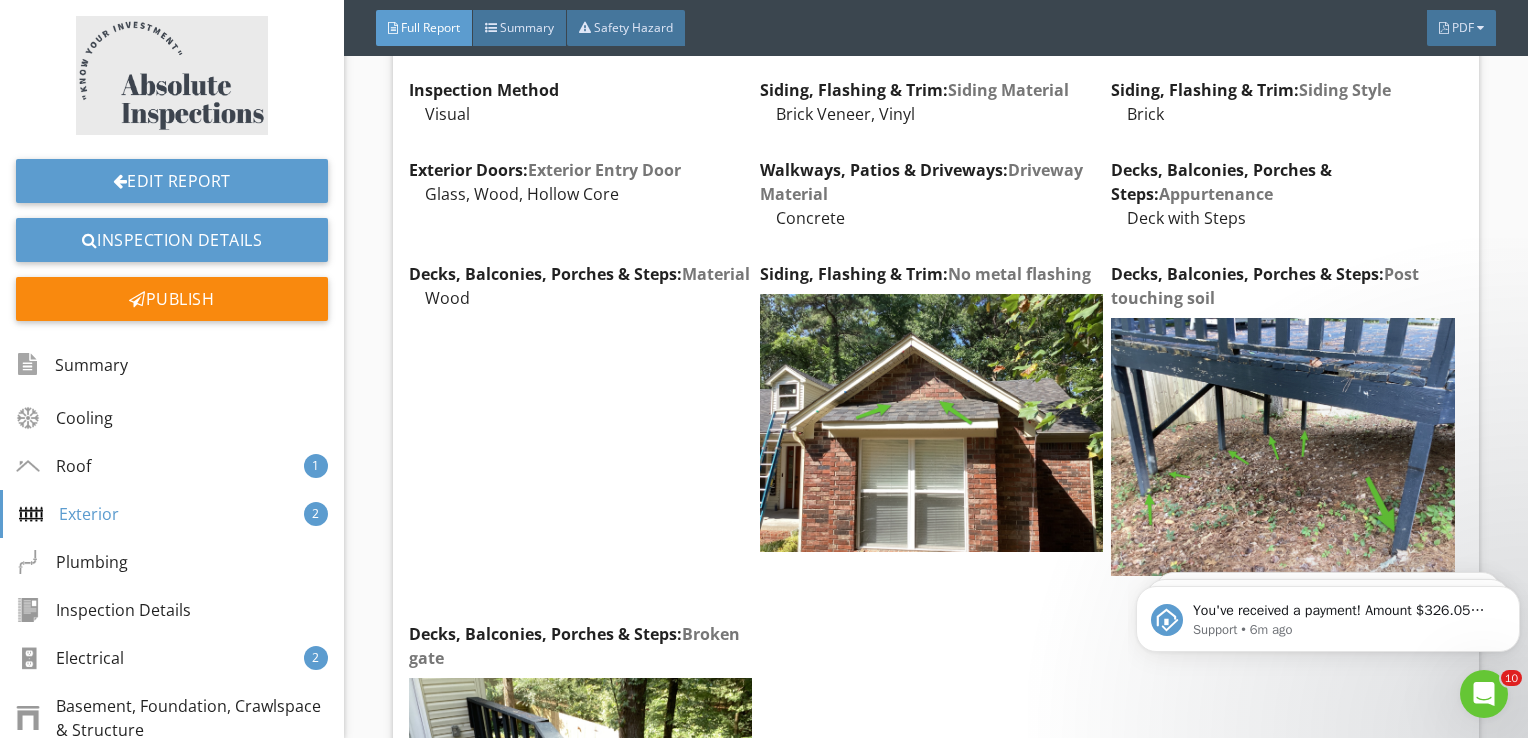 scroll, scrollTop: 2160, scrollLeft: 0, axis: vertical 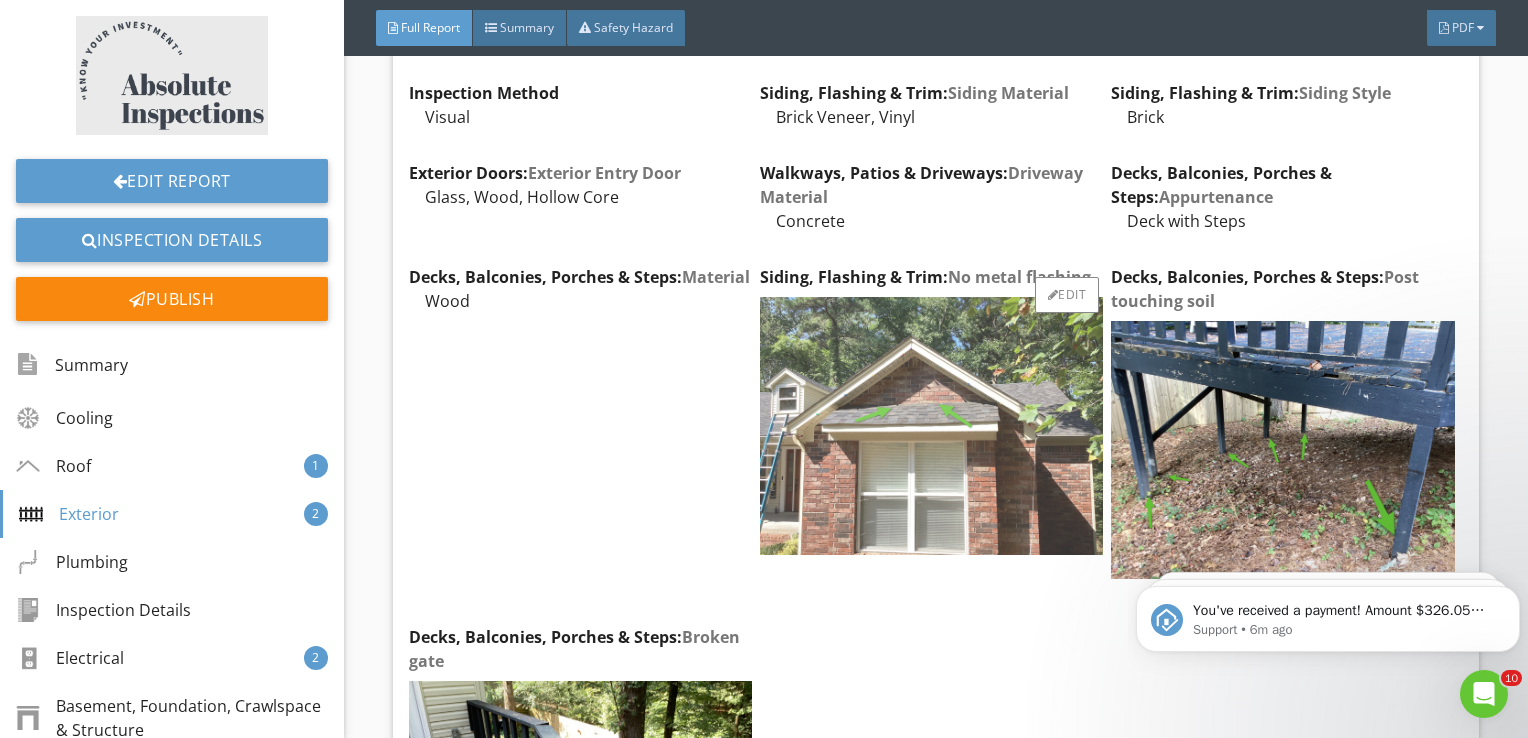 click at bounding box center [931, 425] 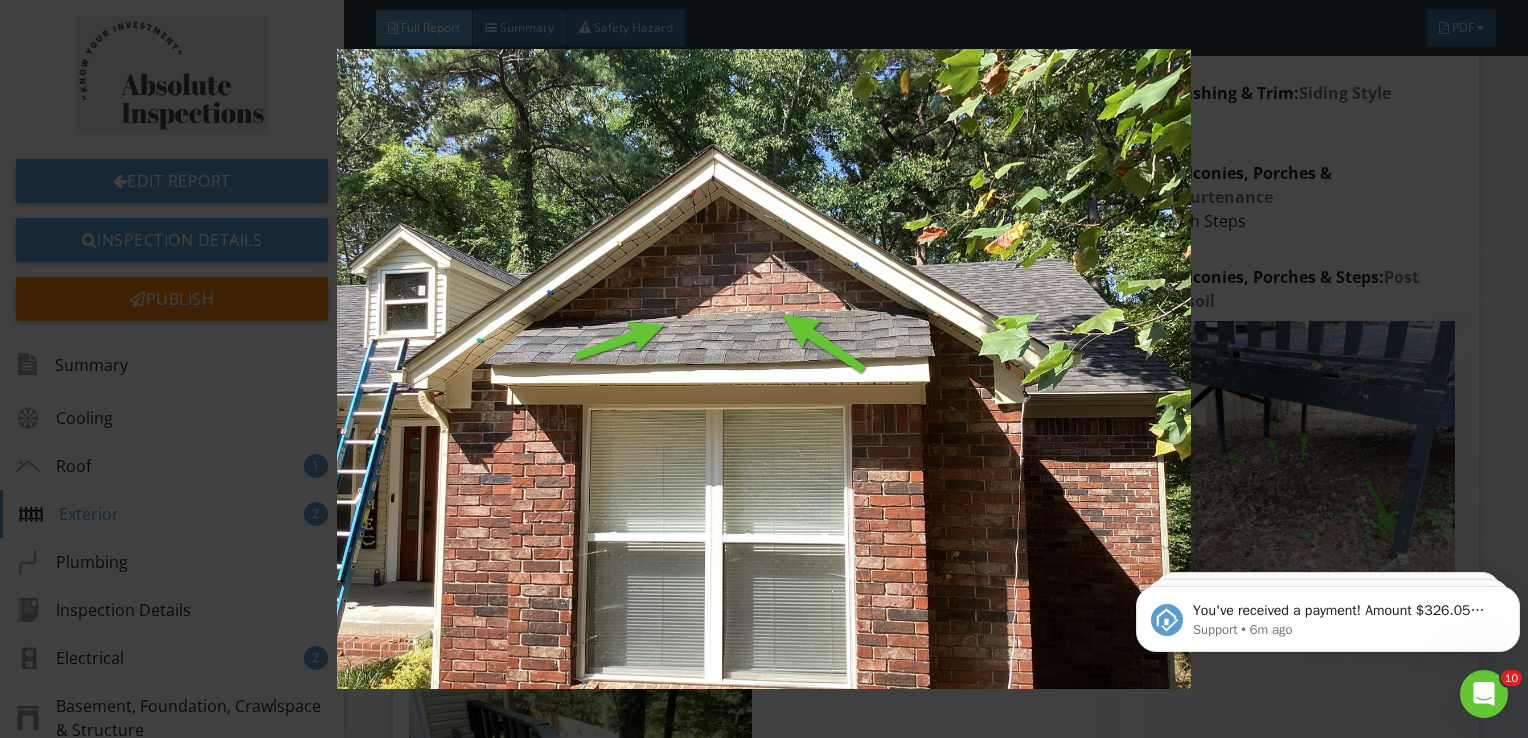 click at bounding box center [764, 369] 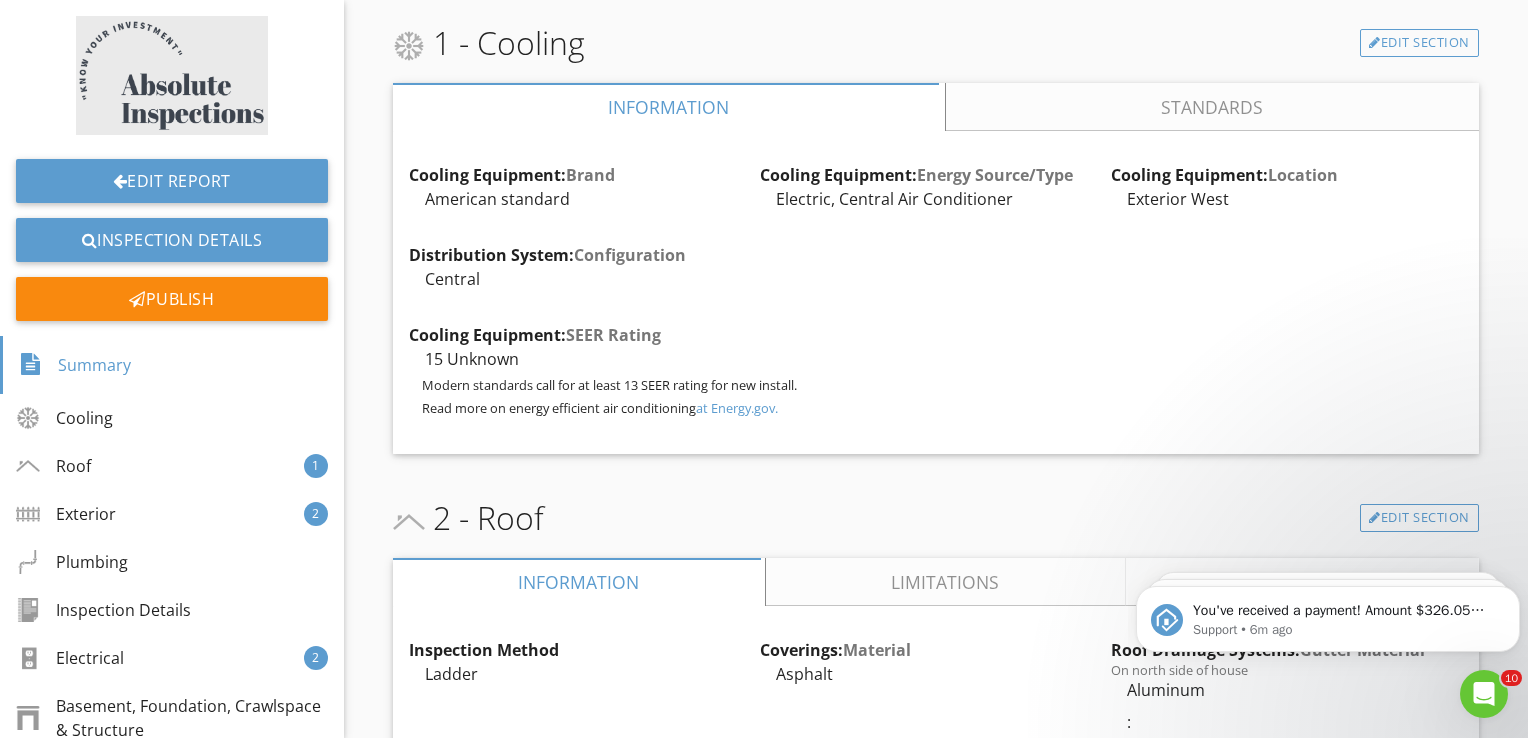 scroll, scrollTop: 0, scrollLeft: 0, axis: both 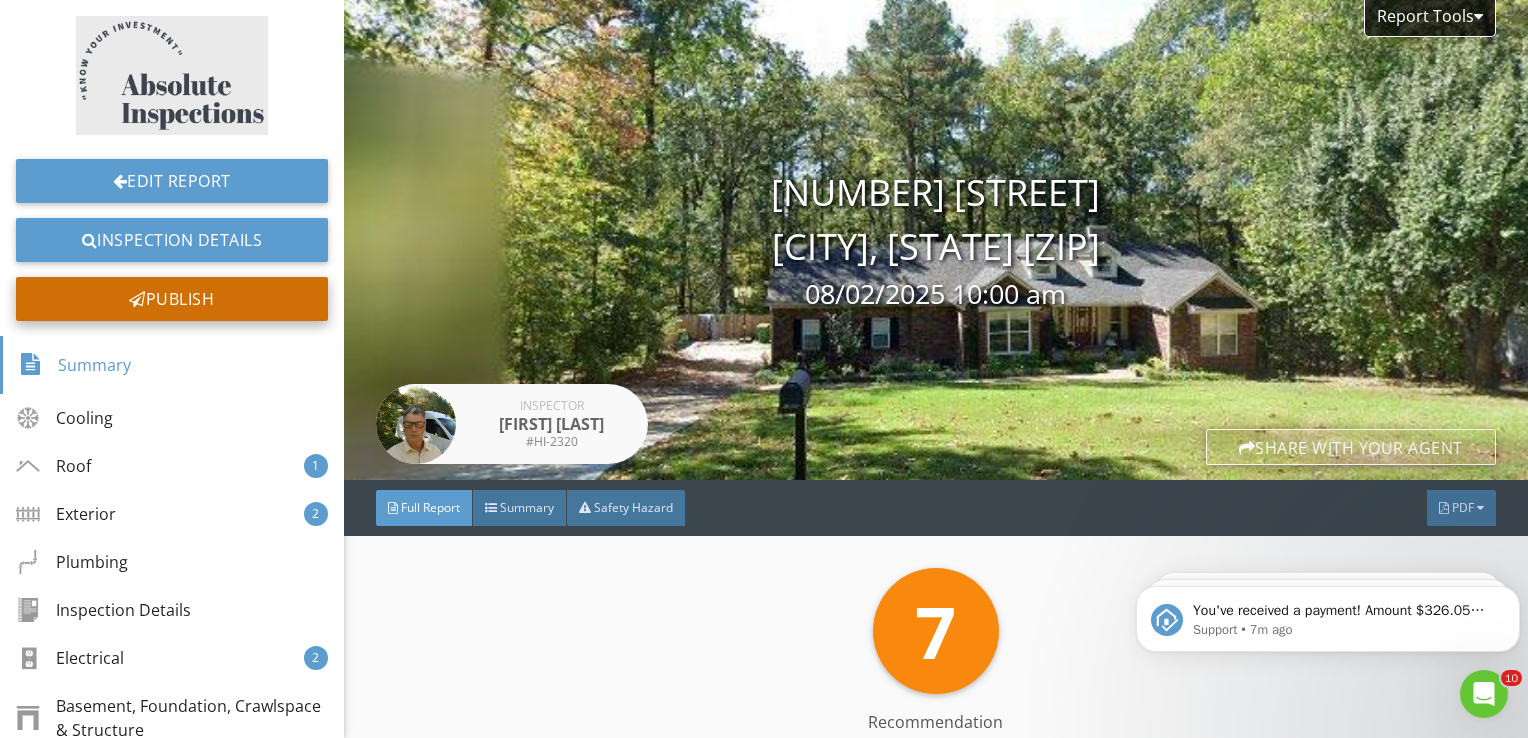 click on "Publish" at bounding box center (172, 299) 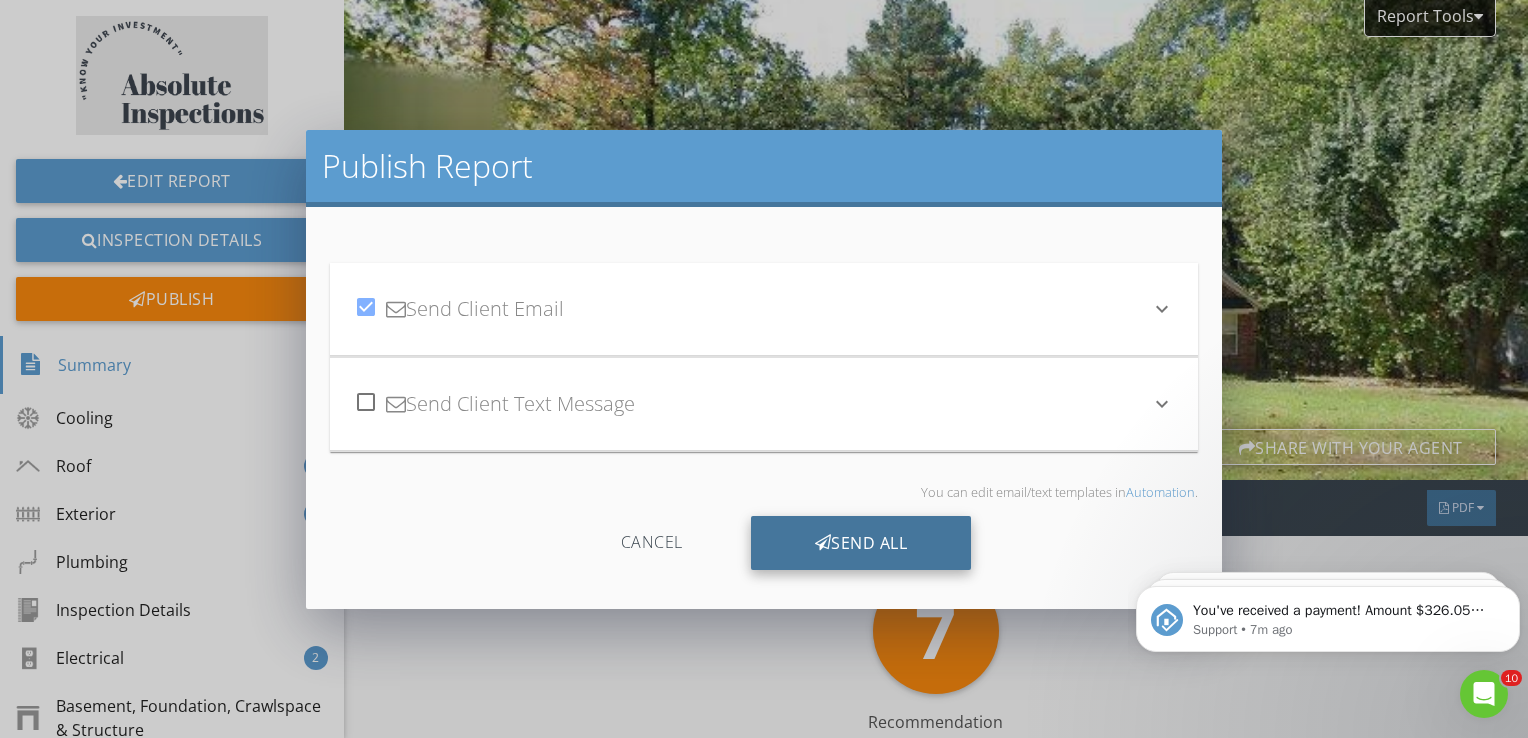 click on "Send All" at bounding box center [861, 543] 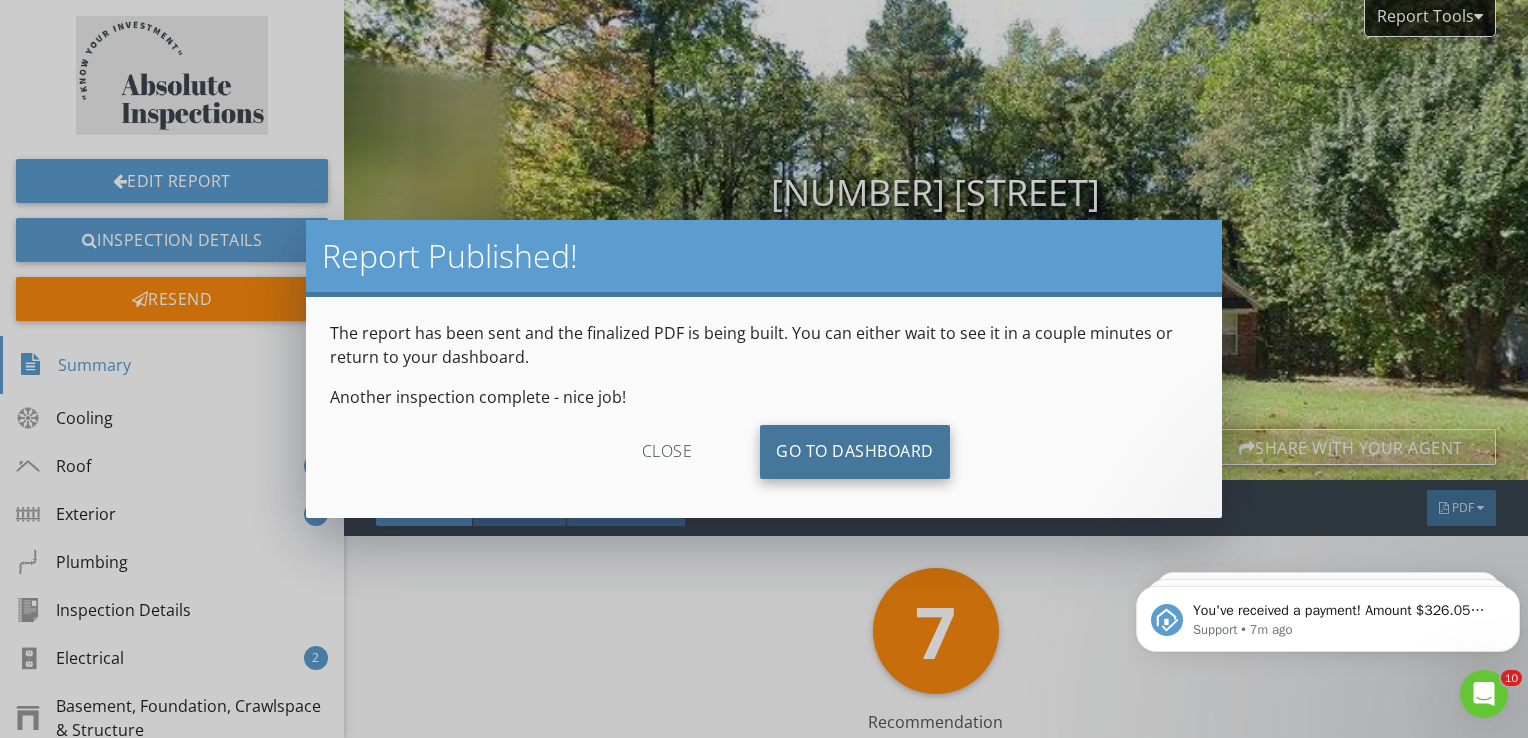 click on "Go To Dashboard" at bounding box center [855, 452] 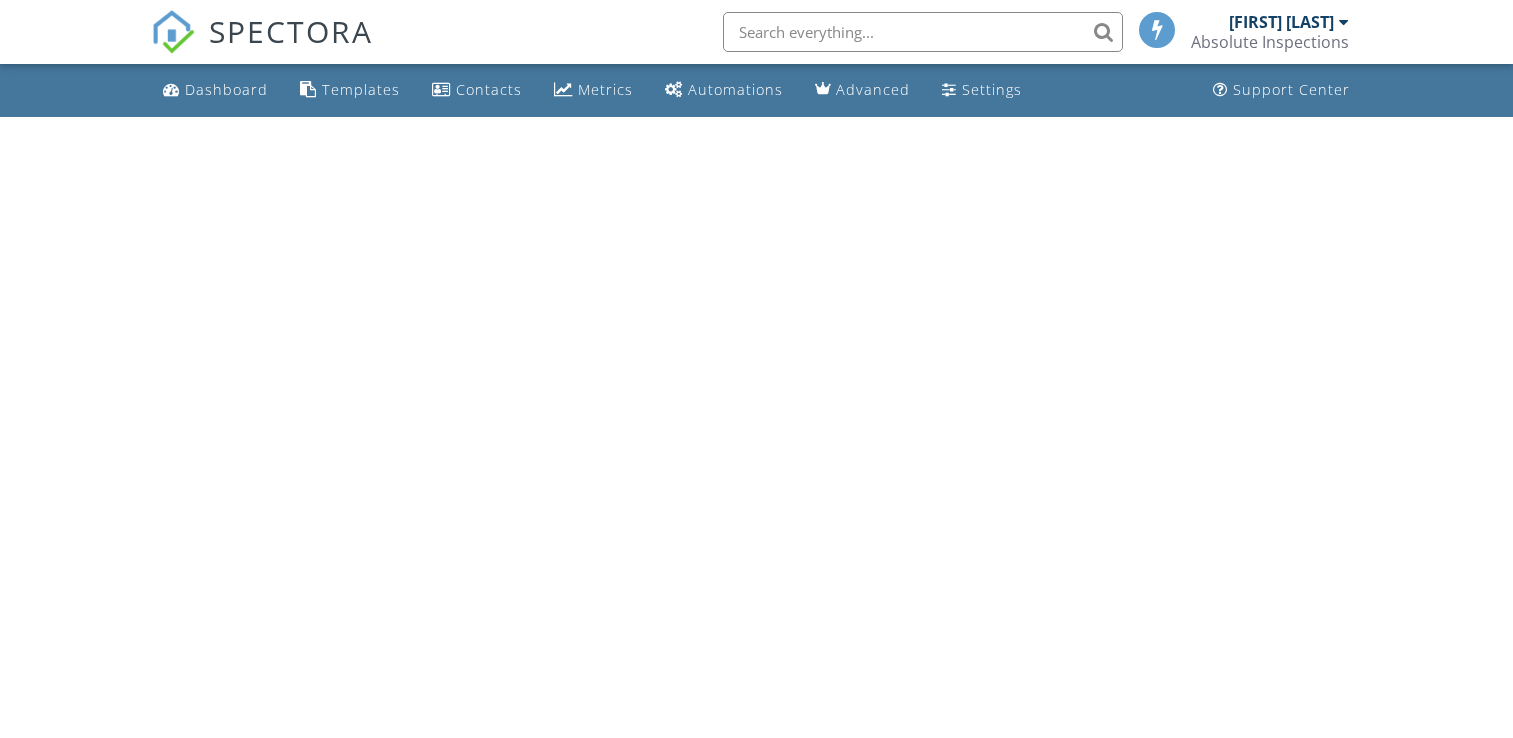 scroll, scrollTop: 0, scrollLeft: 0, axis: both 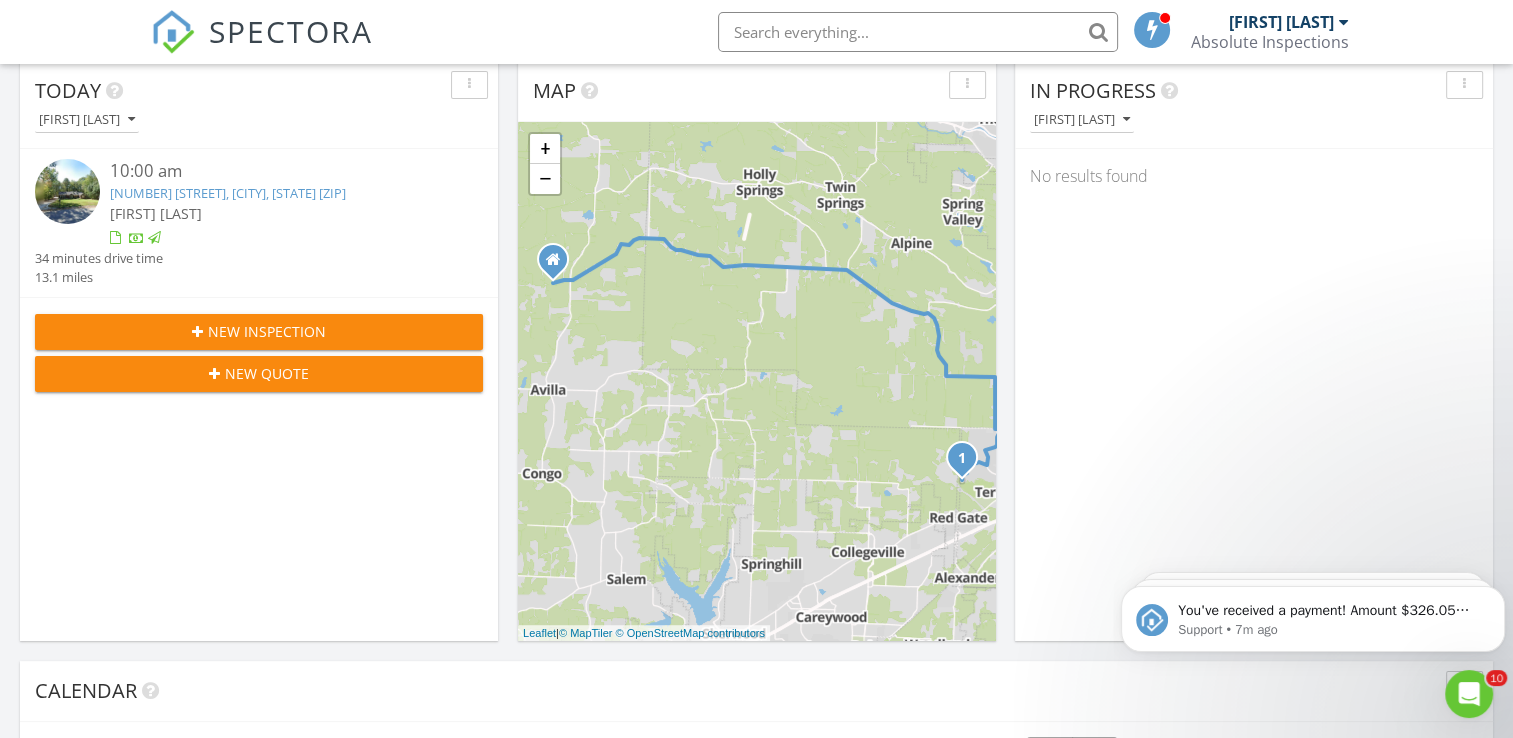 click on "[NUMBER] [STREET], [CITY], [STATE] [ZIP]" at bounding box center [228, 193] 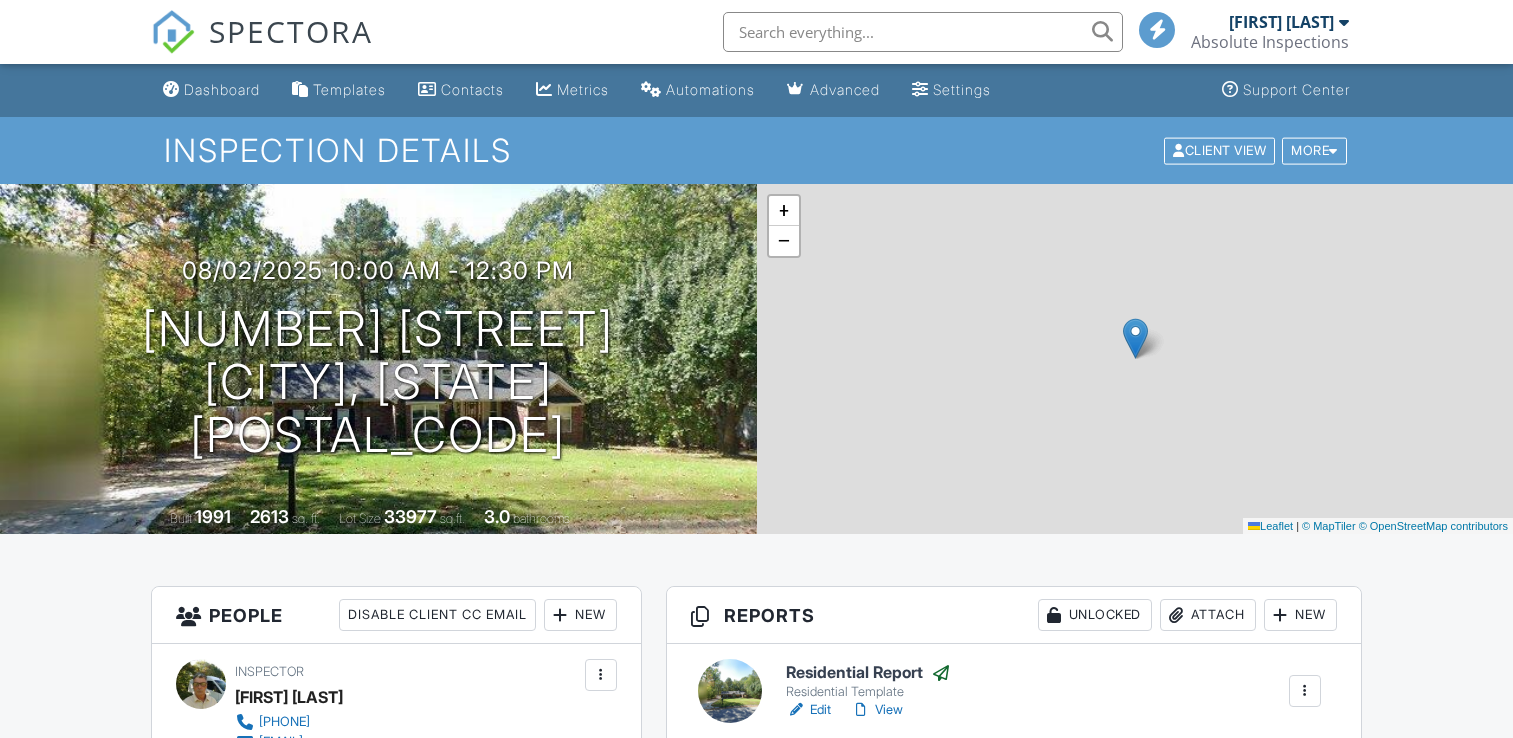 scroll, scrollTop: 0, scrollLeft: 0, axis: both 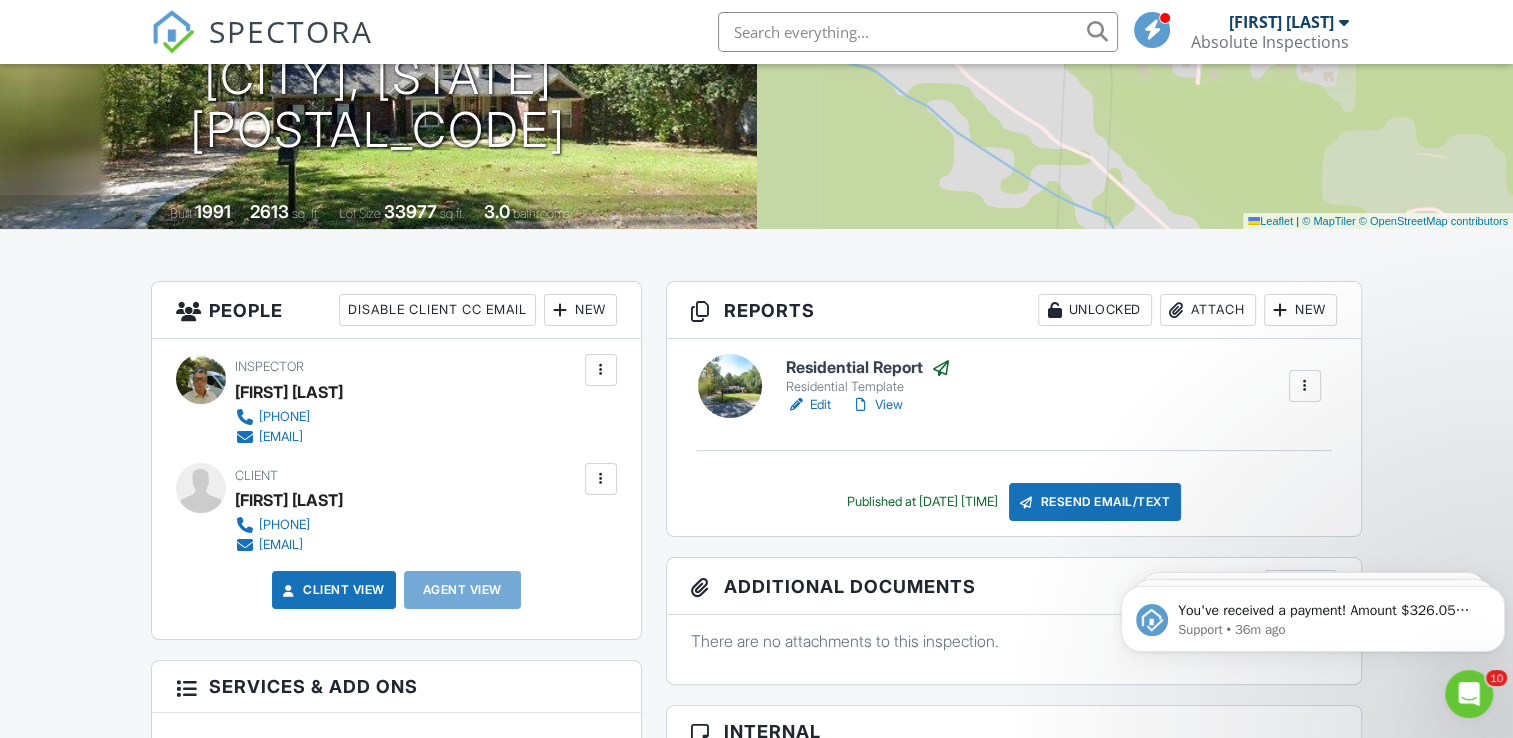 click on "Resend Email/Text" at bounding box center (1095, 502) 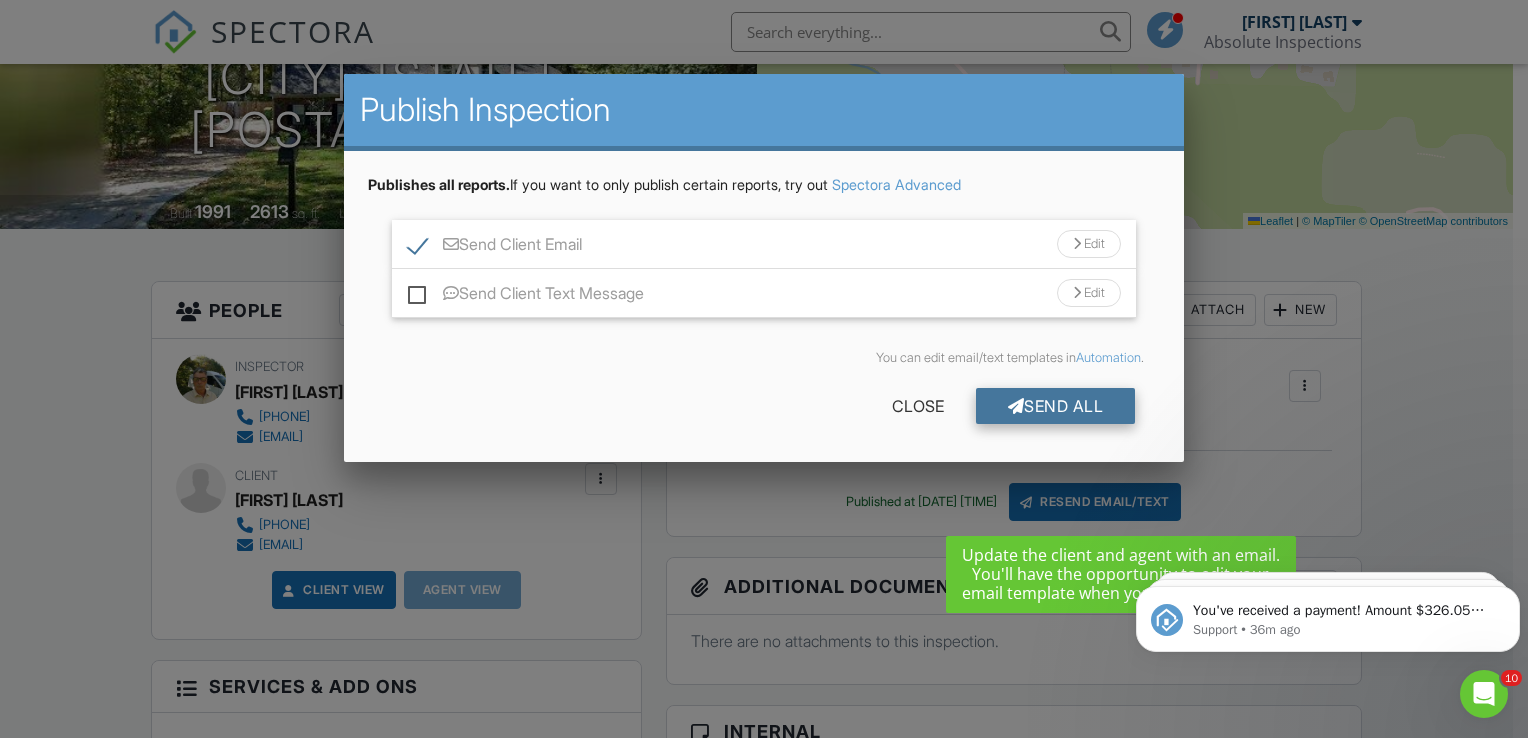 click on "Send All" at bounding box center (1056, 406) 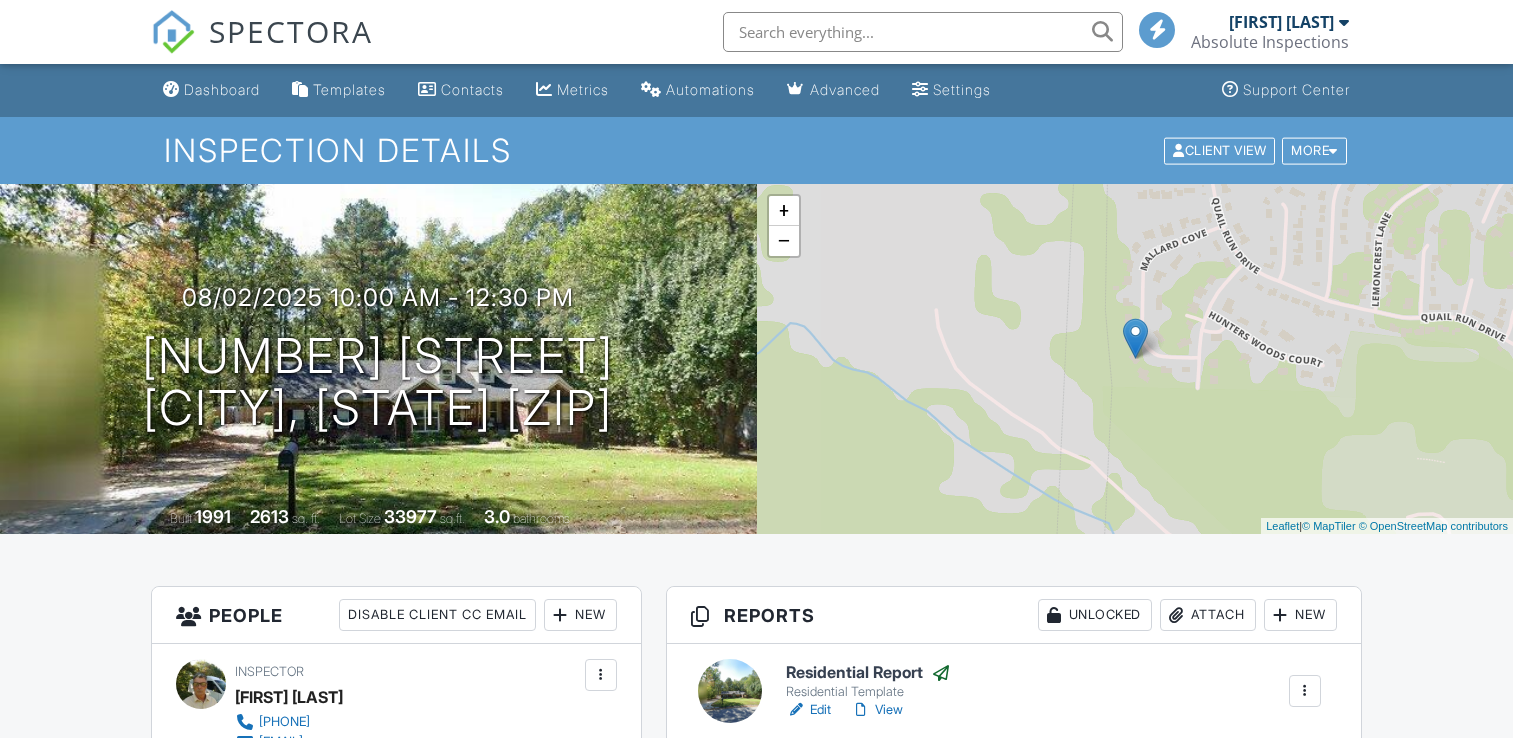 scroll, scrollTop: 306, scrollLeft: 0, axis: vertical 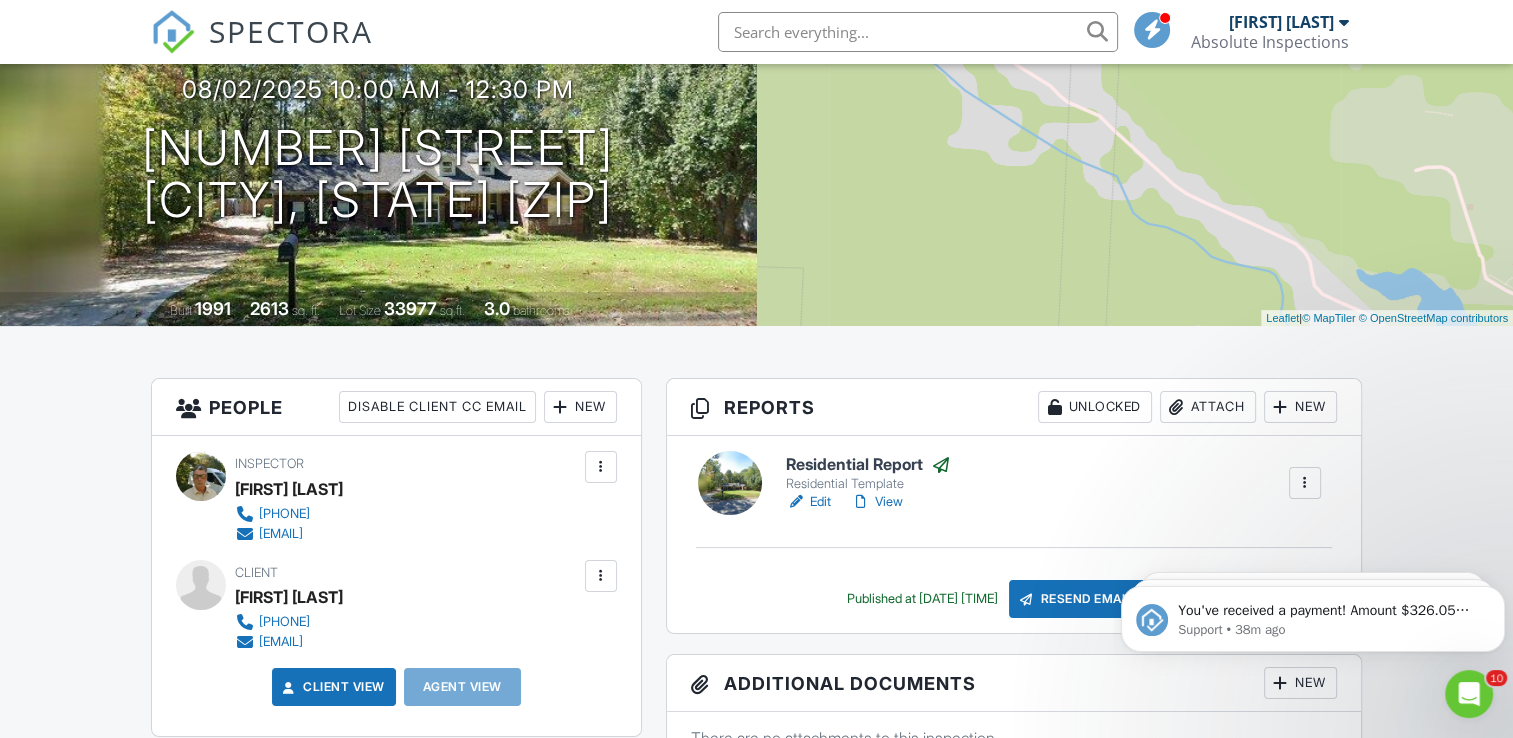 click on "Edit
View" at bounding box center [868, 502] 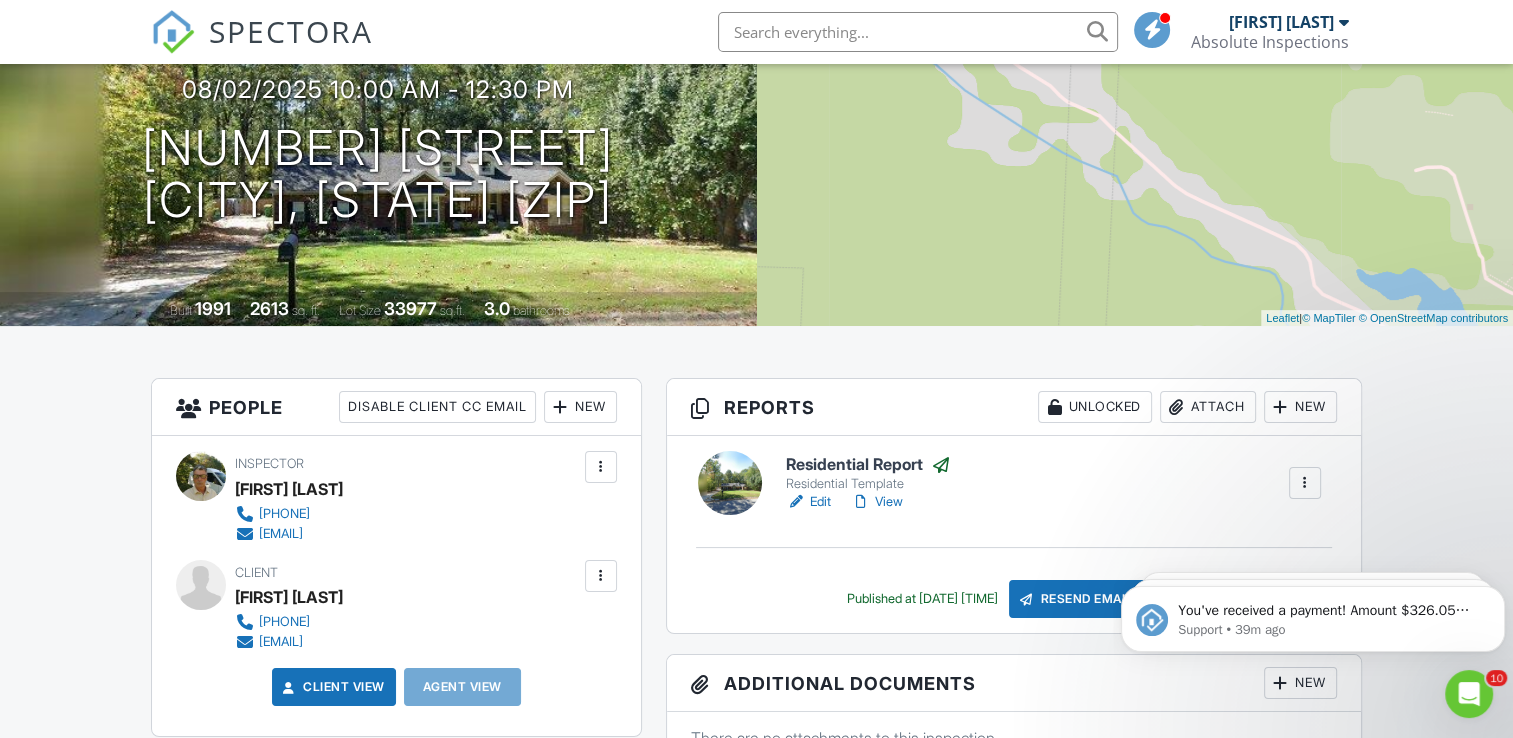click on "Residential Report" at bounding box center [868, 465] 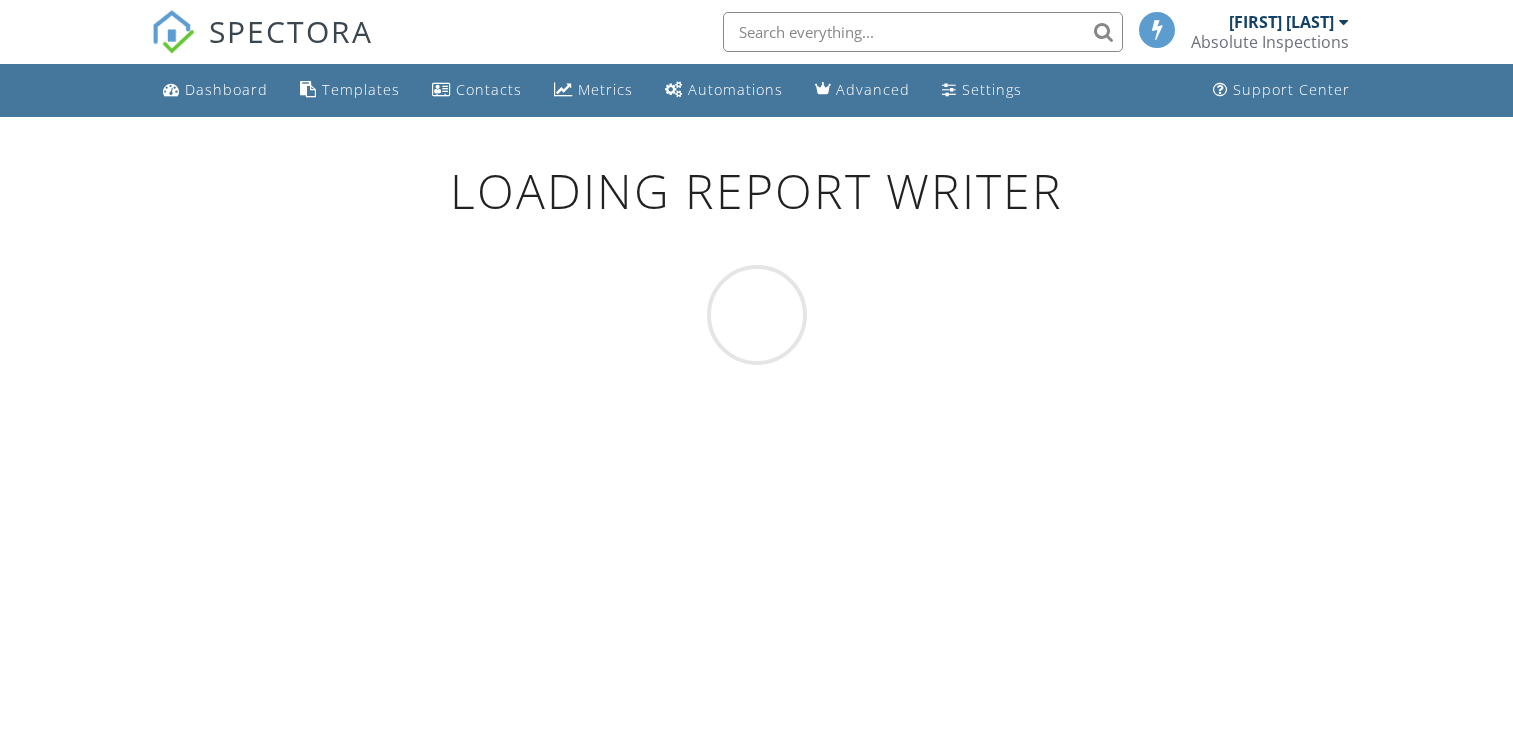 scroll, scrollTop: 0, scrollLeft: 0, axis: both 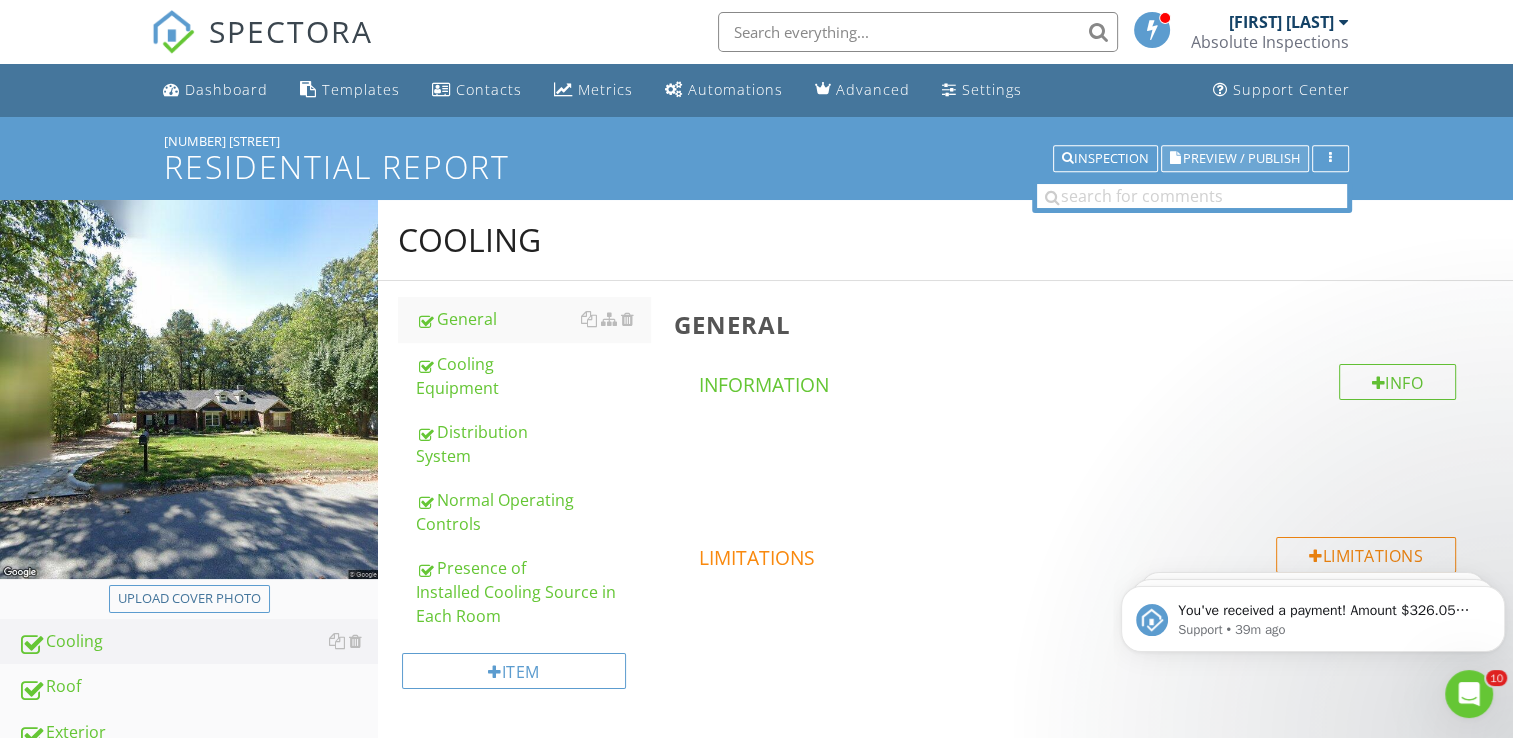 click on "Preview / Publish" at bounding box center (1241, 158) 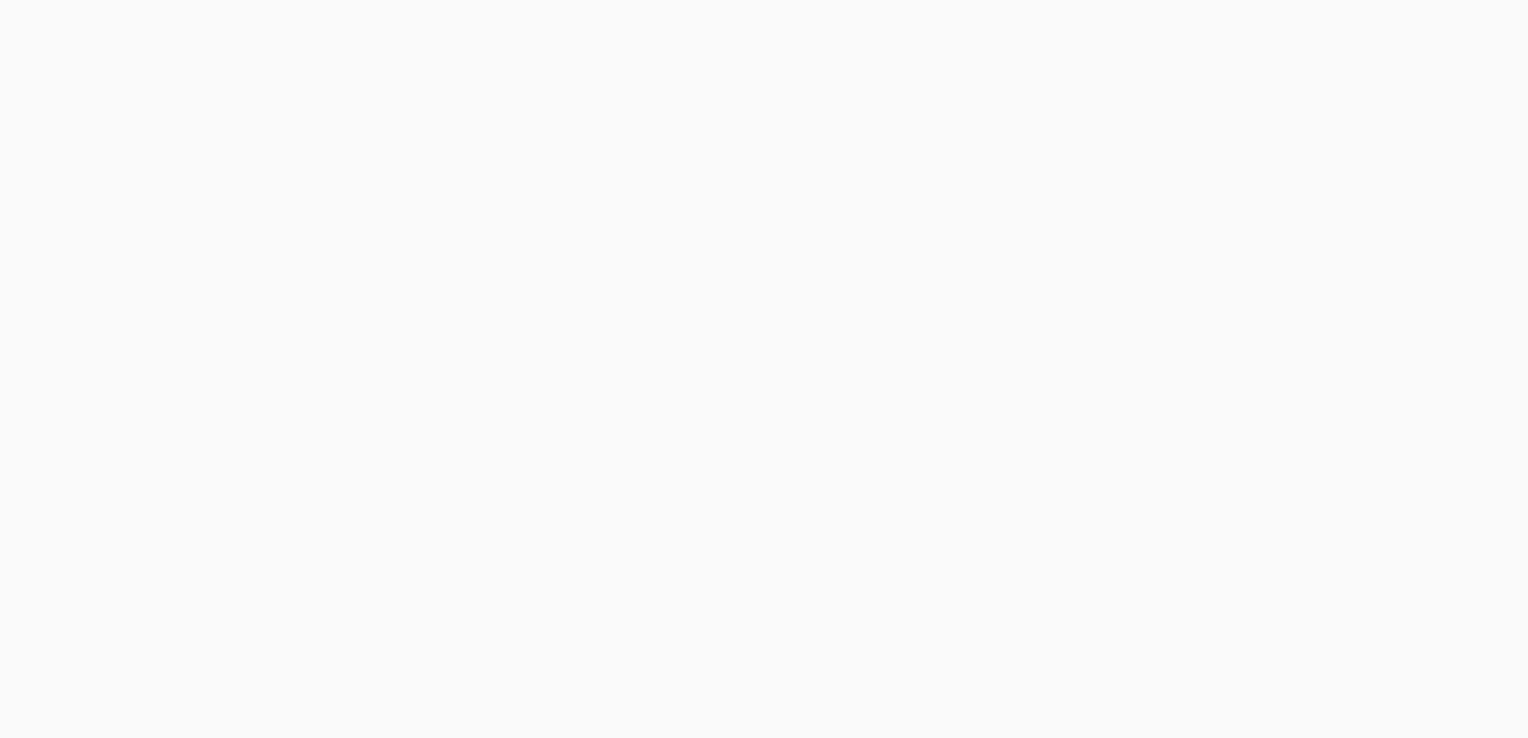 scroll, scrollTop: 0, scrollLeft: 0, axis: both 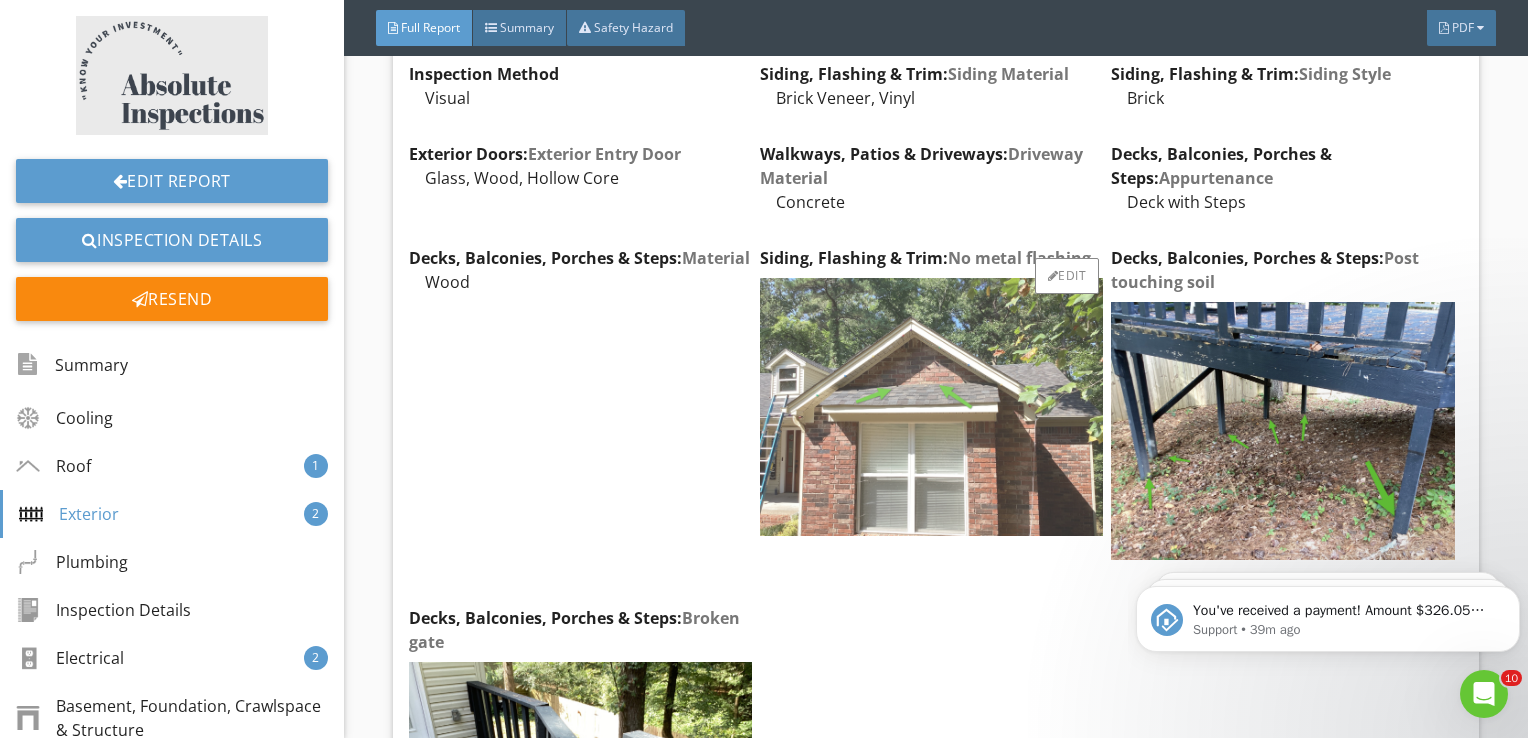 click at bounding box center (931, 406) 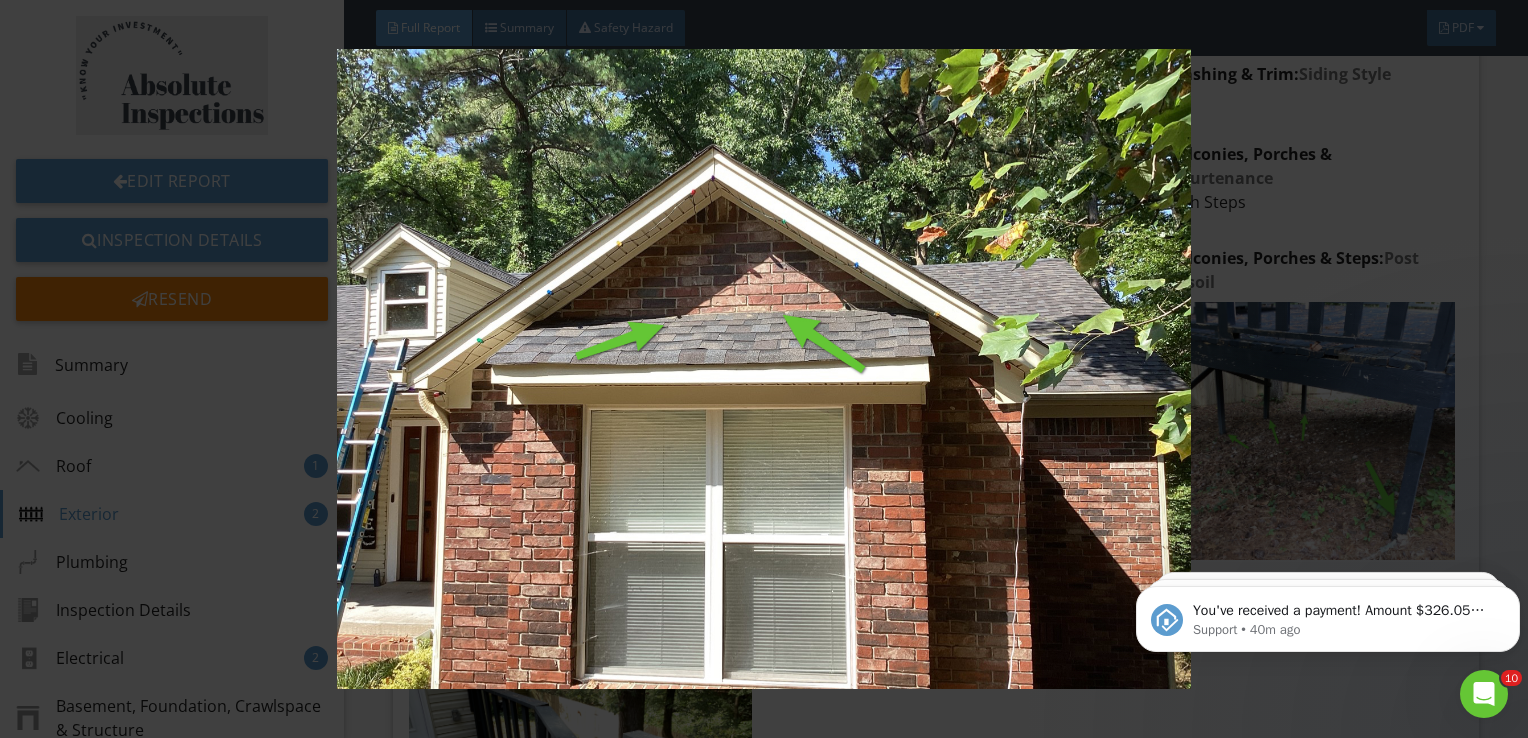 click at bounding box center [764, 369] 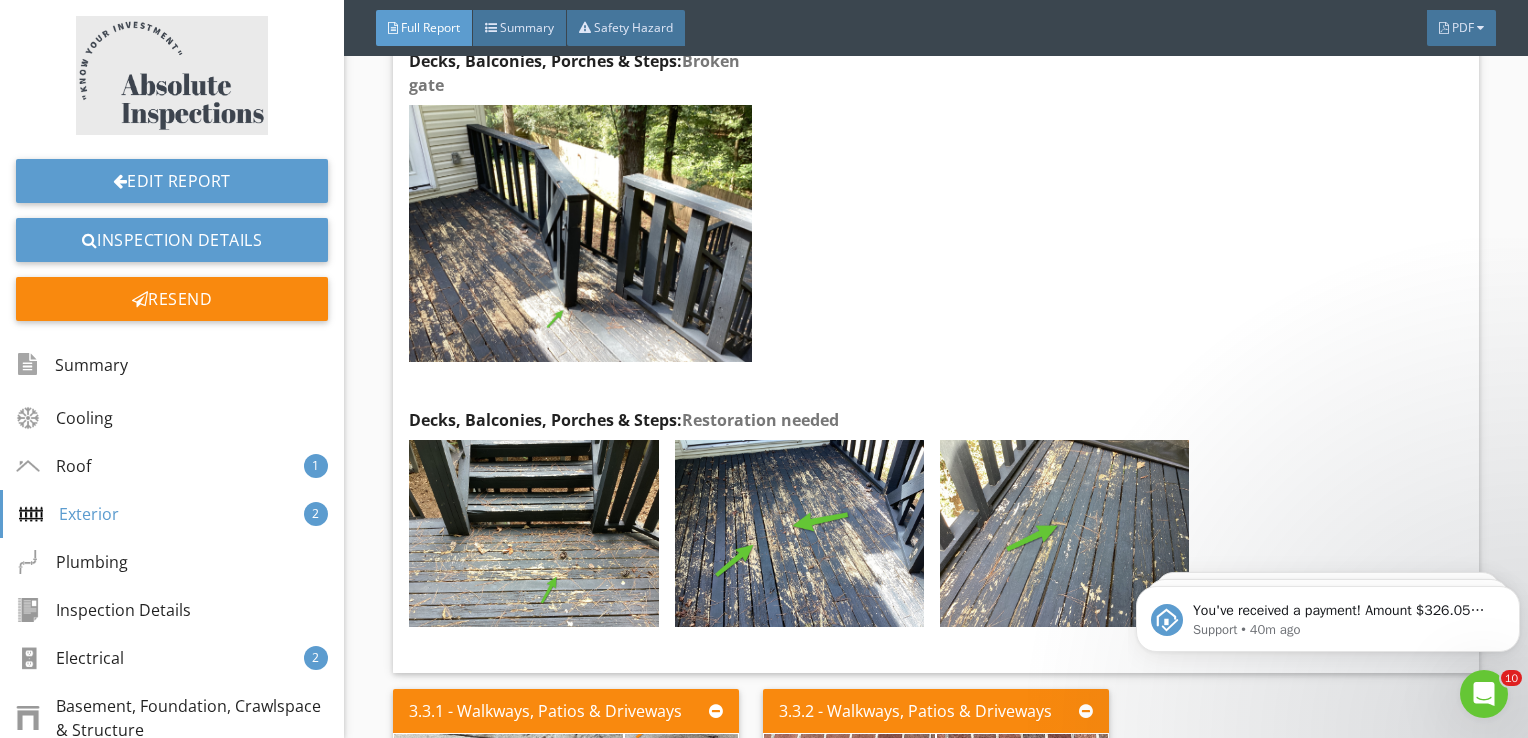 scroll, scrollTop: 2745, scrollLeft: 0, axis: vertical 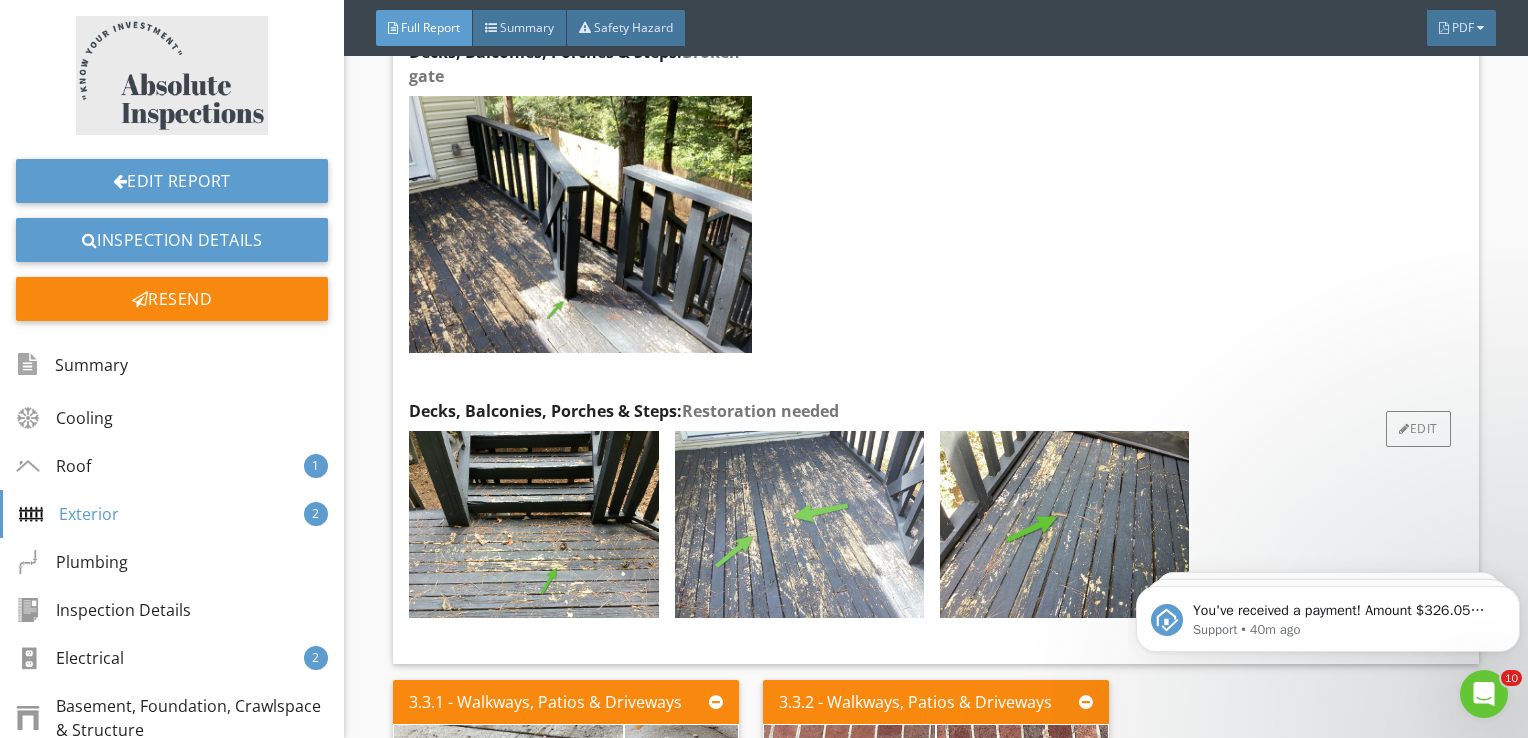 click at bounding box center (799, 524) 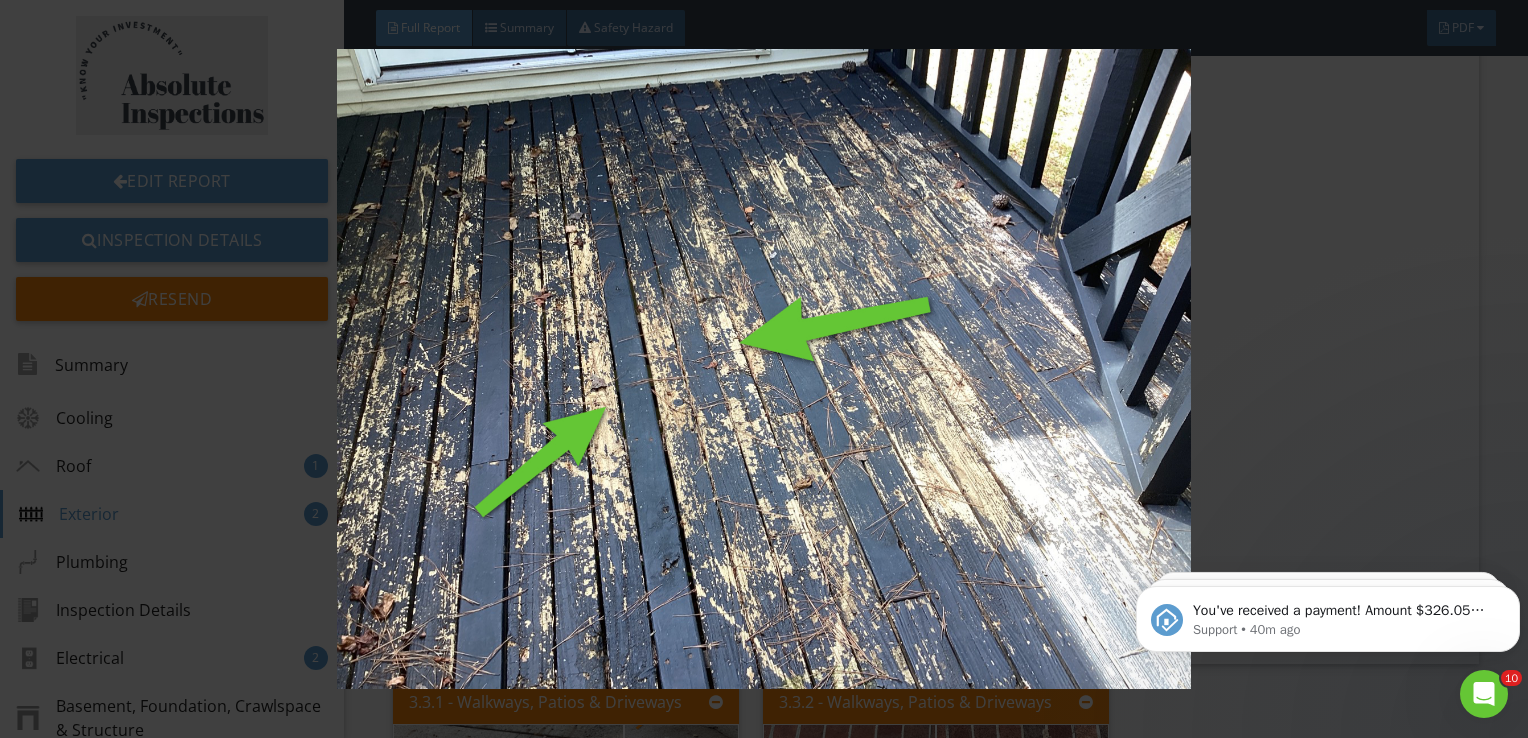 click at bounding box center (764, 369) 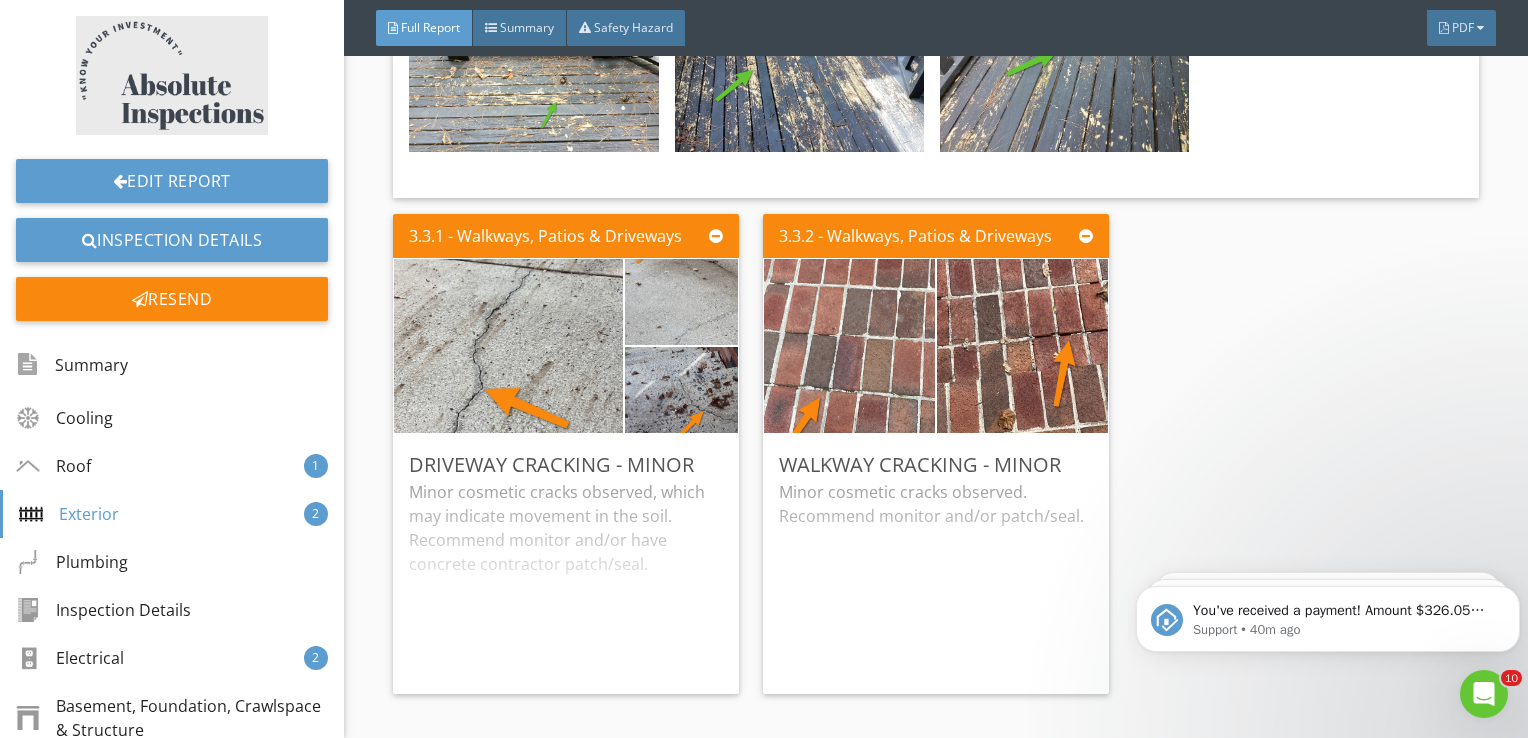 scroll, scrollTop: 3212, scrollLeft: 0, axis: vertical 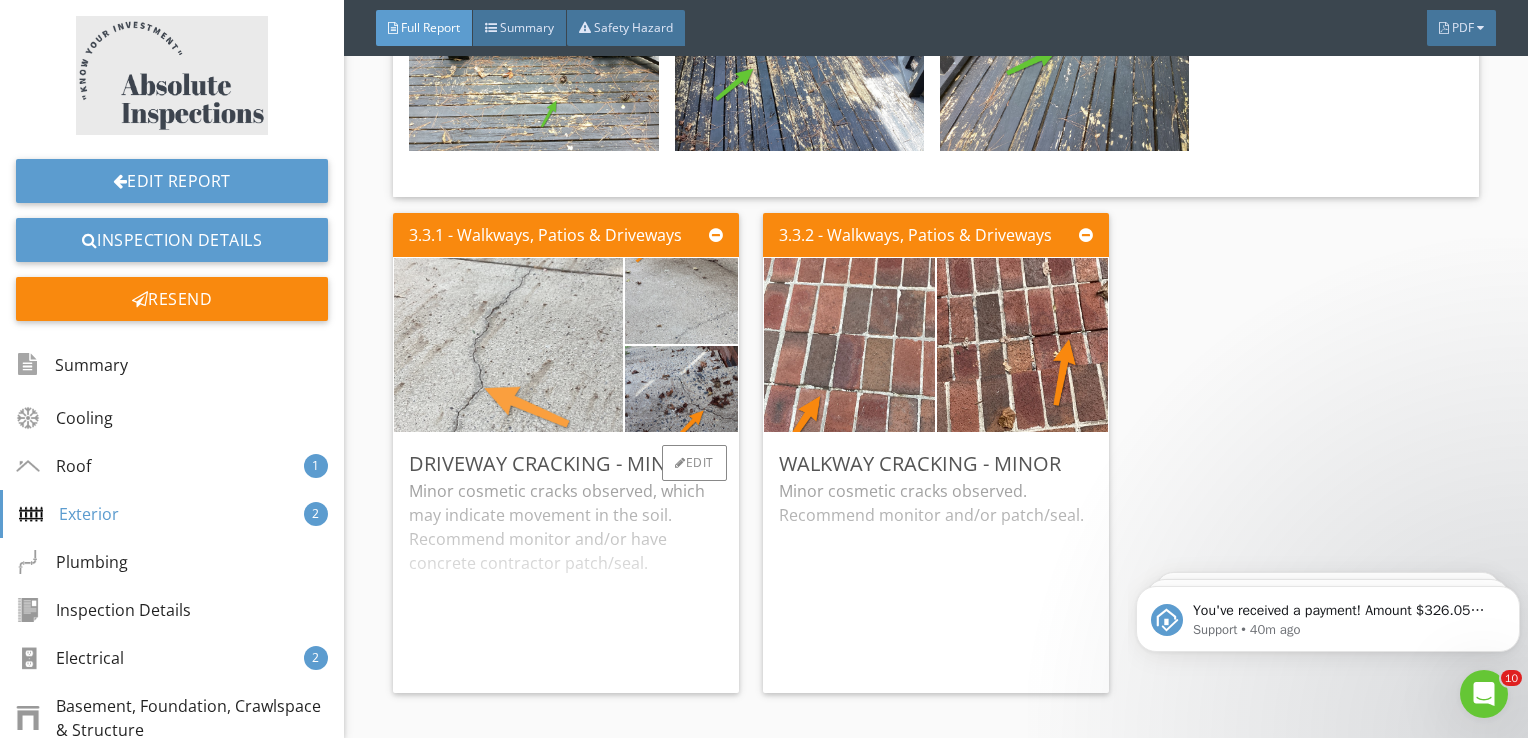 click at bounding box center (508, 345) 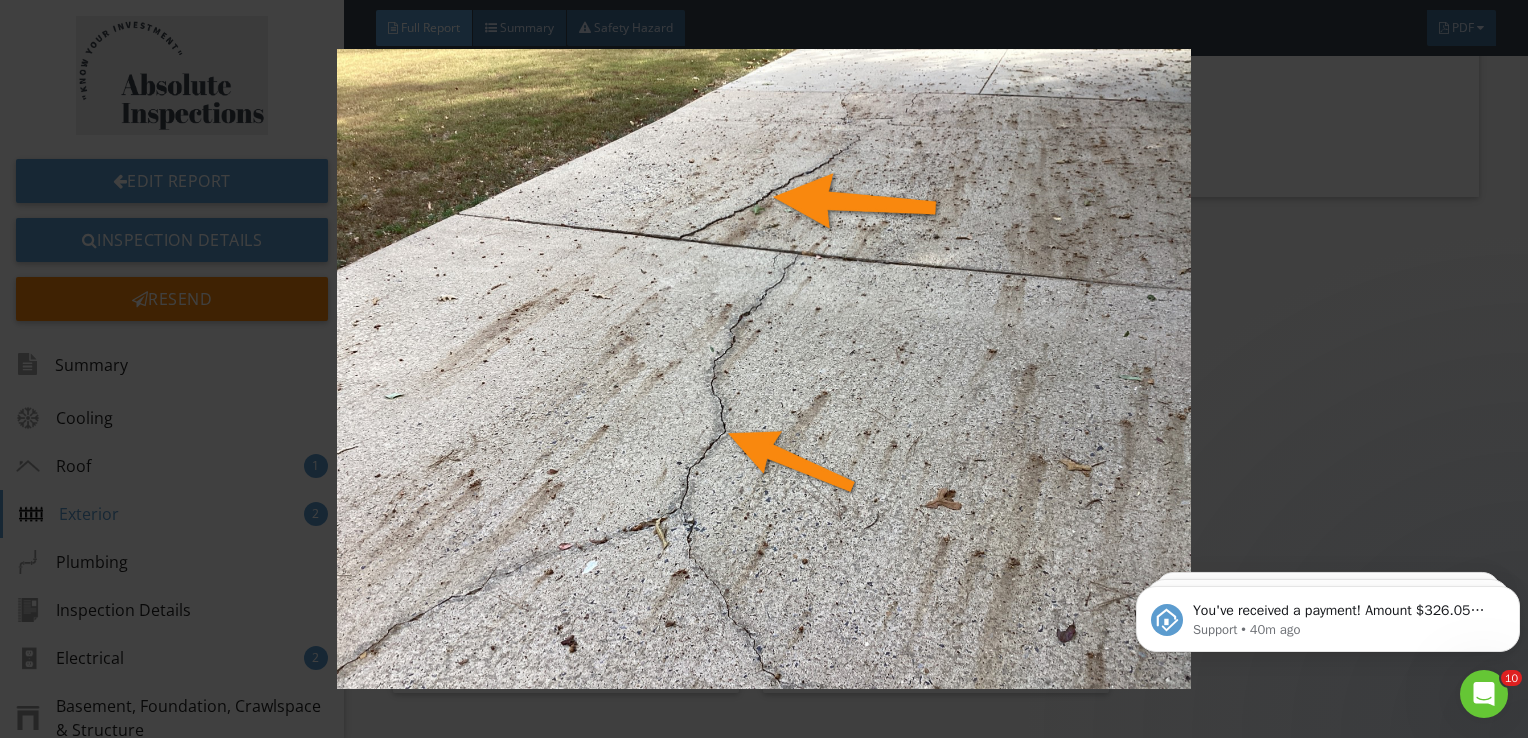 click at bounding box center [764, 369] 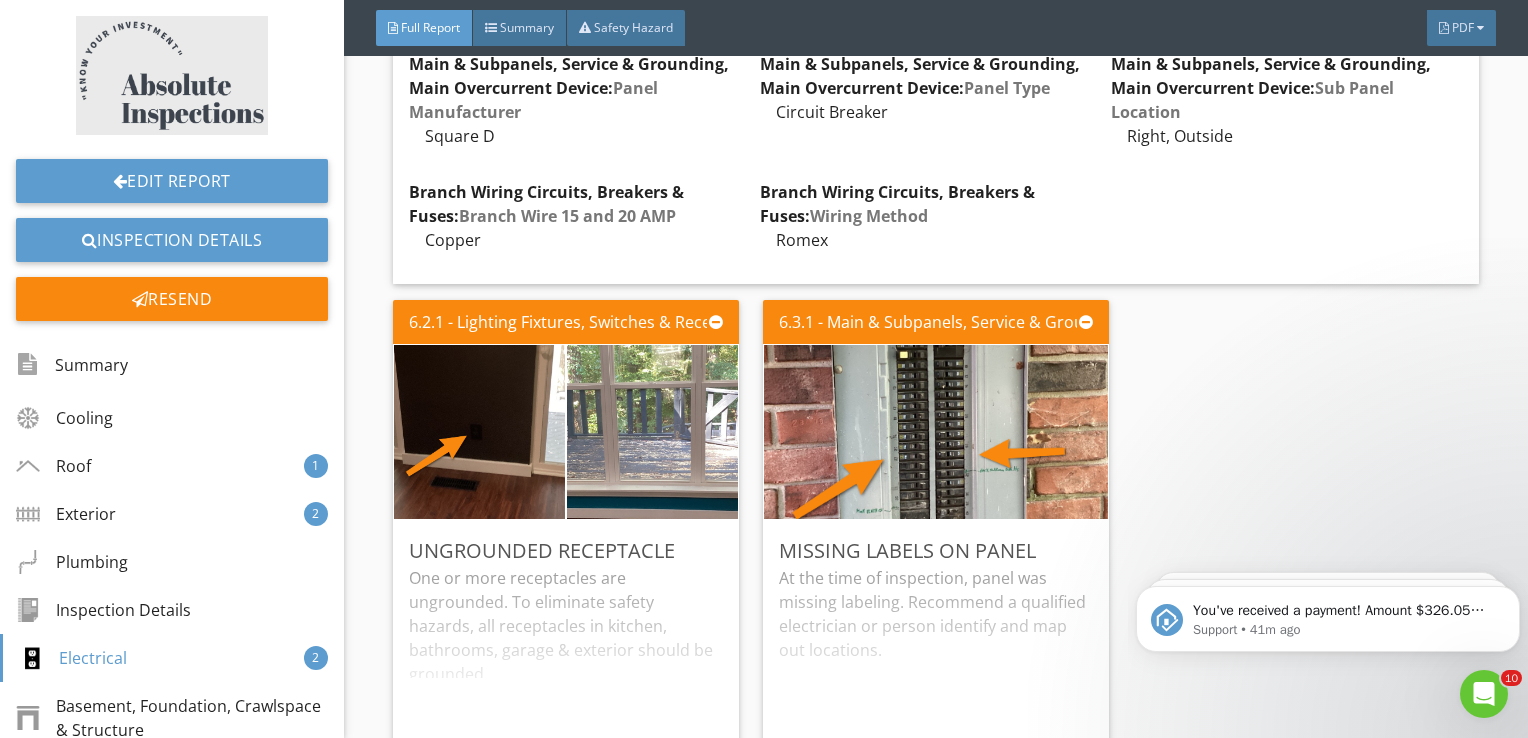 scroll, scrollTop: 5234, scrollLeft: 0, axis: vertical 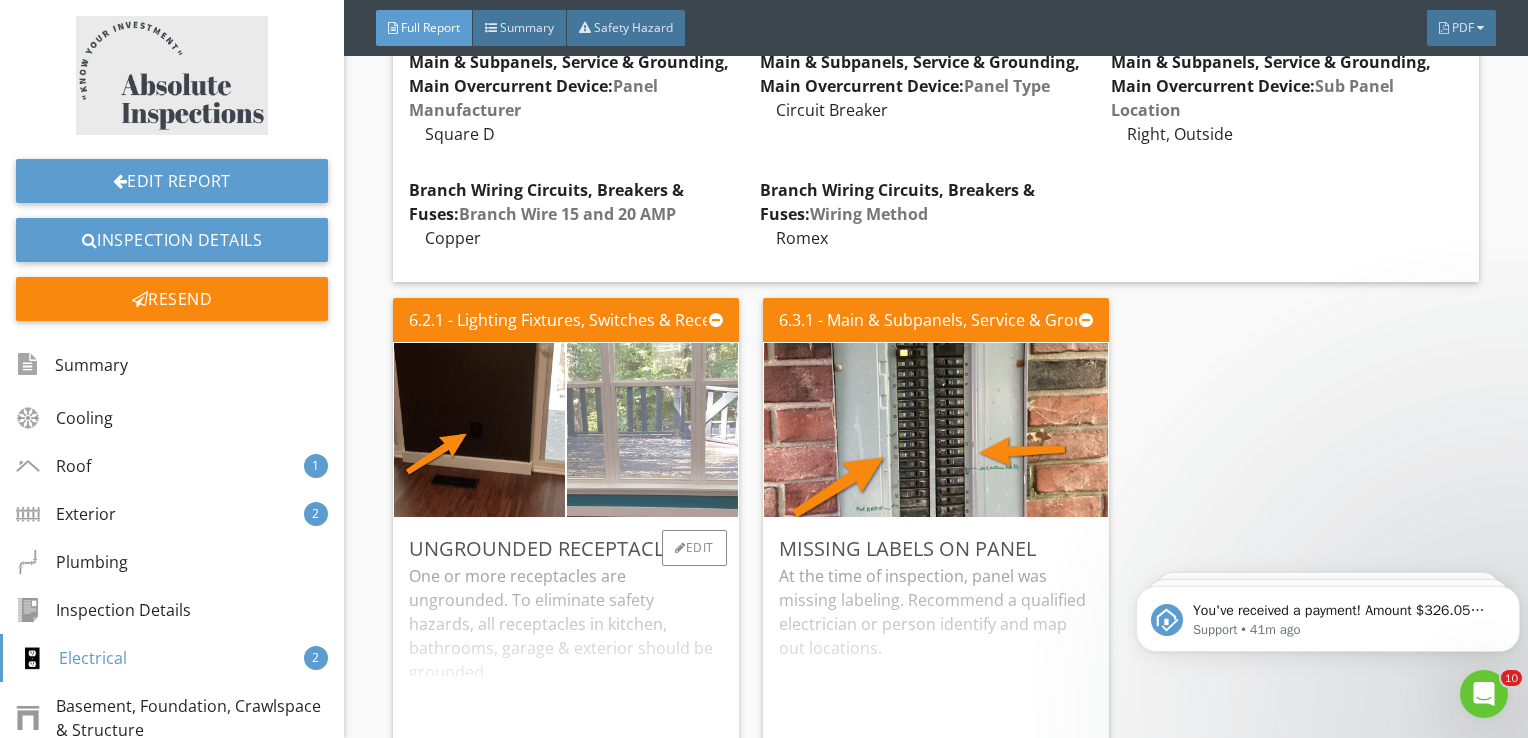 click at bounding box center [652, 430] 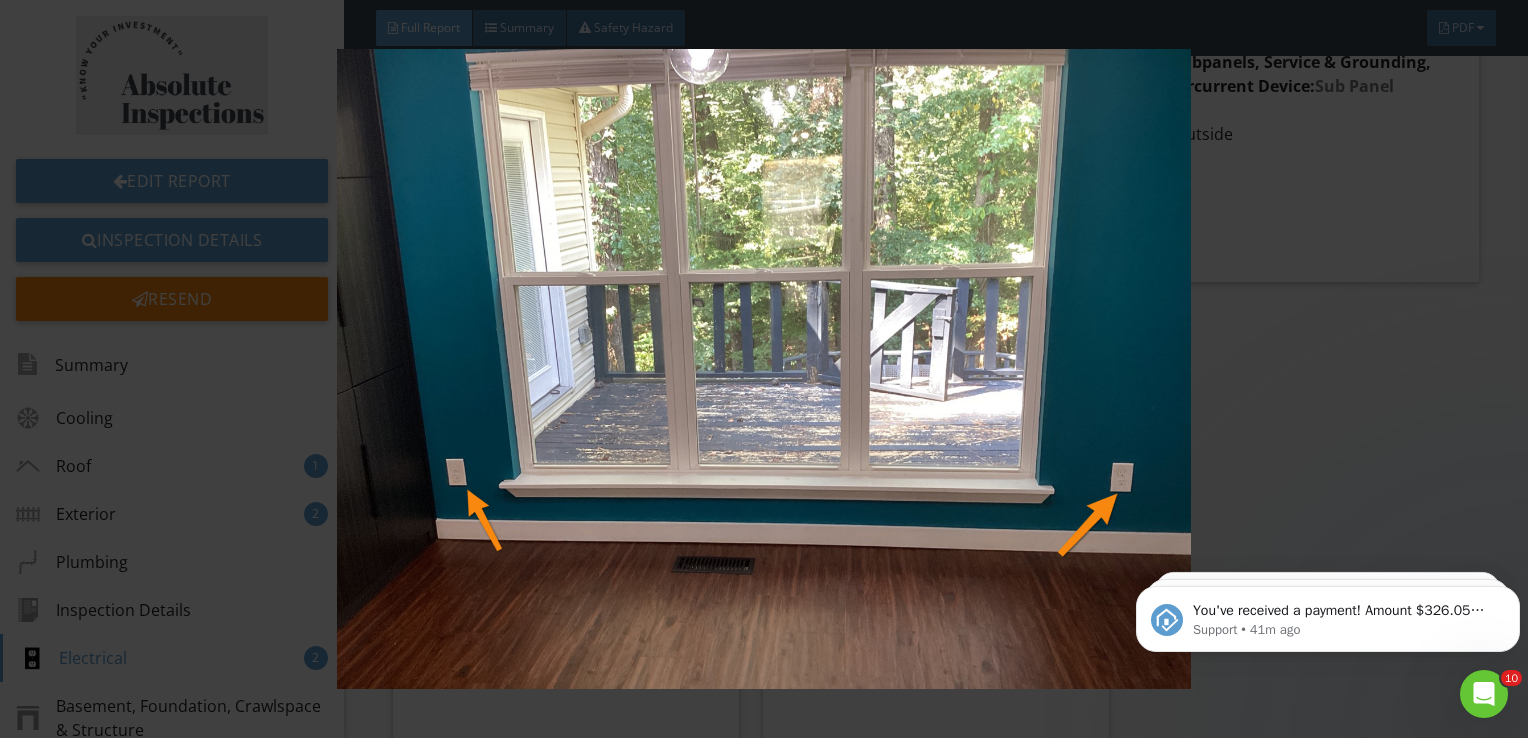 click at bounding box center [764, 369] 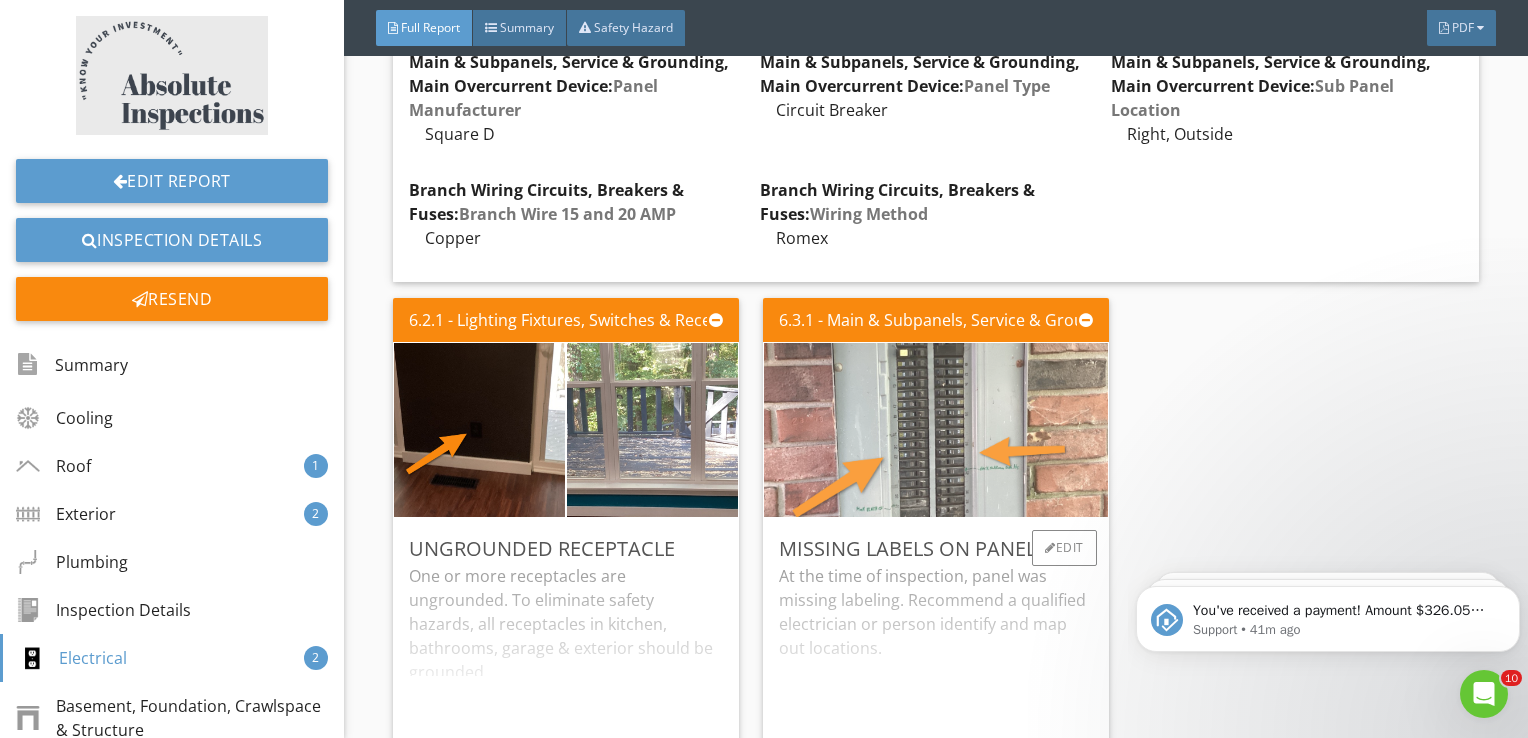 click at bounding box center (936, 430) 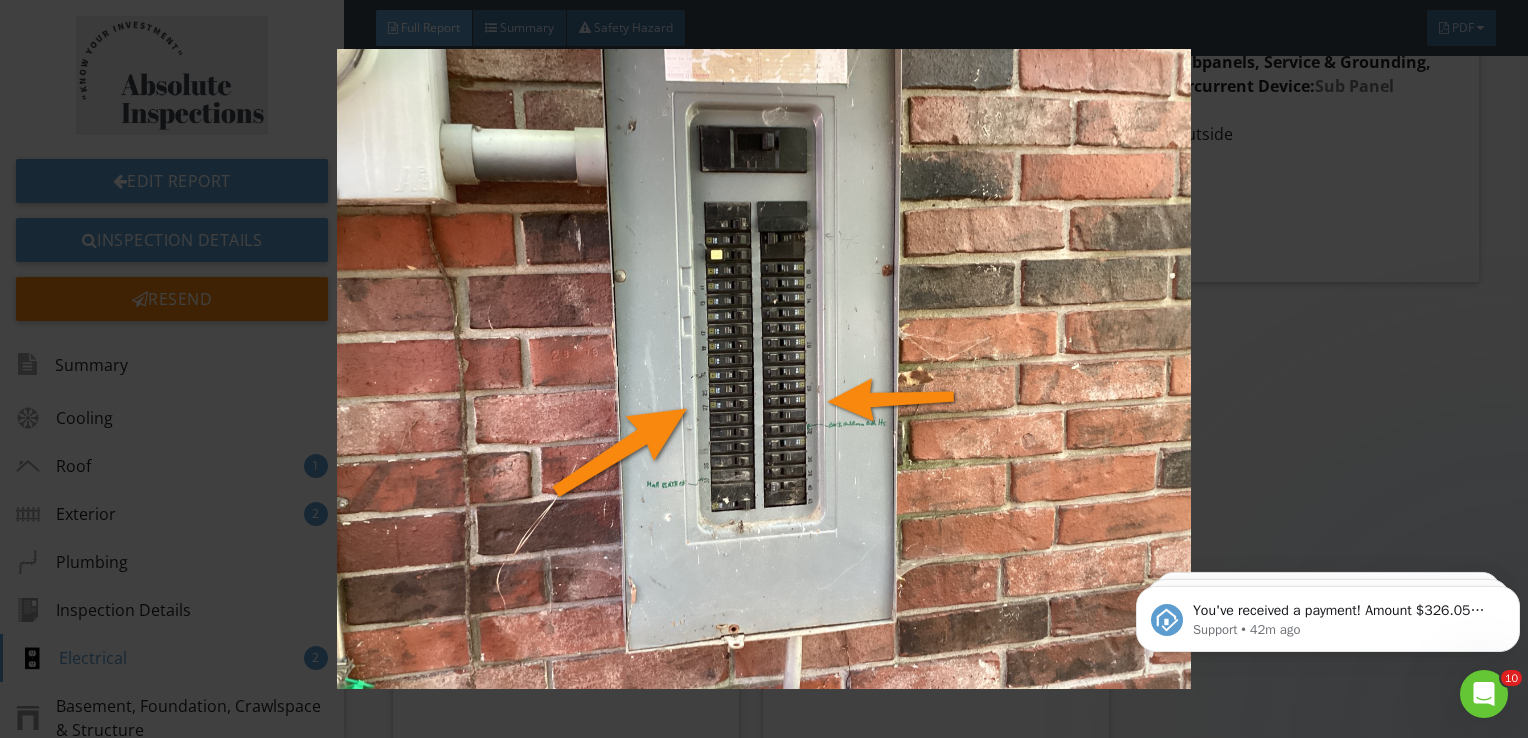 click at bounding box center [764, 369] 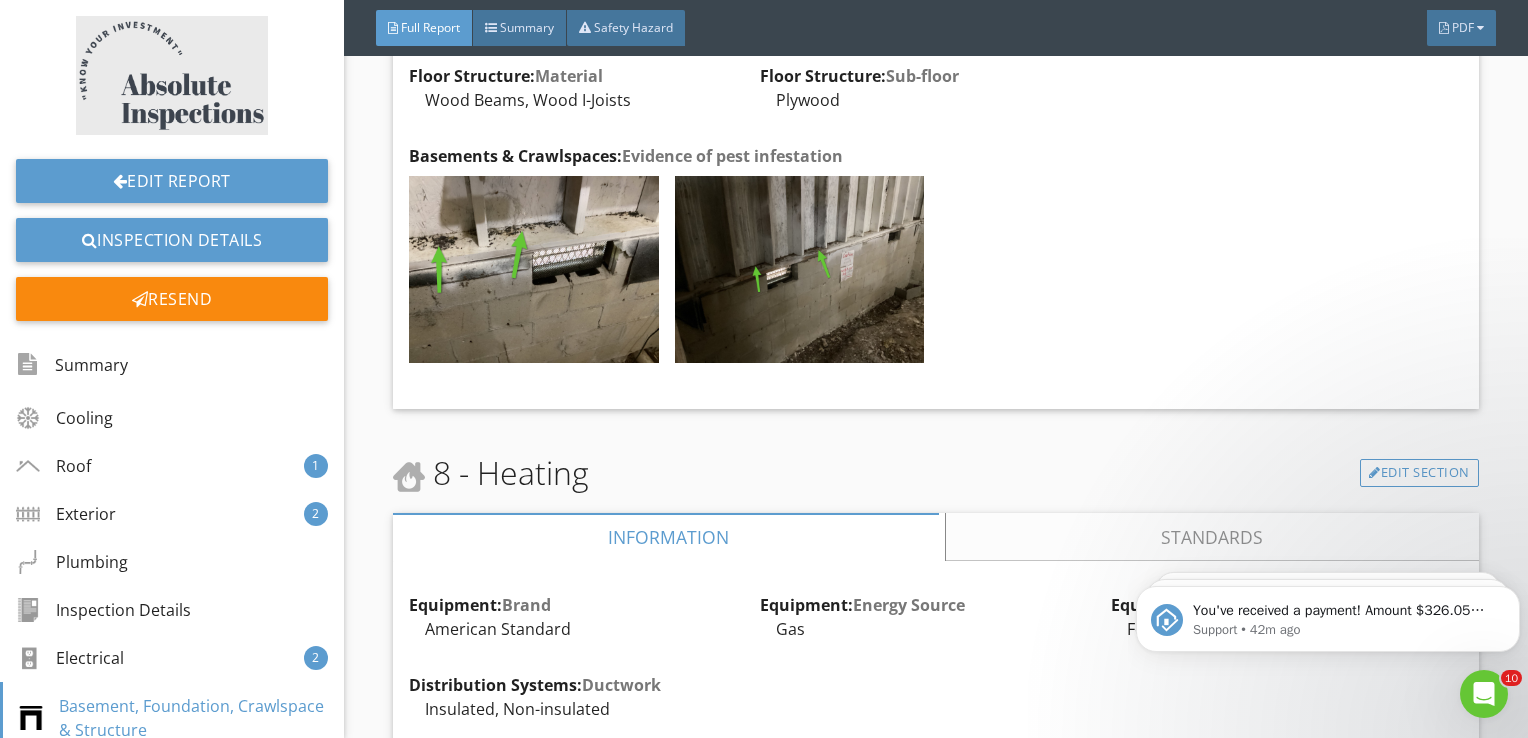 scroll, scrollTop: 6219, scrollLeft: 0, axis: vertical 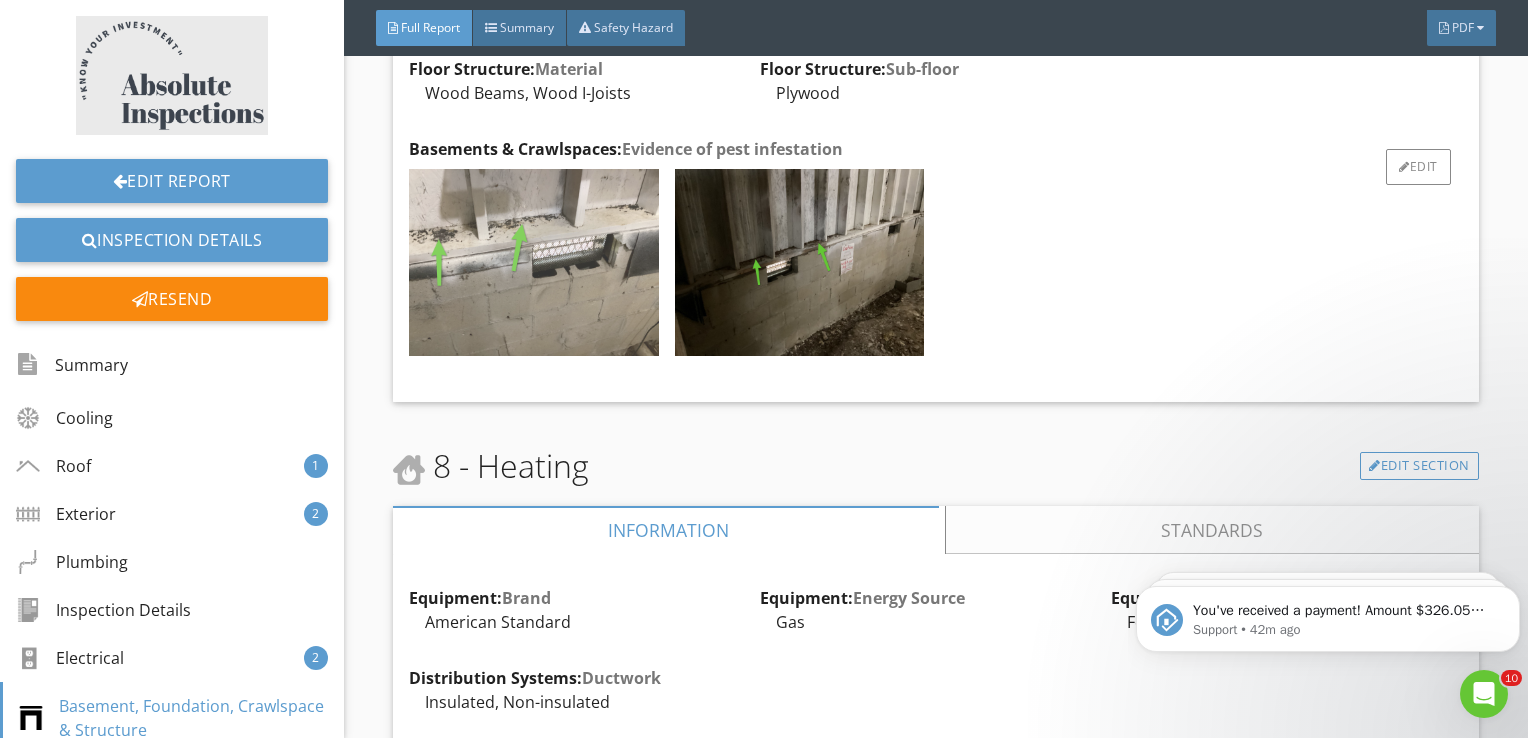 click at bounding box center [533, 262] 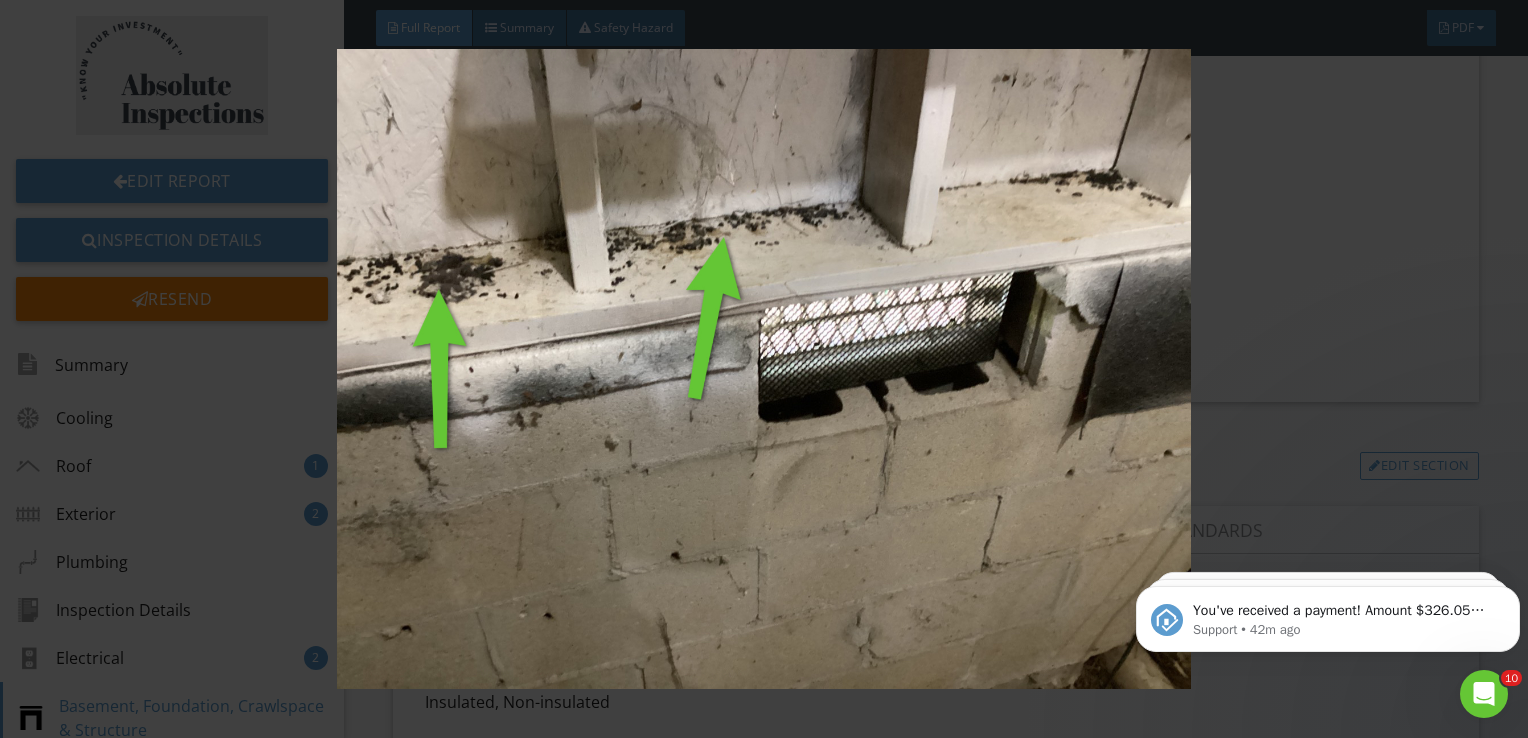 click at bounding box center [764, 369] 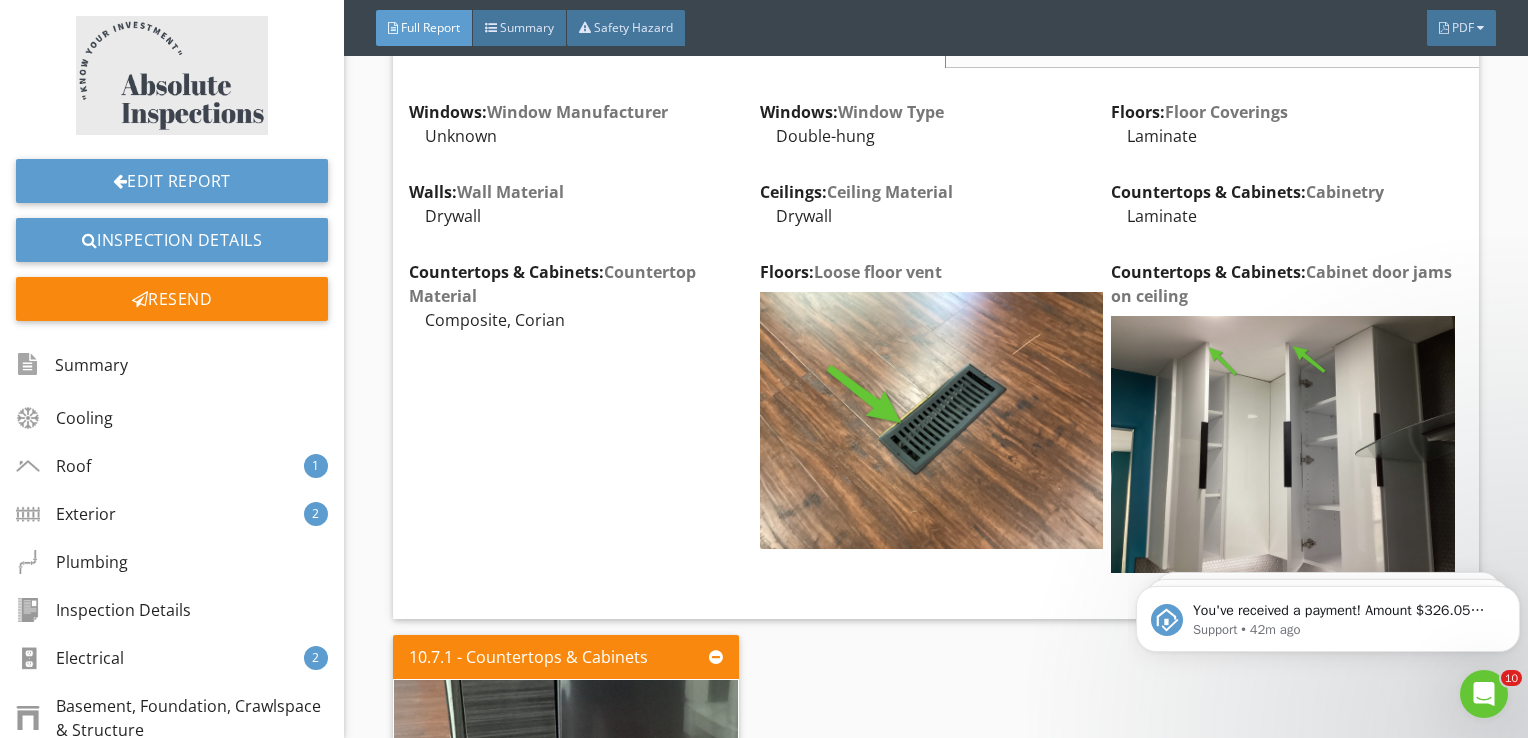scroll, scrollTop: 7440, scrollLeft: 0, axis: vertical 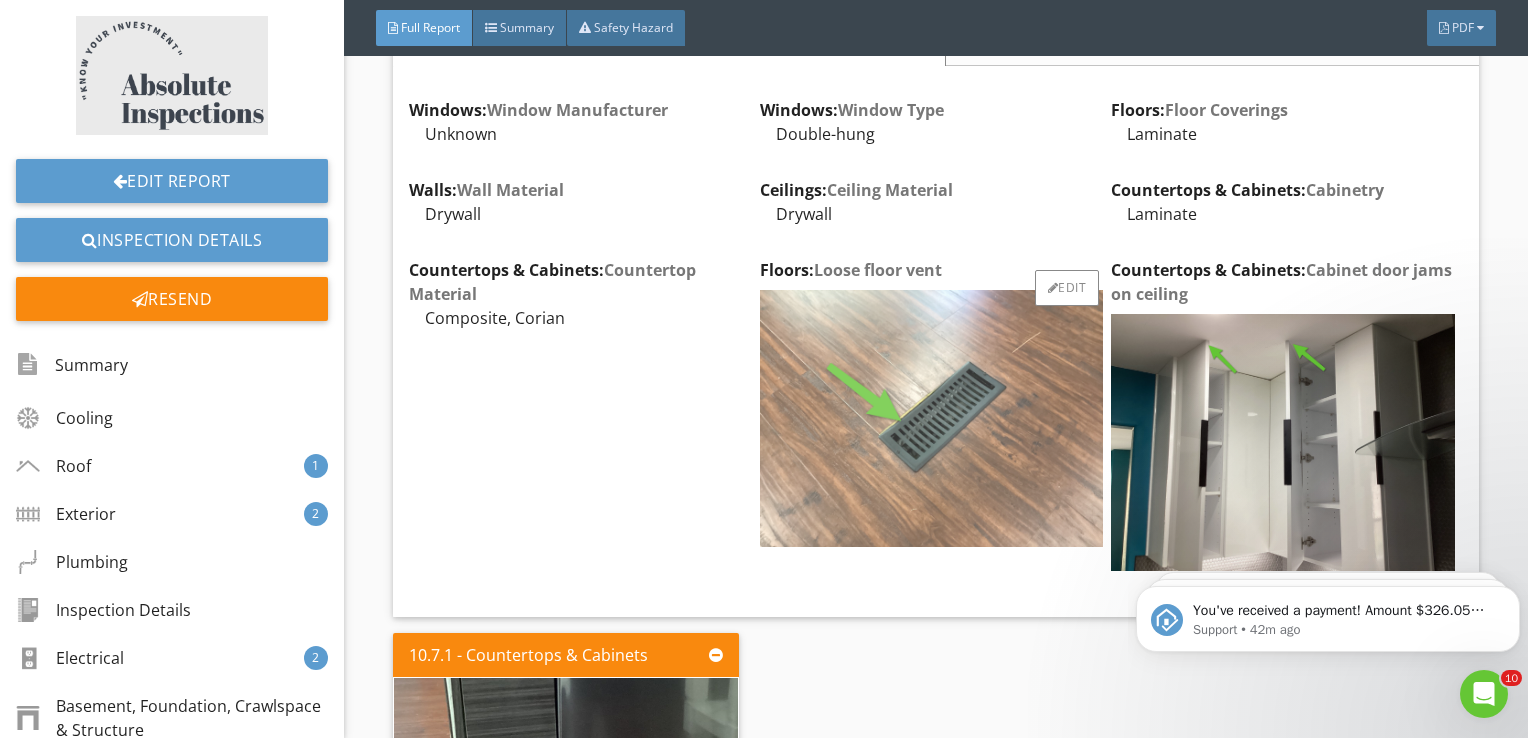 click at bounding box center (931, 418) 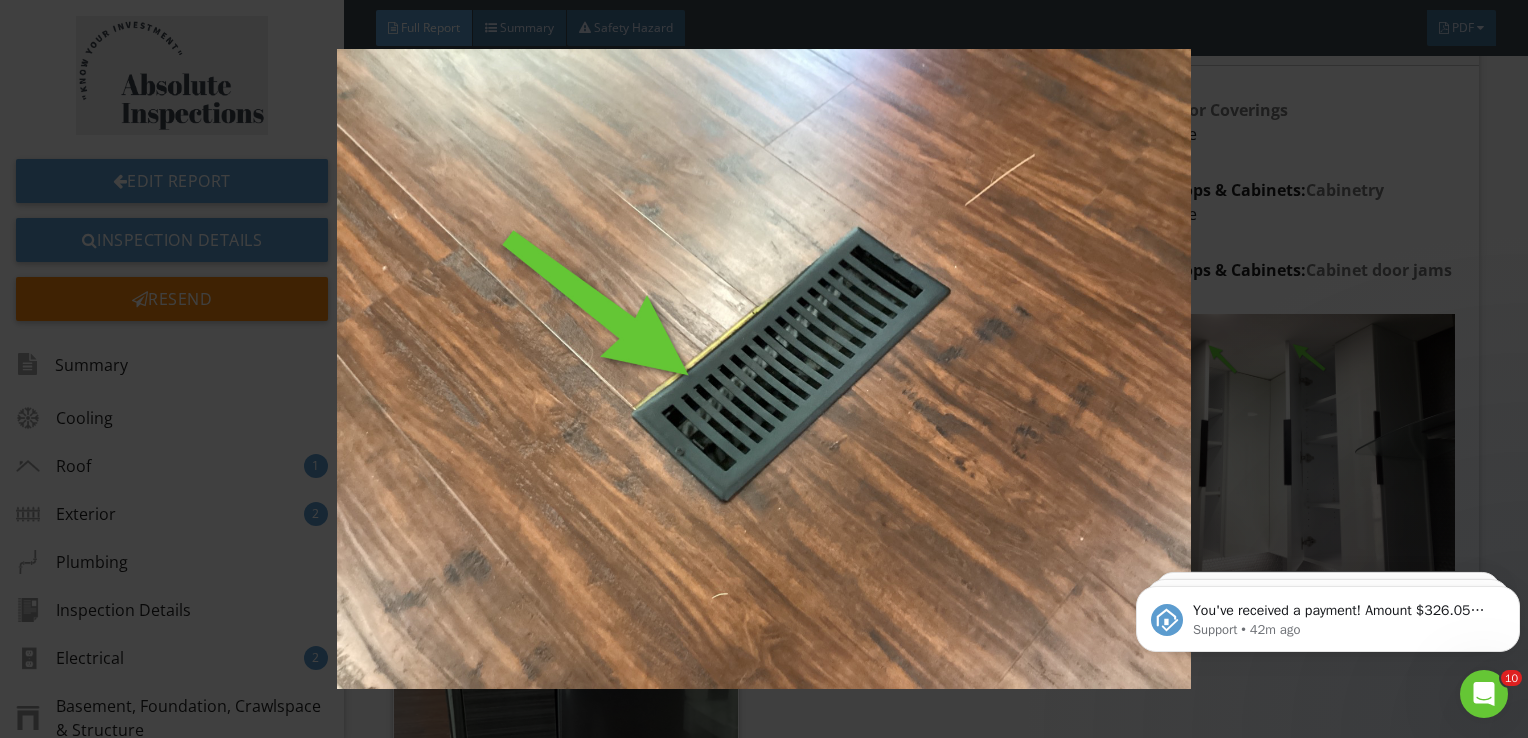click at bounding box center [764, 369] 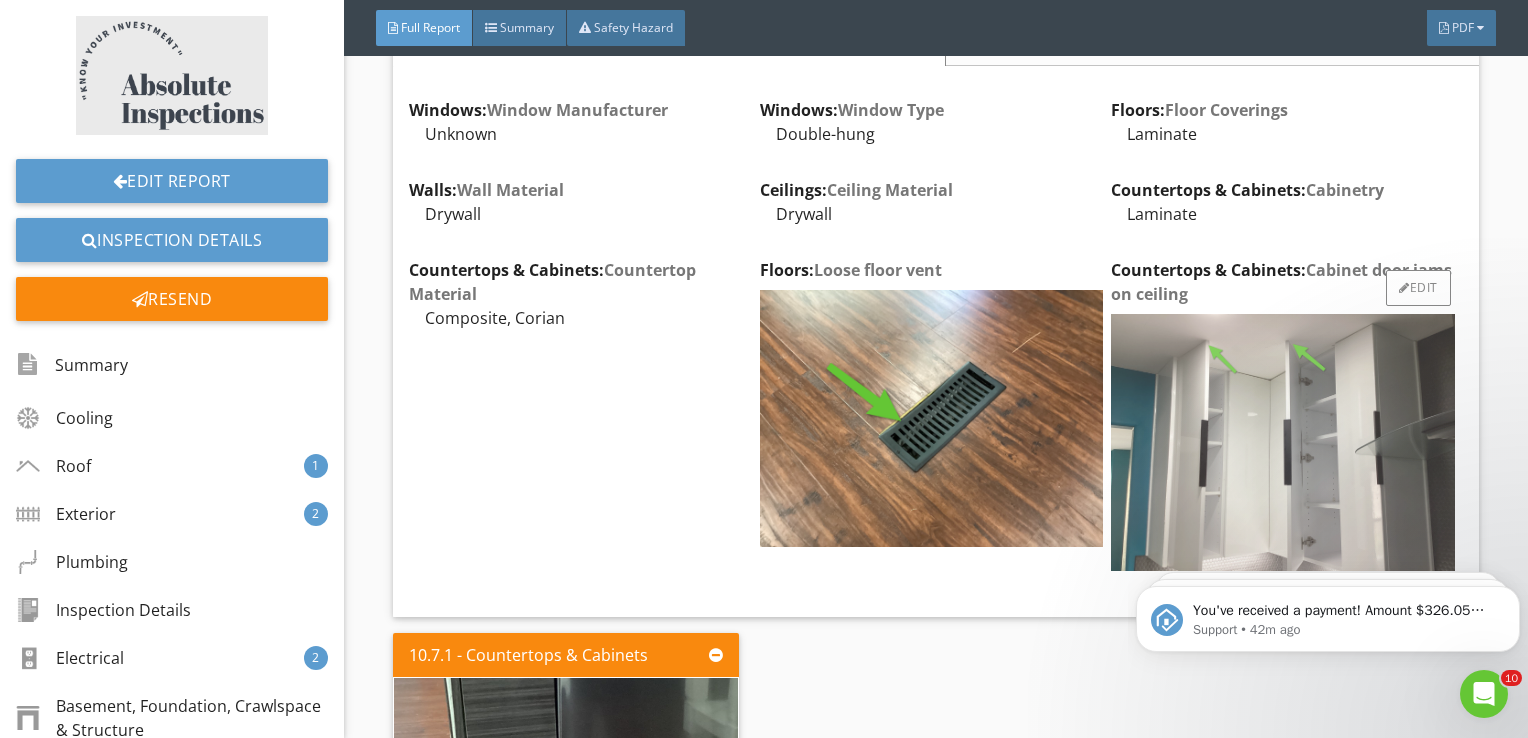 click at bounding box center (1282, 442) 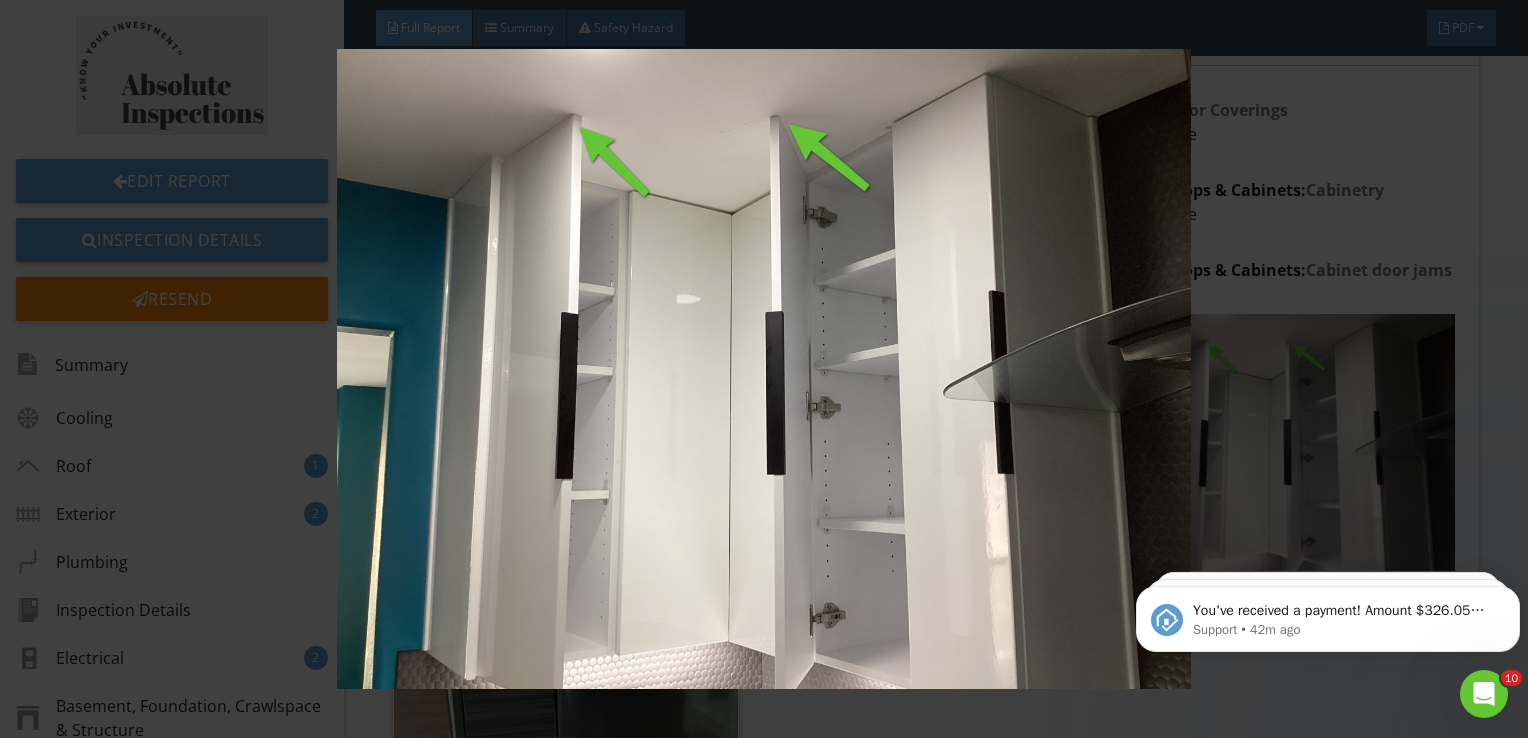 click at bounding box center (764, 369) 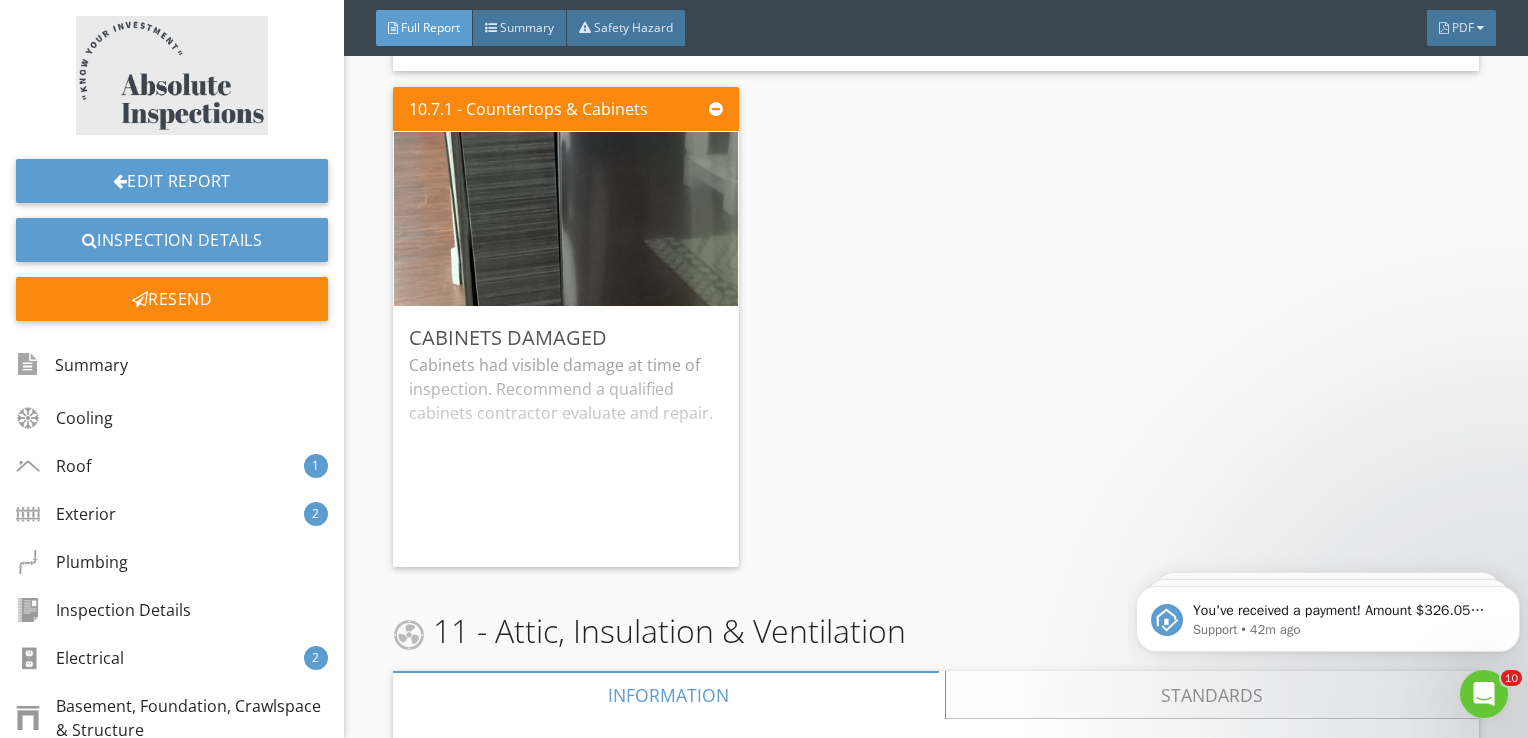 scroll, scrollTop: 7990, scrollLeft: 0, axis: vertical 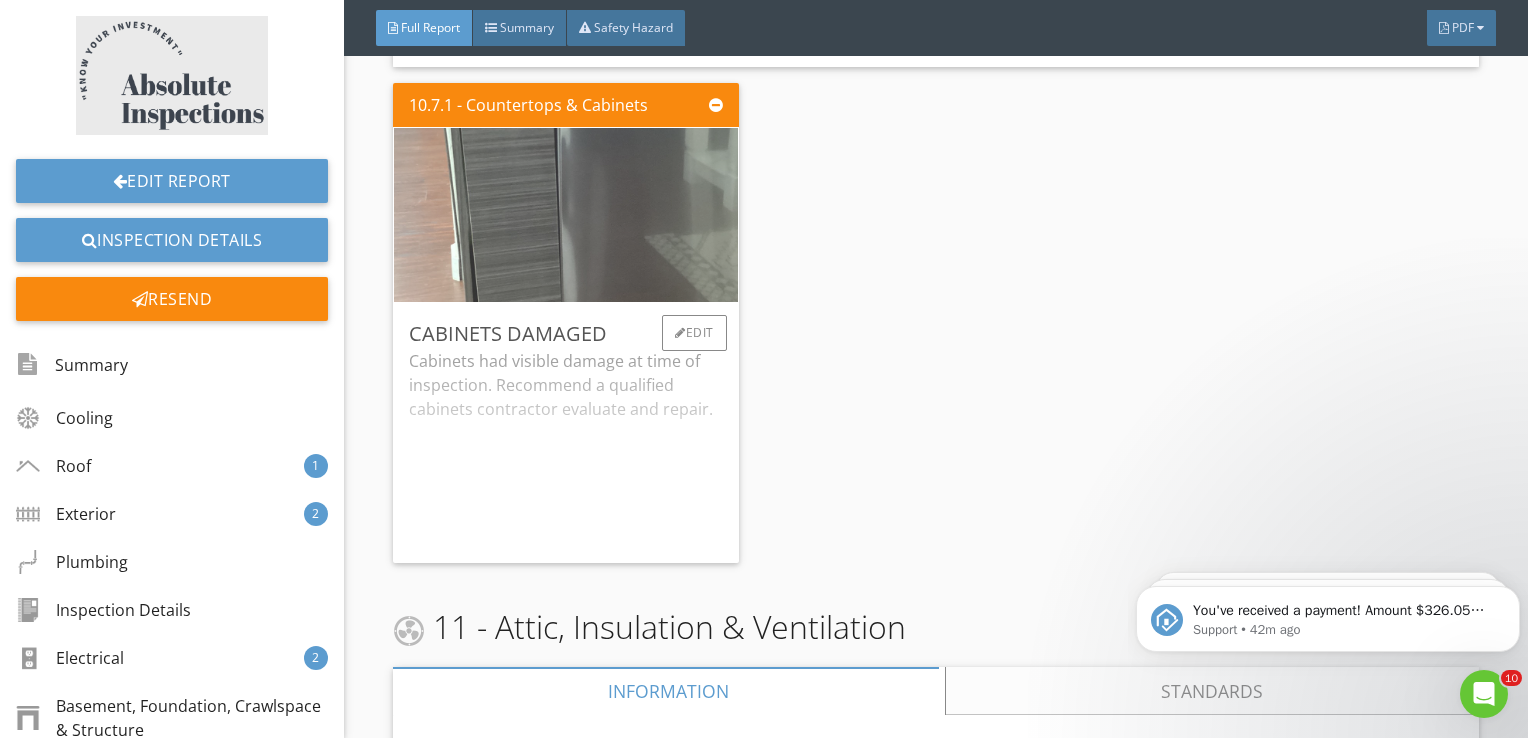 click at bounding box center [566, 215] 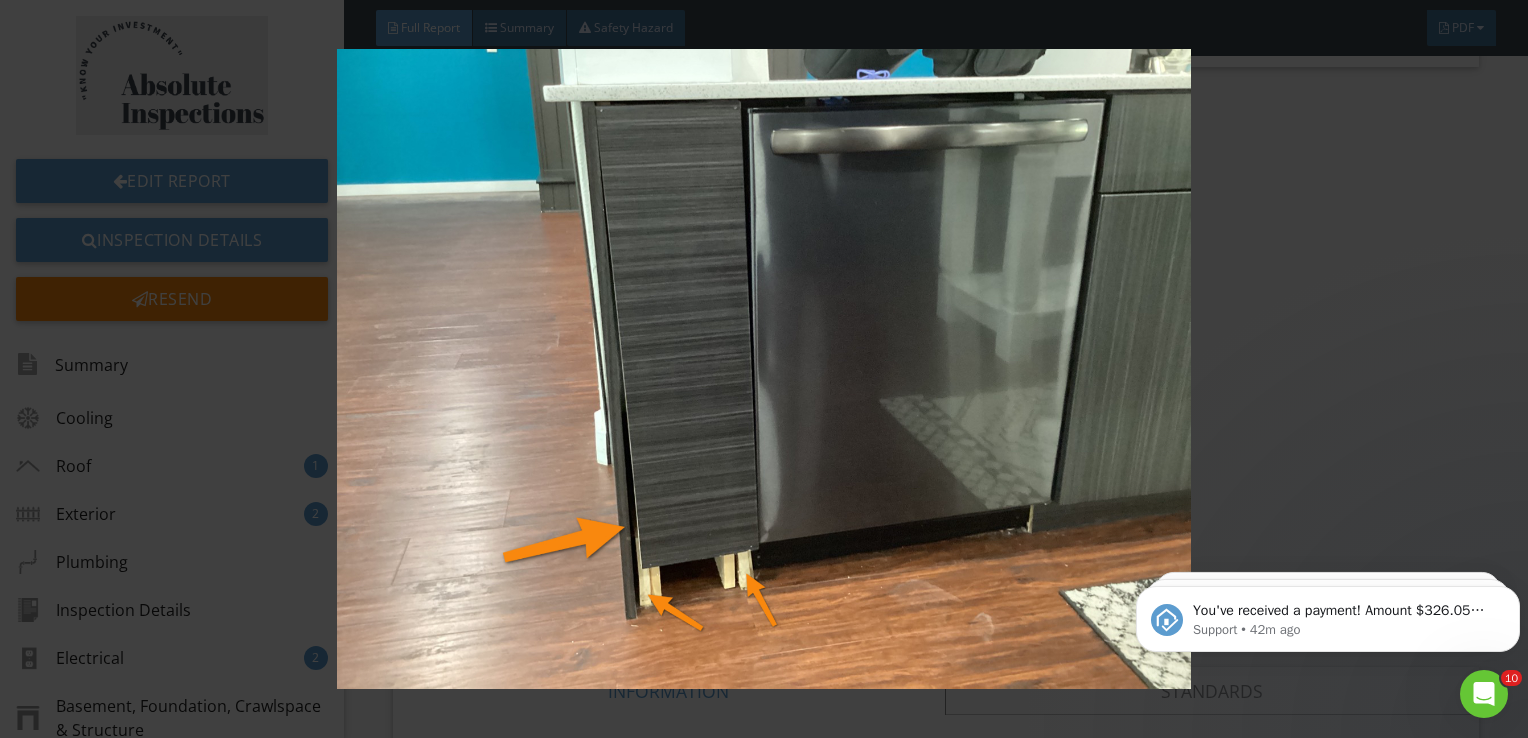 click at bounding box center [764, 369] 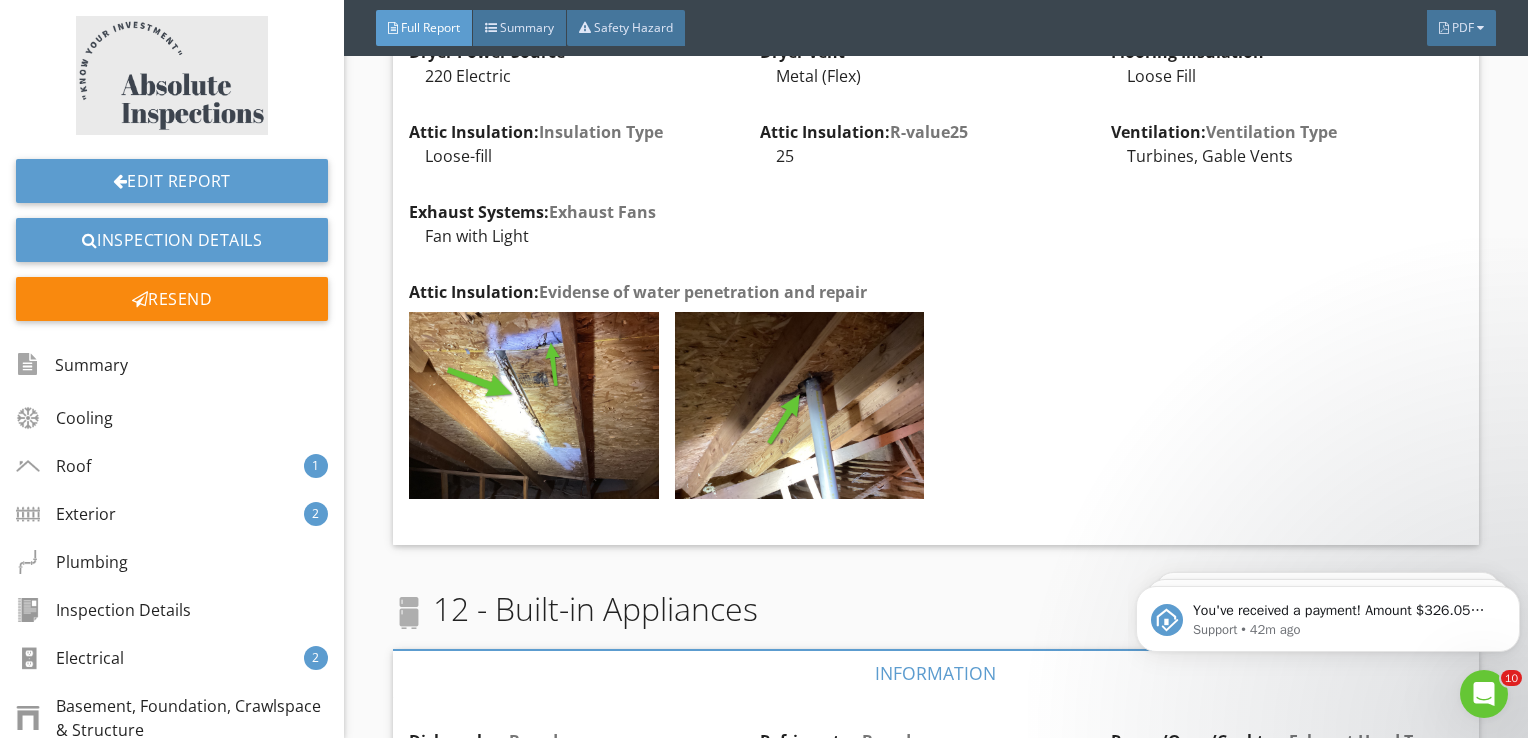 scroll, scrollTop: 8705, scrollLeft: 0, axis: vertical 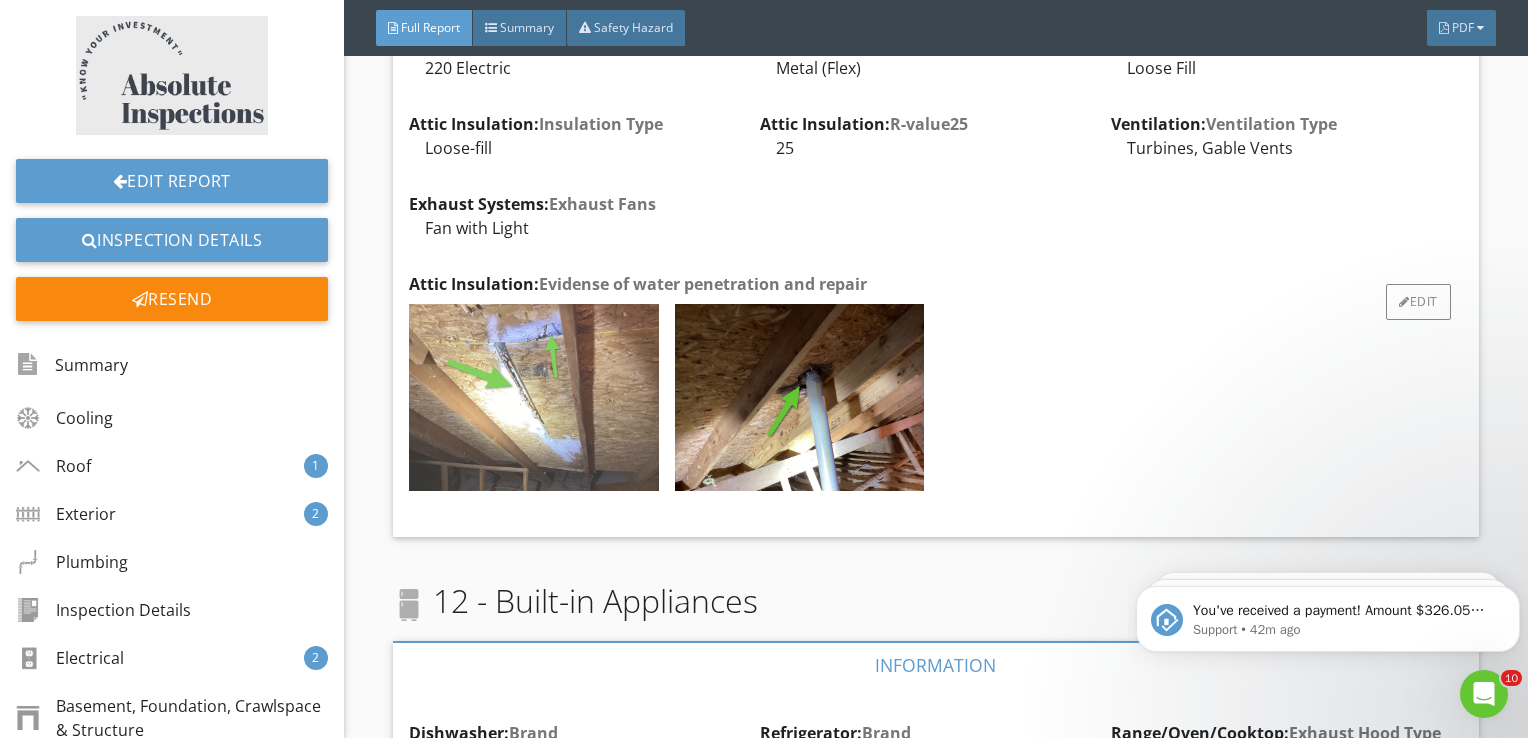 click at bounding box center [533, 397] 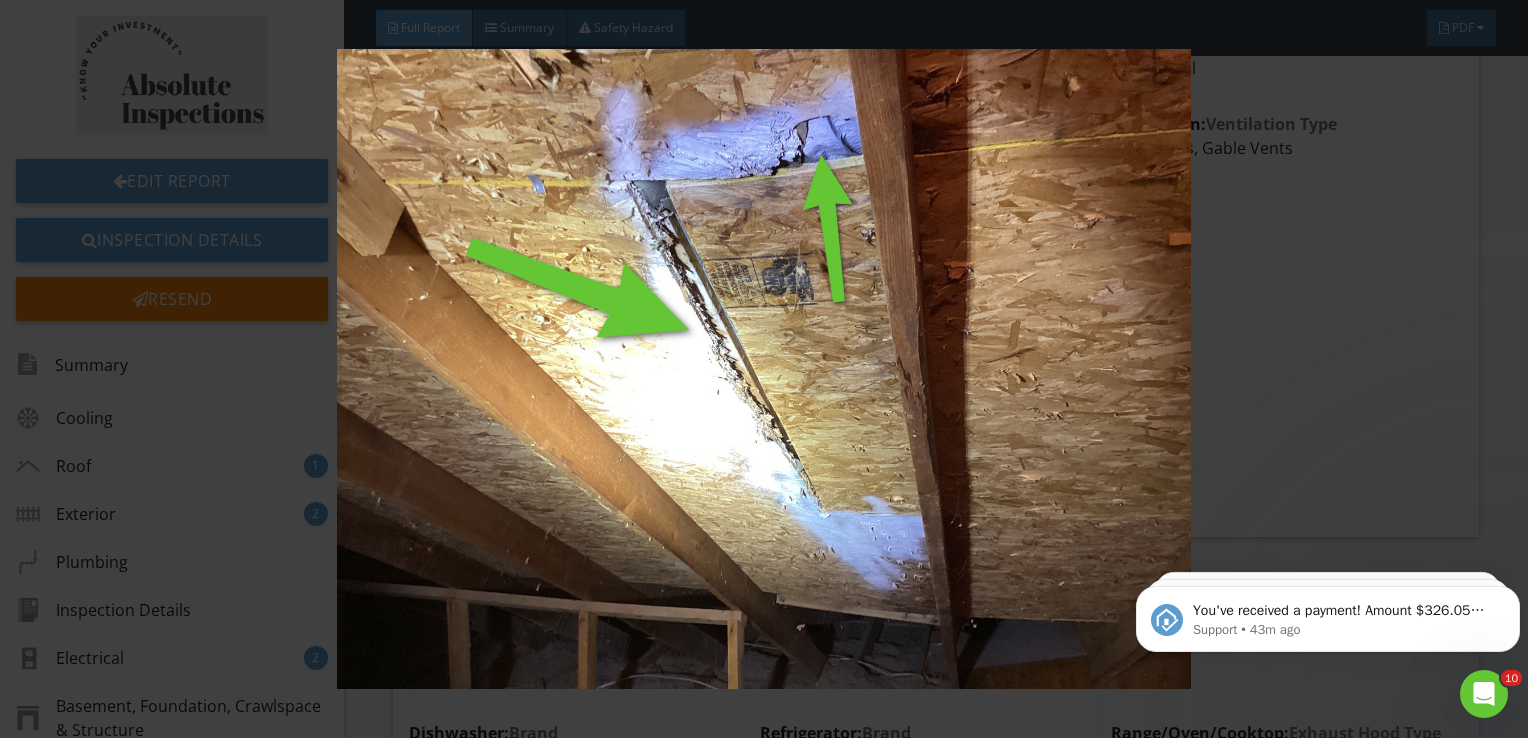 click at bounding box center (764, 369) 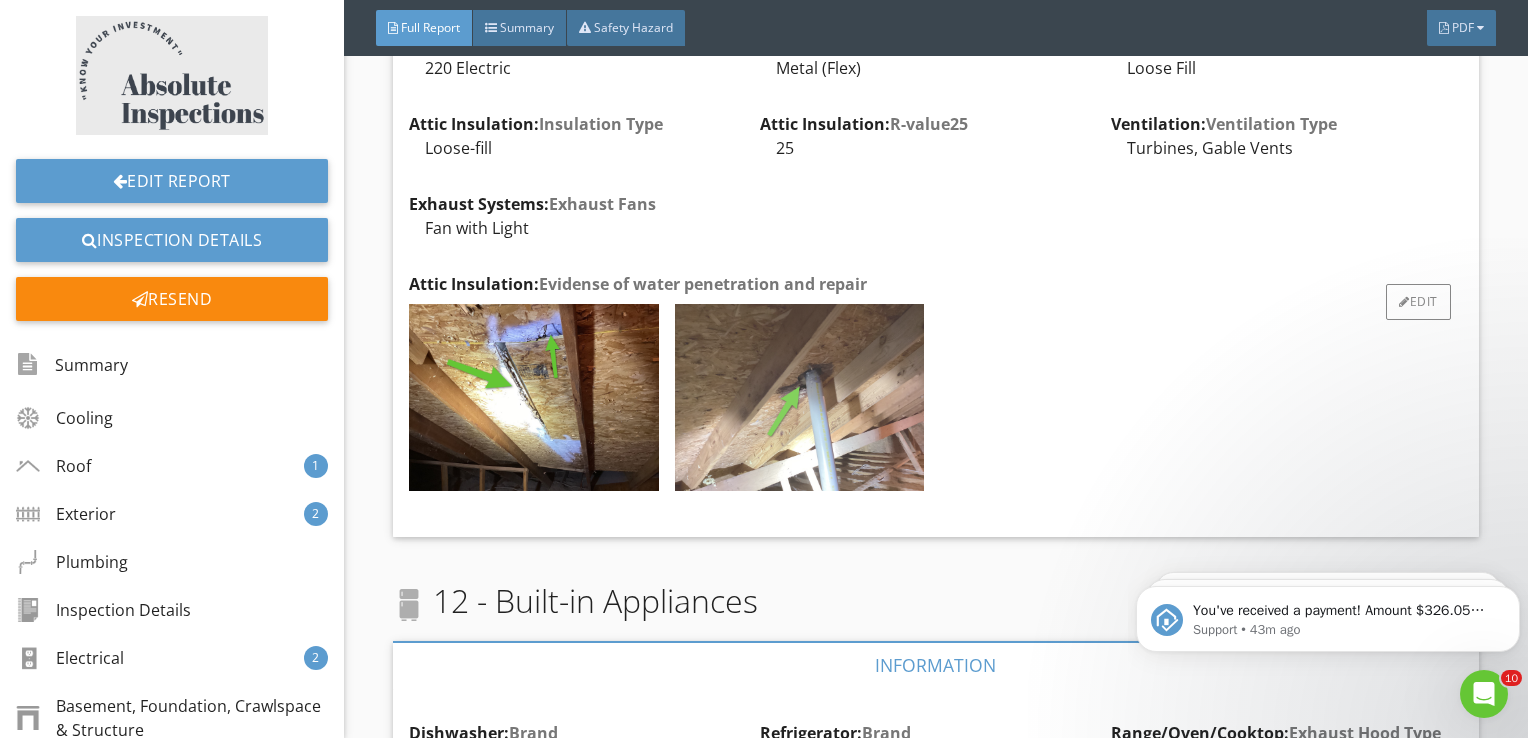 click at bounding box center [799, 397] 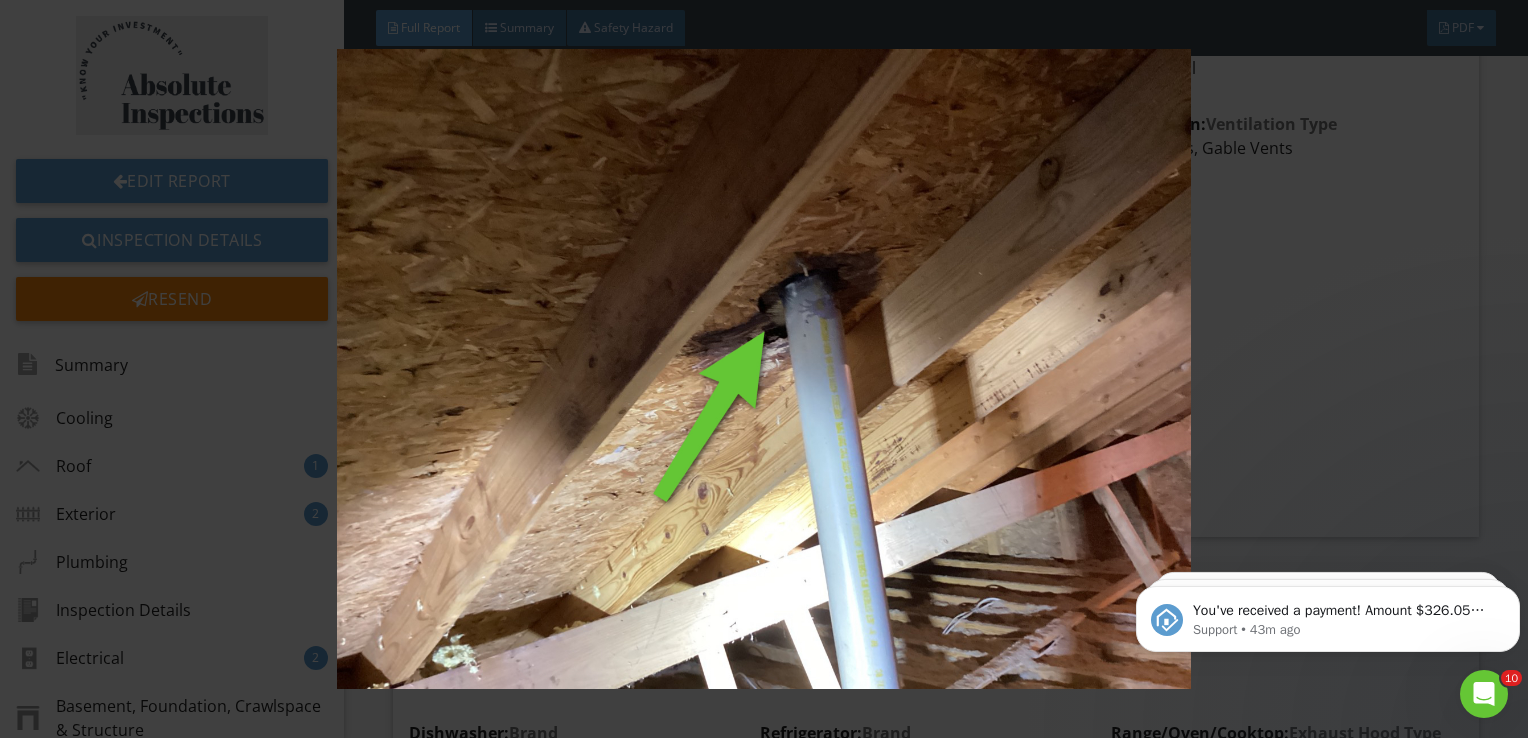 click at bounding box center [764, 369] 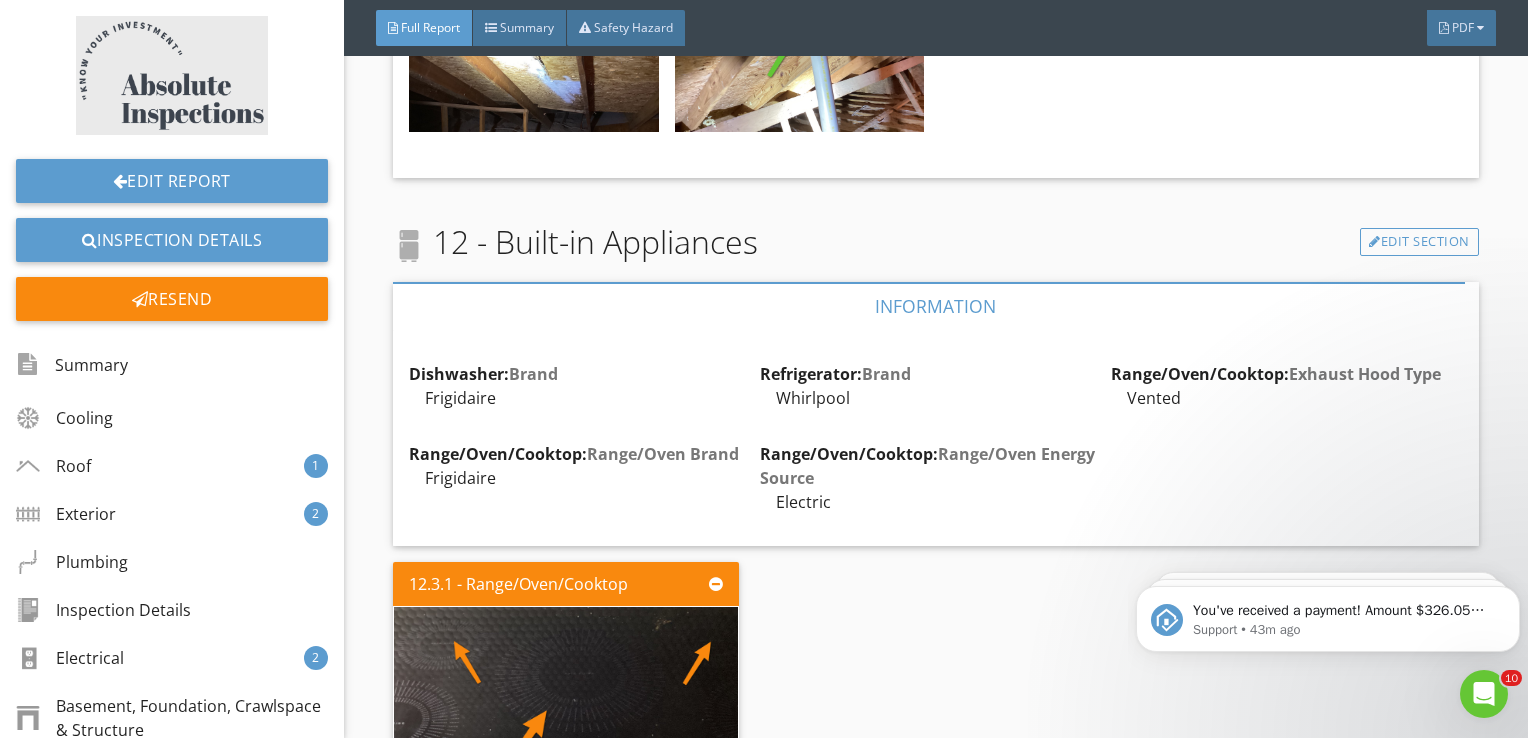 scroll, scrollTop: 9399, scrollLeft: 0, axis: vertical 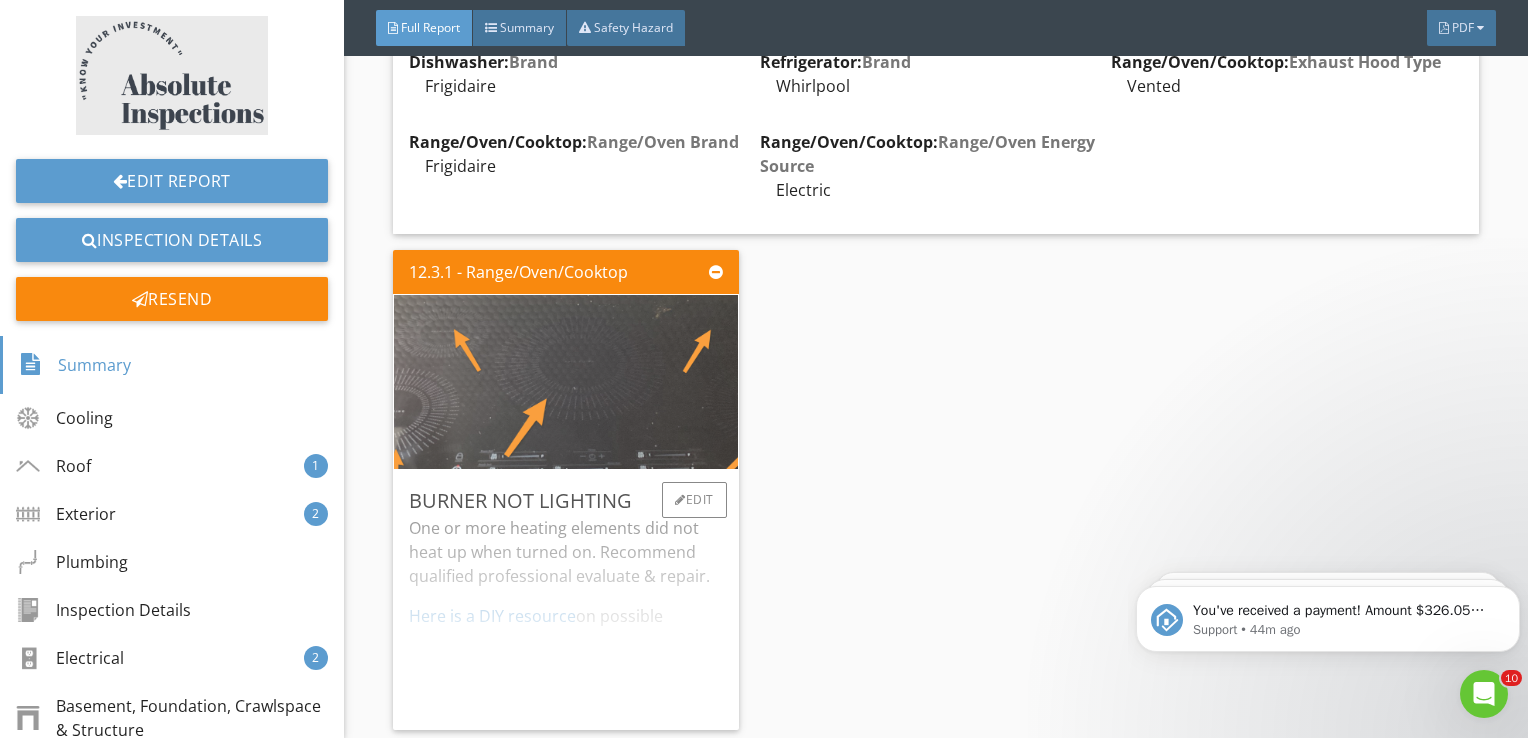 click at bounding box center (566, 382) 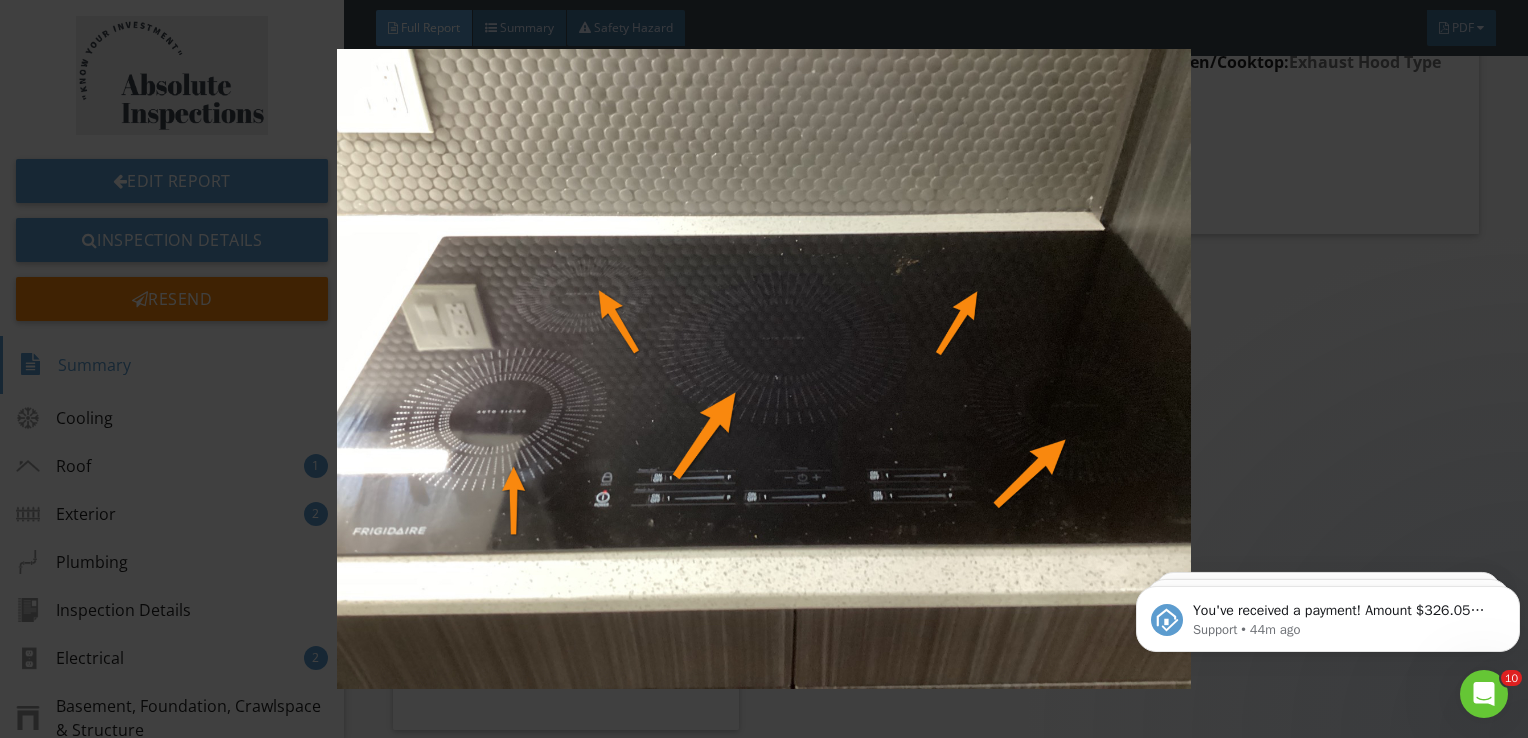 click at bounding box center (764, 369) 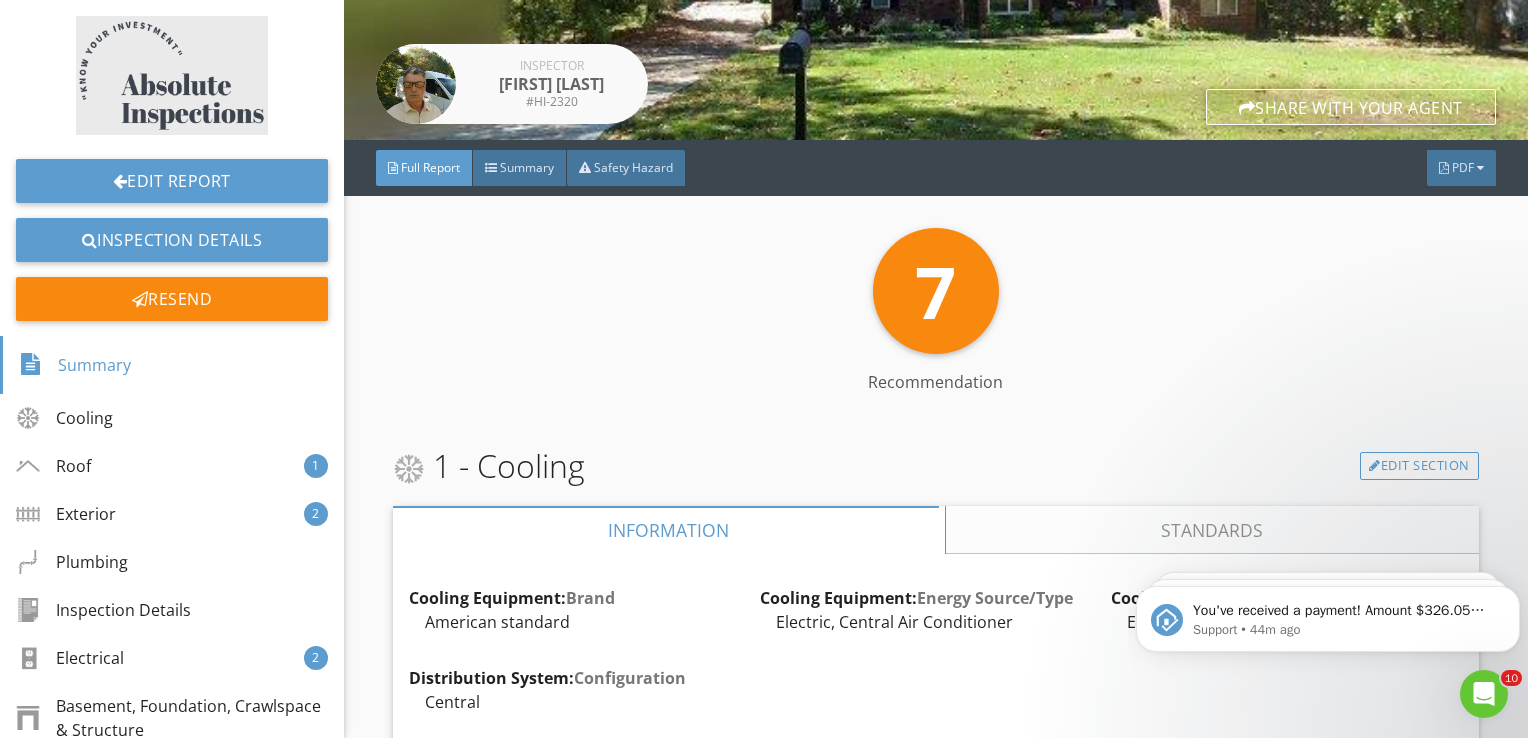 scroll, scrollTop: 0, scrollLeft: 0, axis: both 